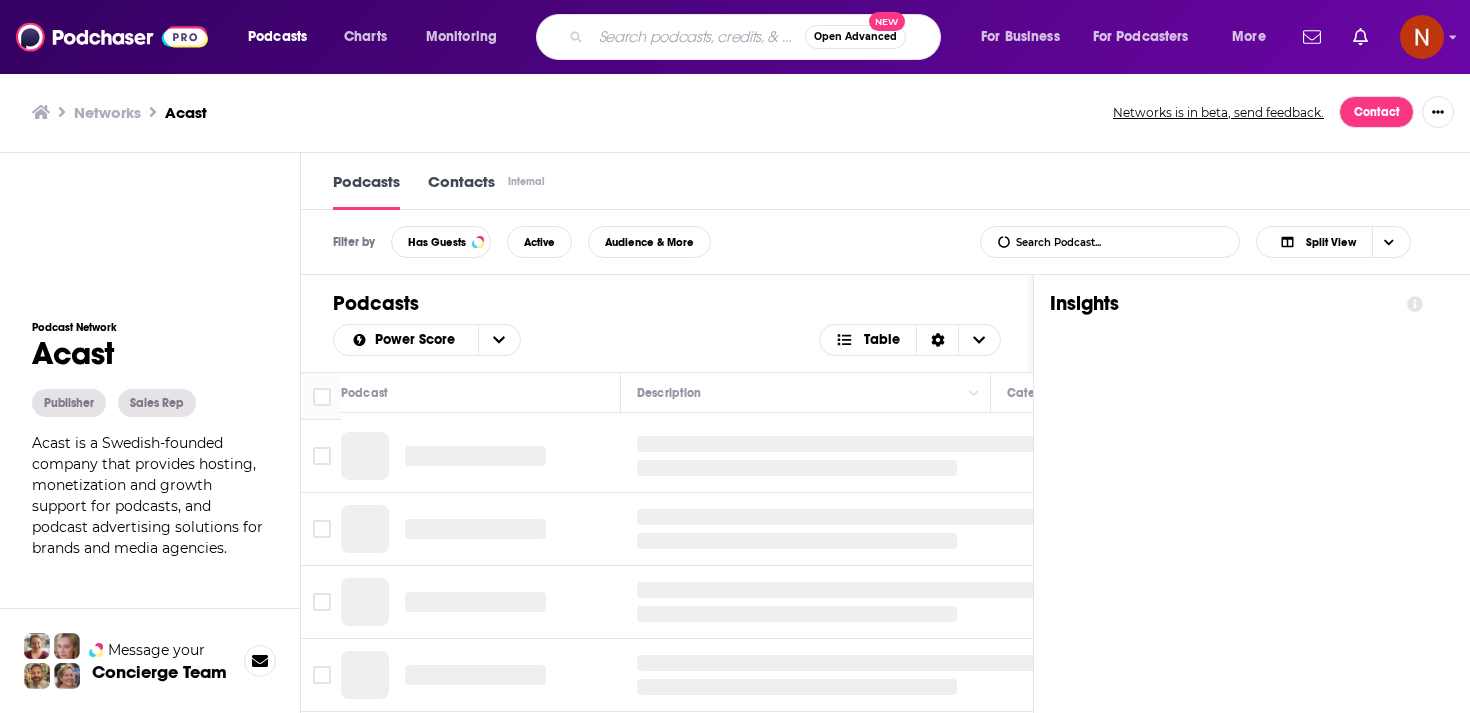 scroll, scrollTop: 0, scrollLeft: 0, axis: both 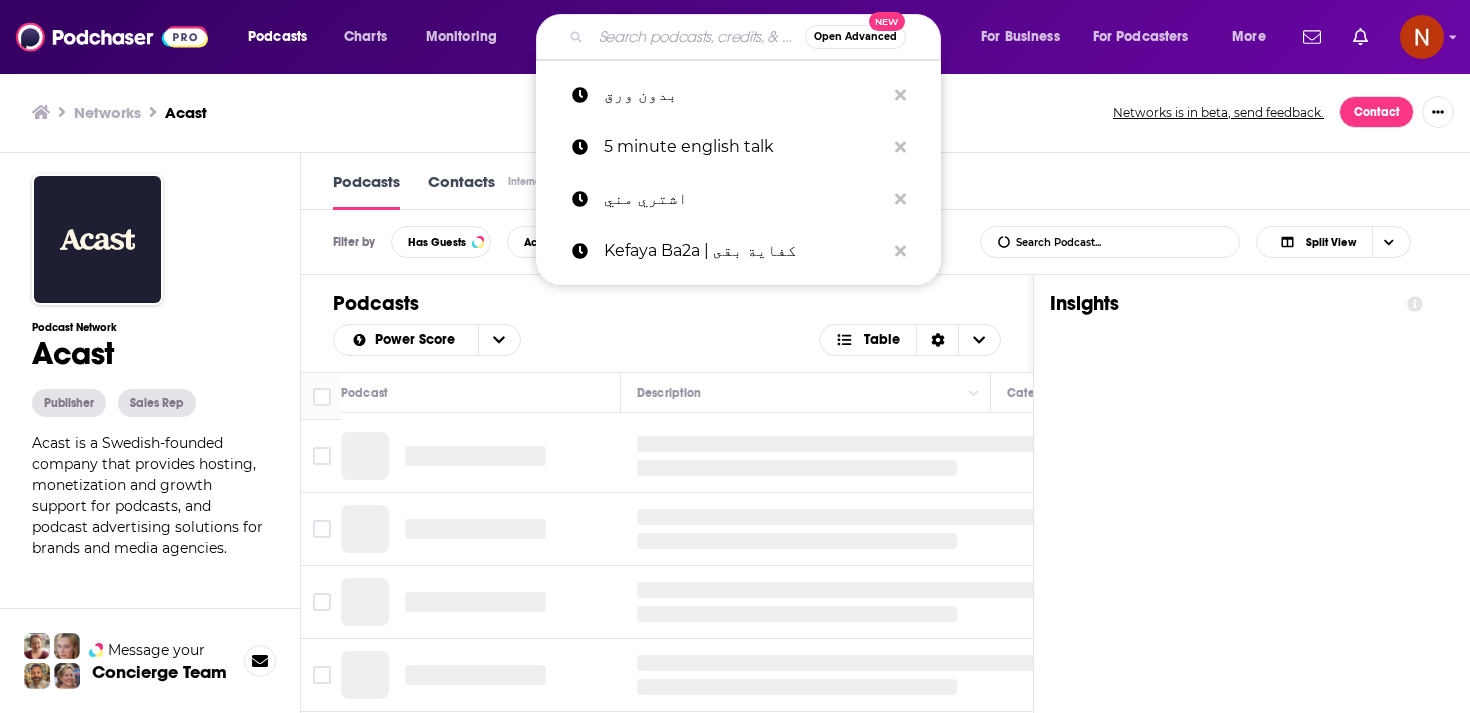 type on "انجليزي ع السريع" 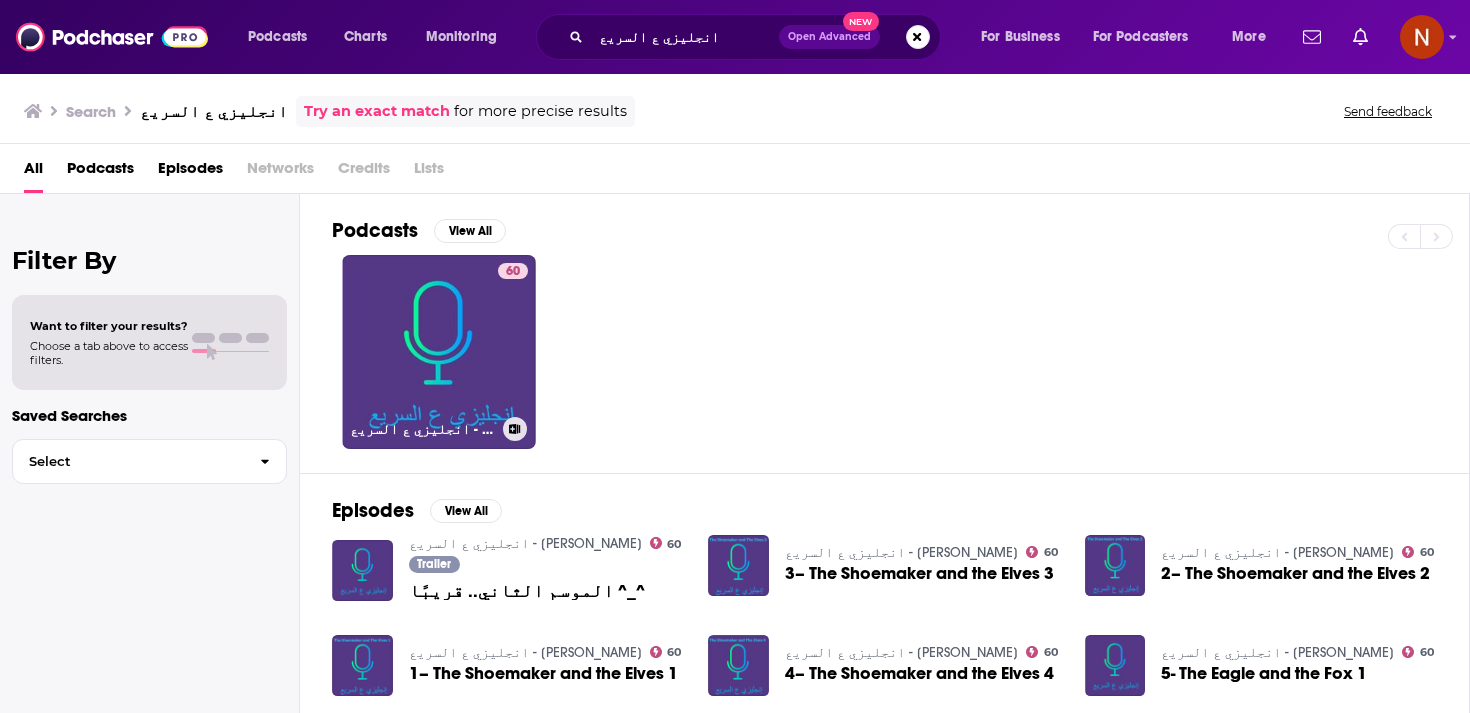 click on "60 انجليزي ع السريع - [PERSON_NAME]" at bounding box center [439, 352] 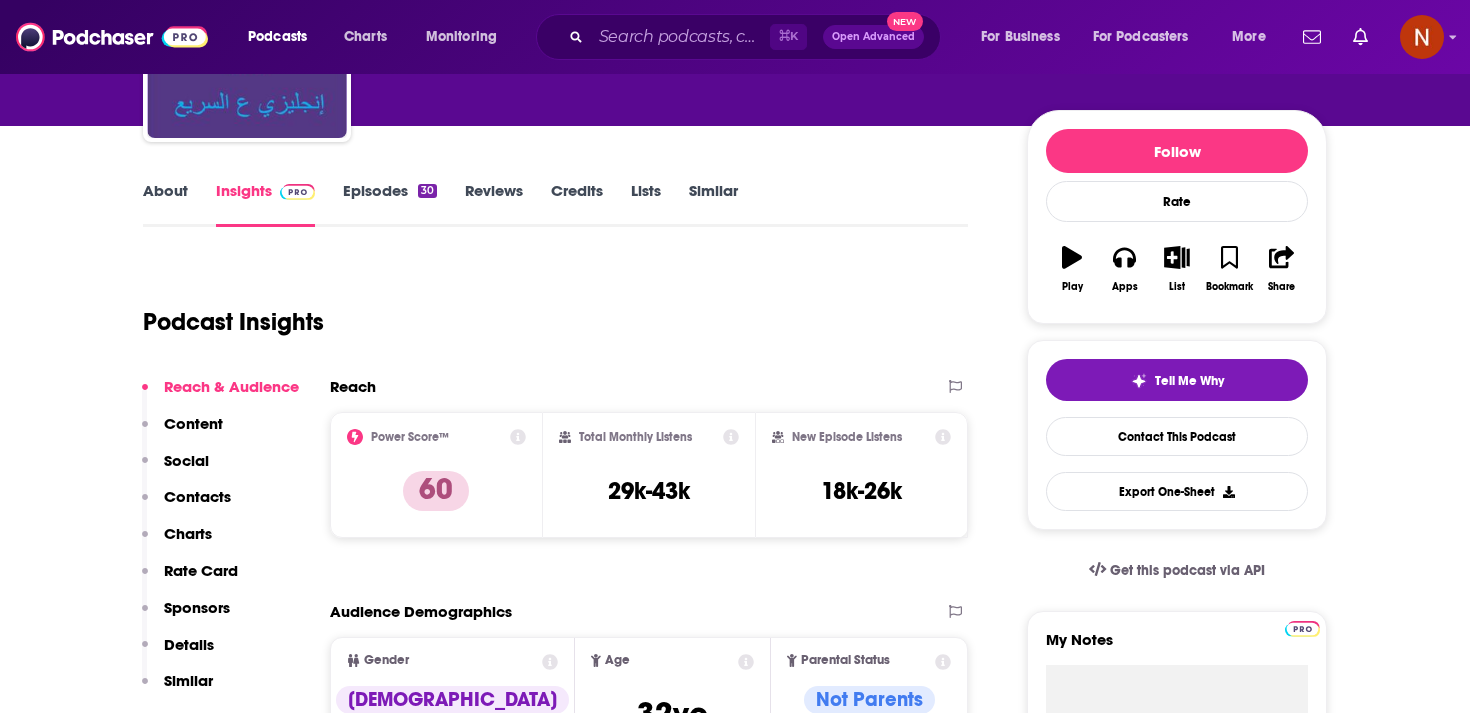 scroll, scrollTop: 0, scrollLeft: 0, axis: both 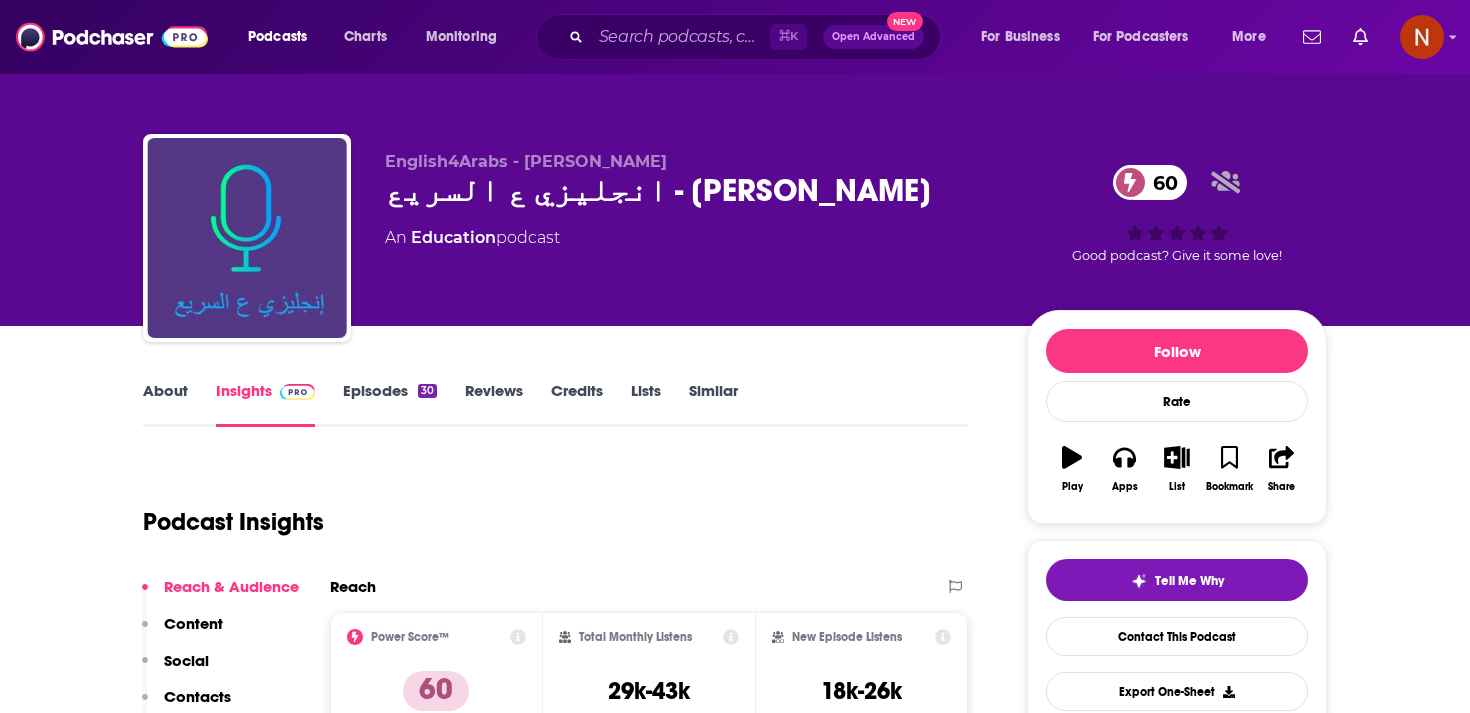 click on "Education" 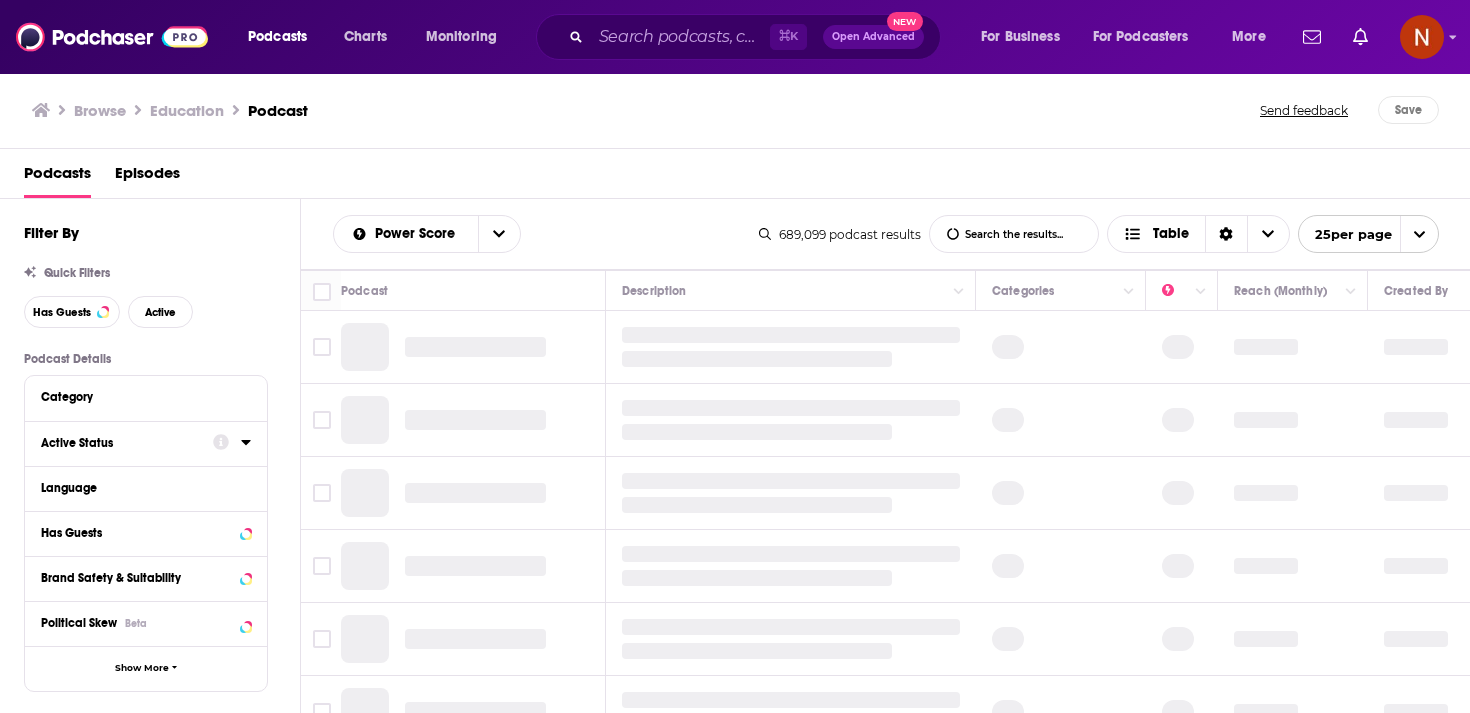 click 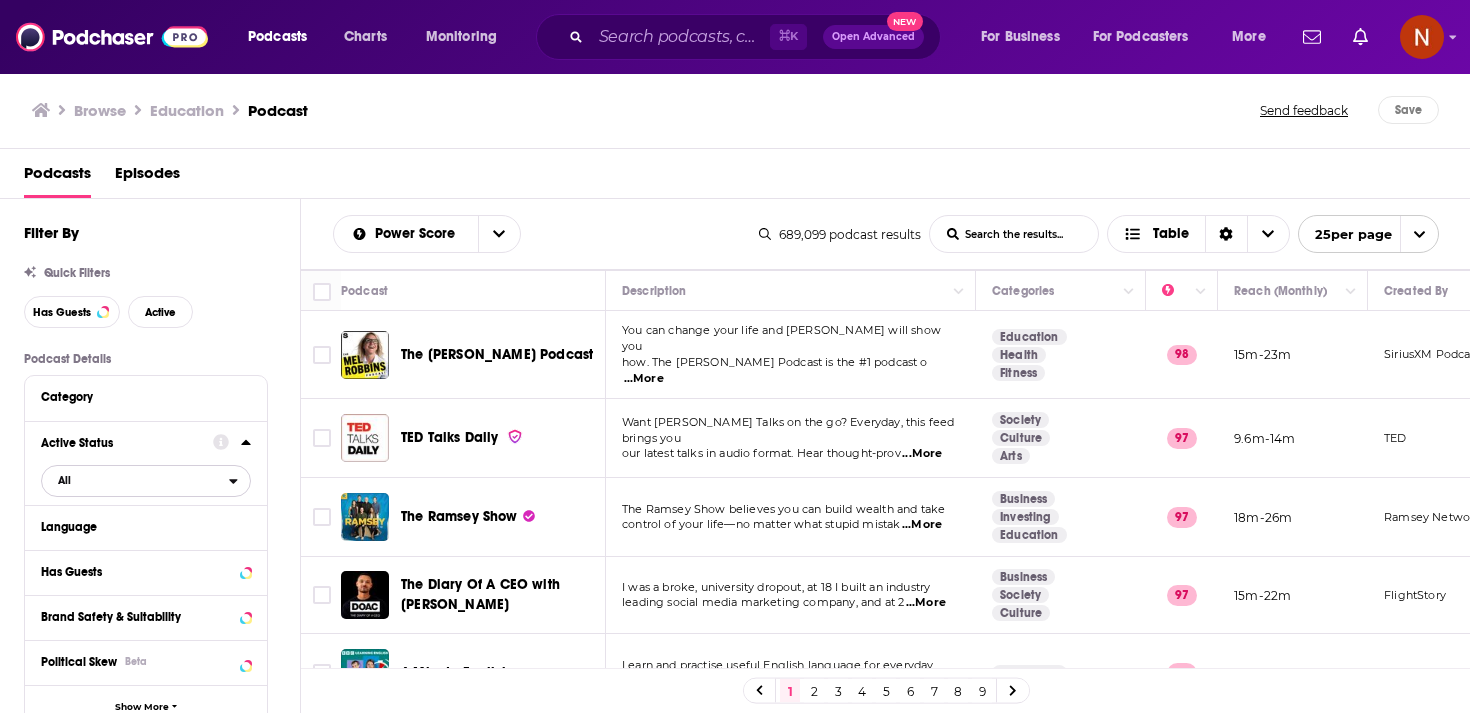 click on "All" at bounding box center [135, 480] 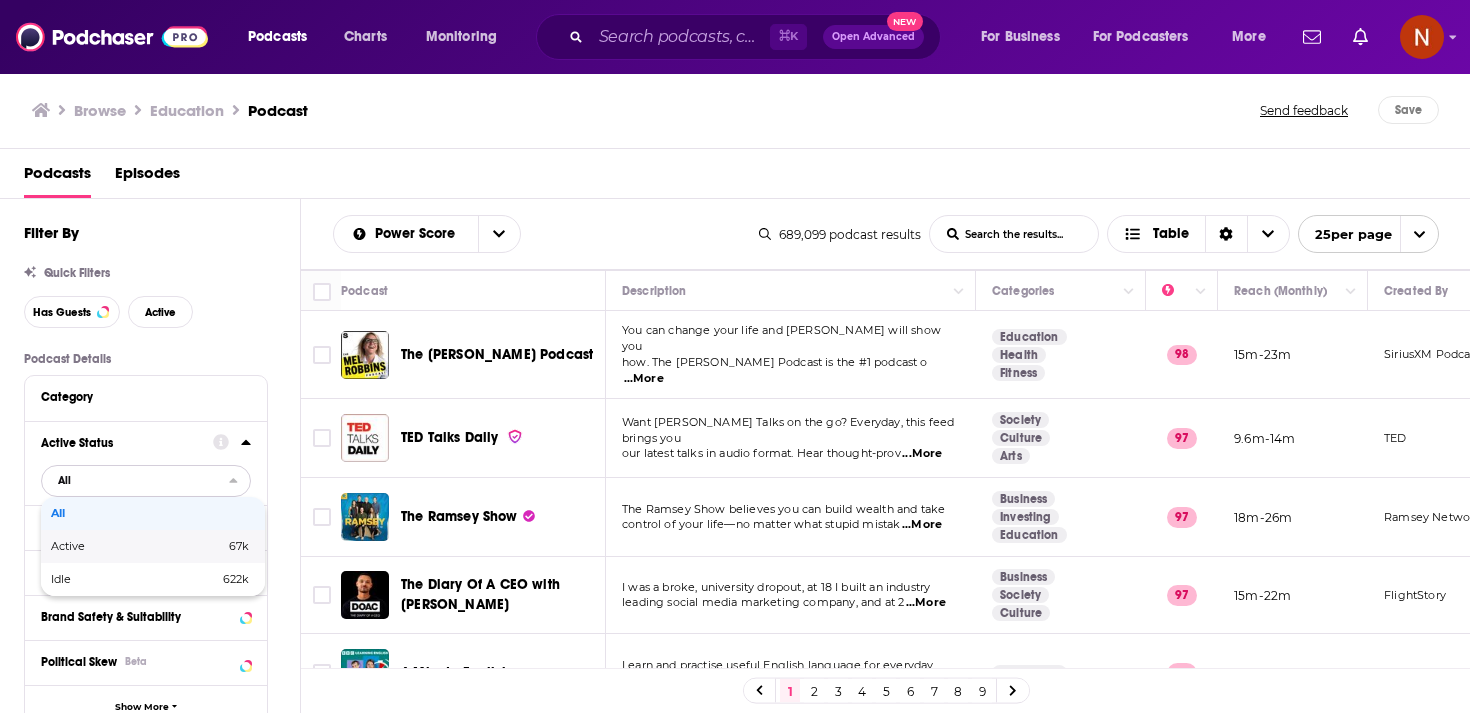 click on "Active 67k" at bounding box center [153, 546] 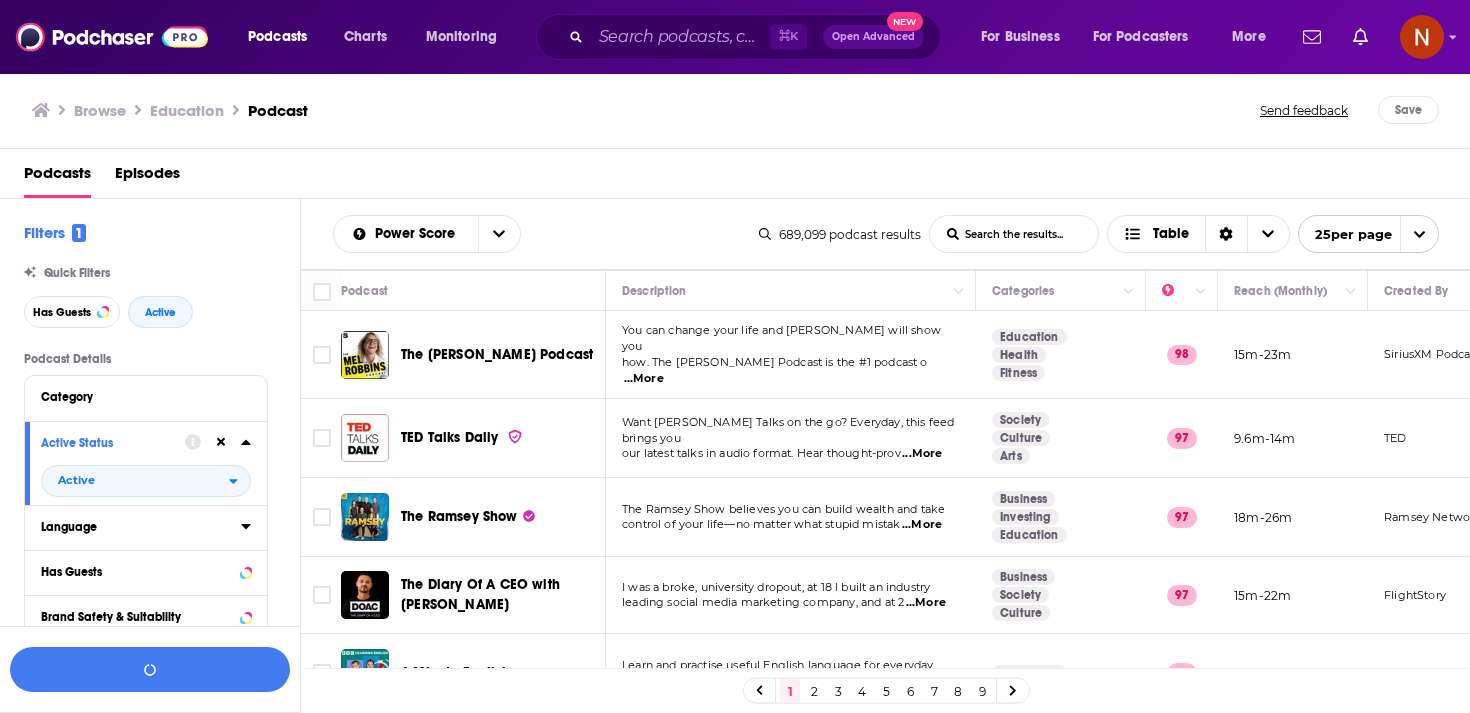 click on "Language" at bounding box center (134, 527) 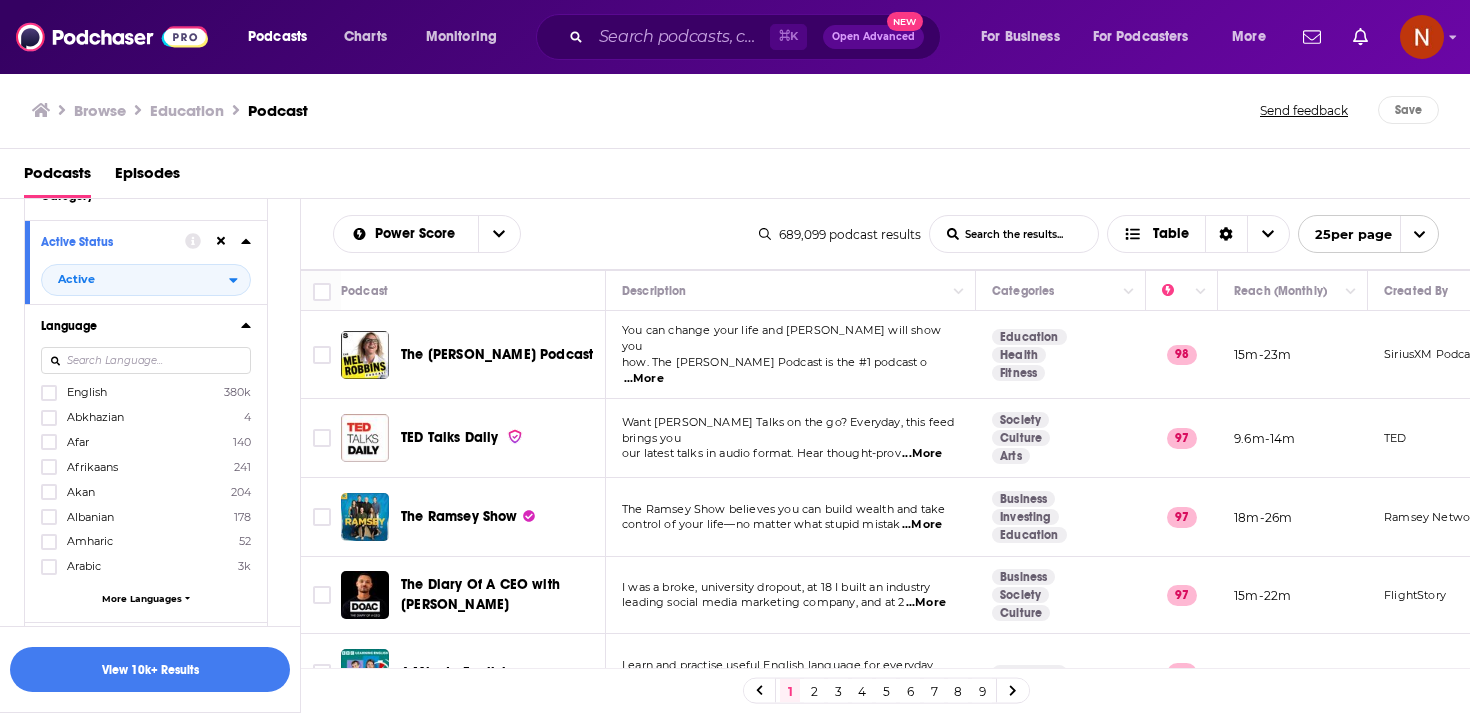 scroll, scrollTop: 209, scrollLeft: 0, axis: vertical 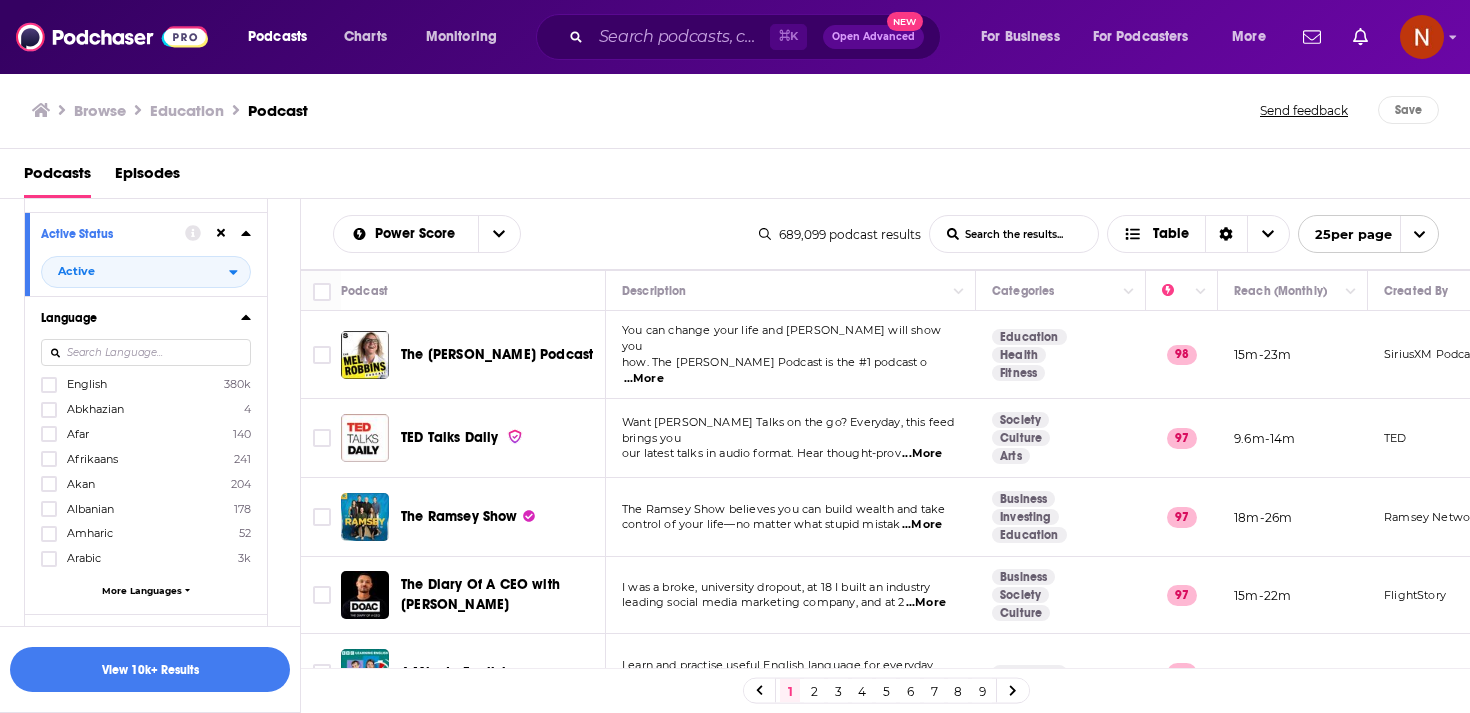 click on "Arabic 3k" at bounding box center (146, 558) 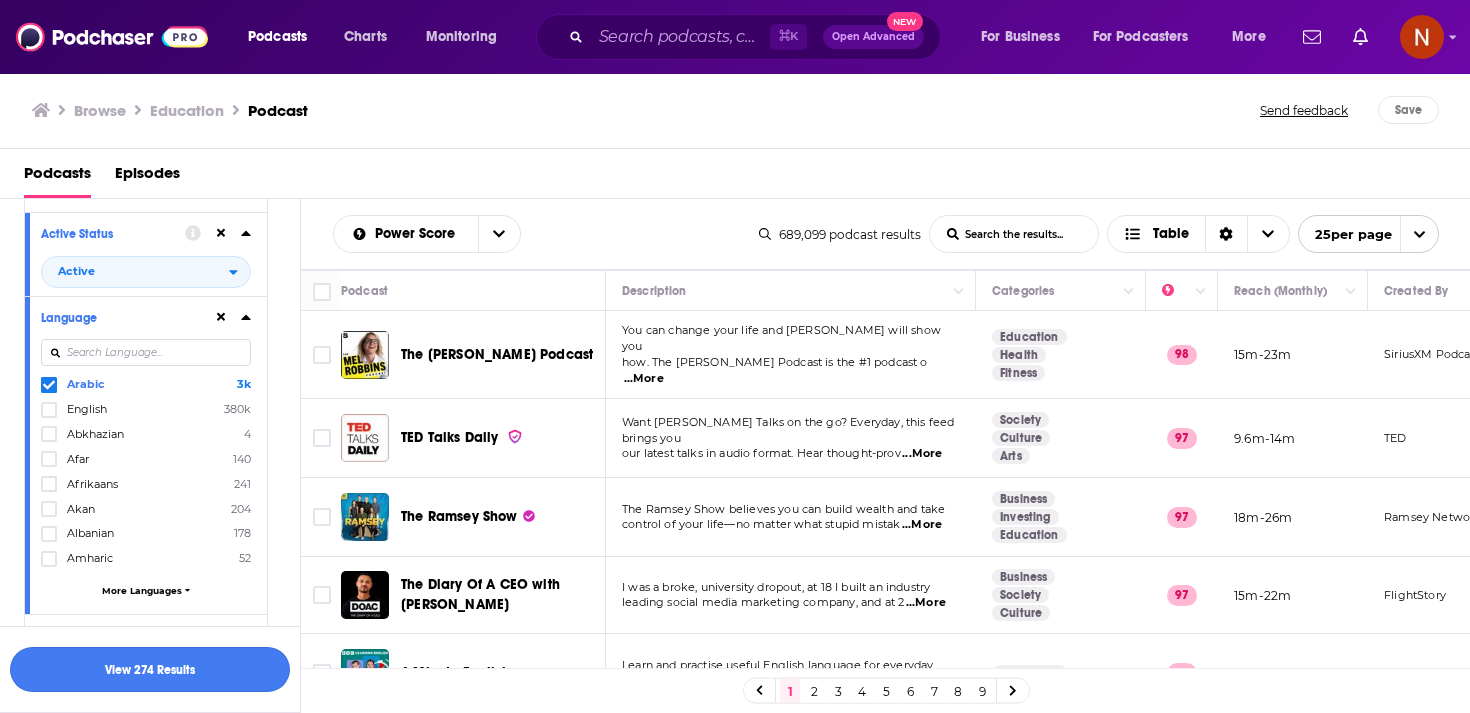 click on "View 274 Results" at bounding box center (150, 669) 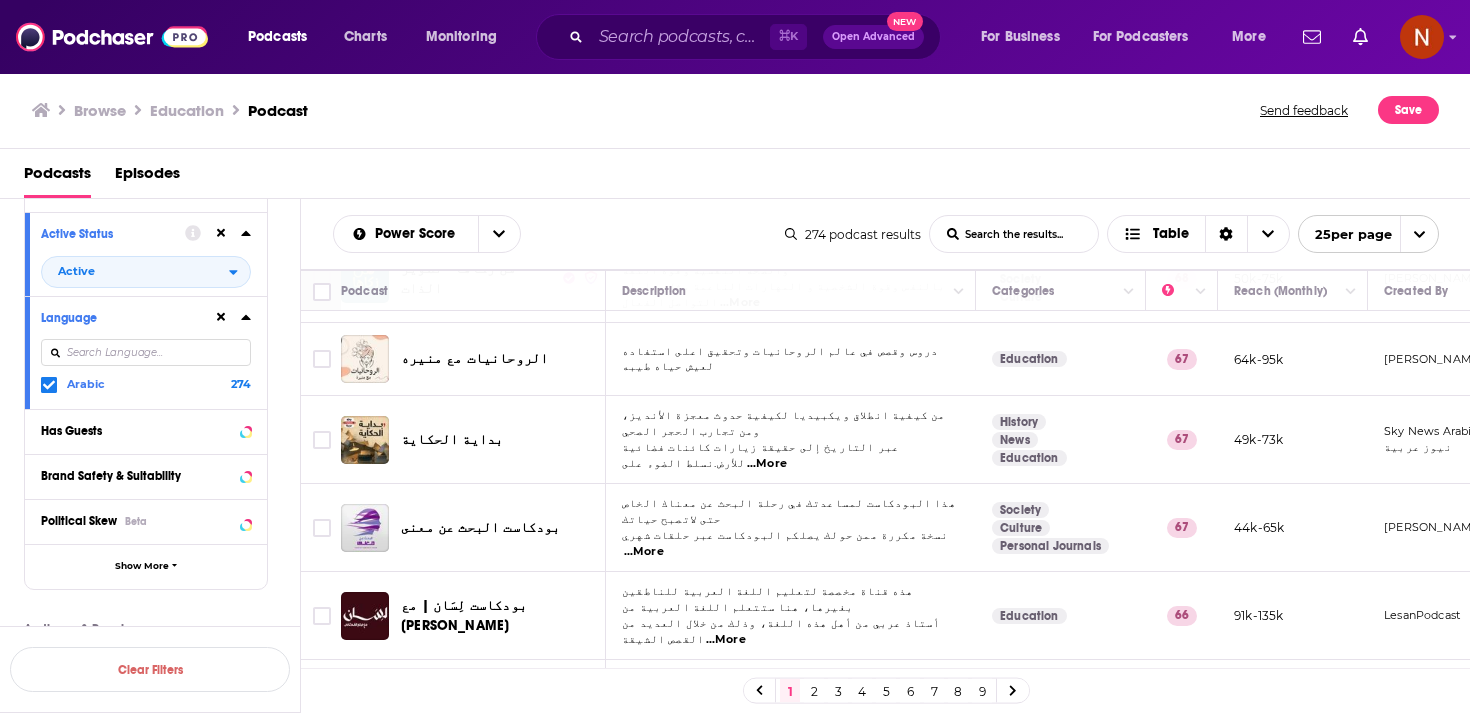 scroll, scrollTop: 1011, scrollLeft: 0, axis: vertical 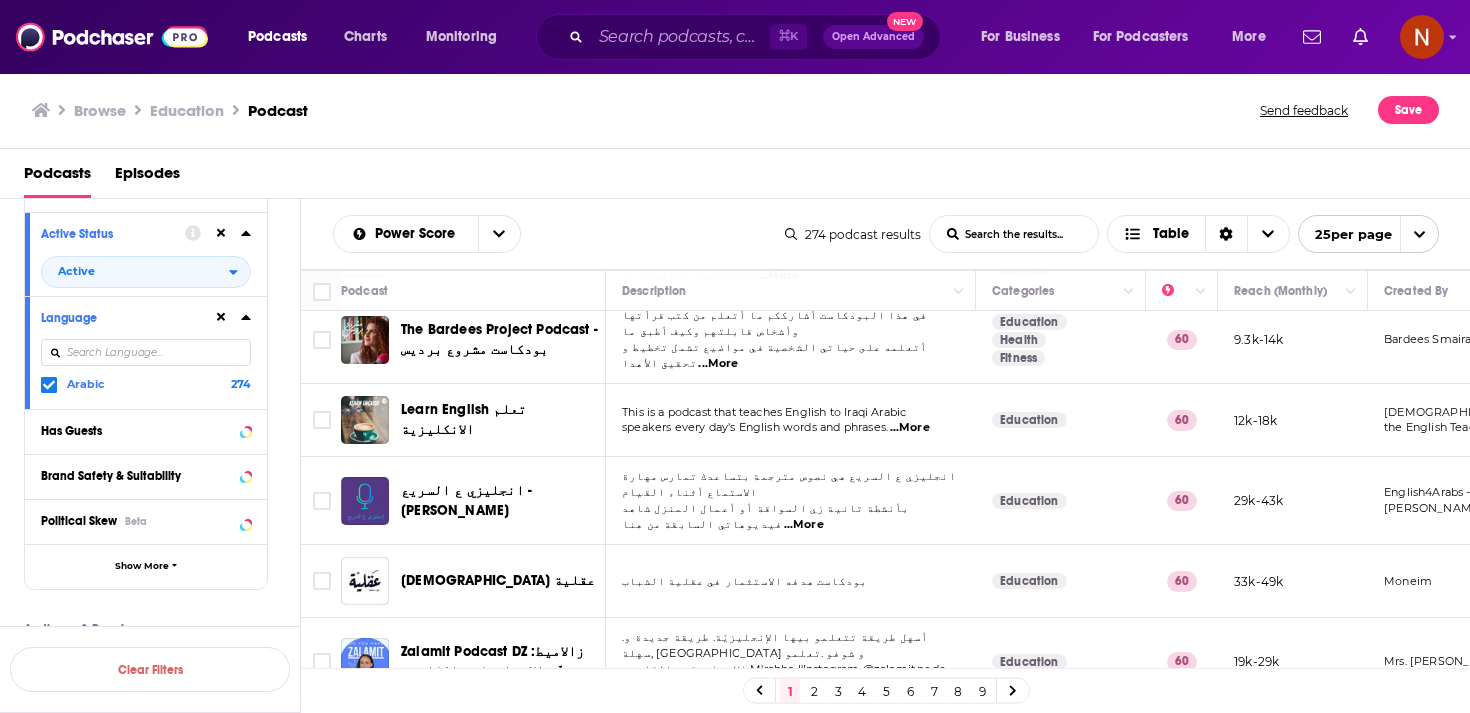 click on "Podcast by أحمد السيّد" at bounding box center (791, 742) 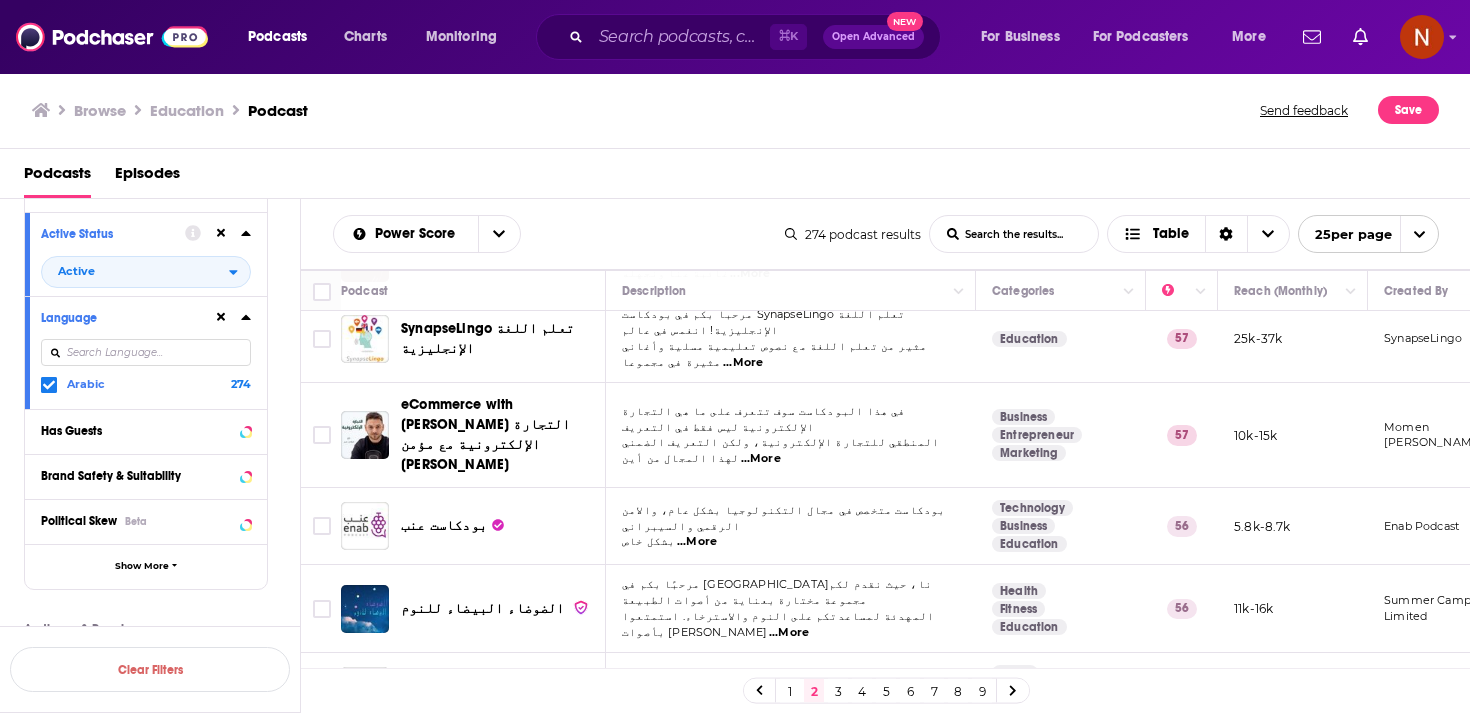 scroll, scrollTop: 174, scrollLeft: 0, axis: vertical 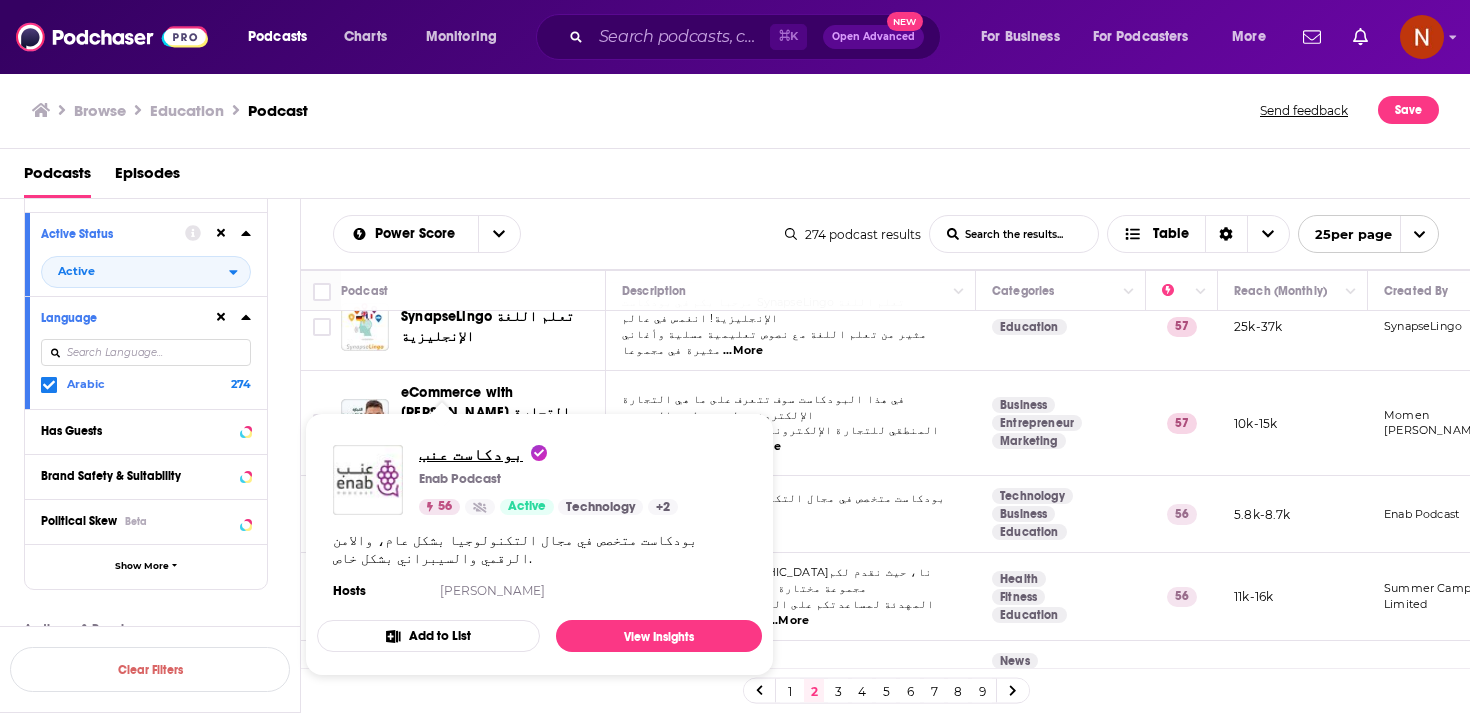 click on "بودكاست عنب" at bounding box center [483, 454] 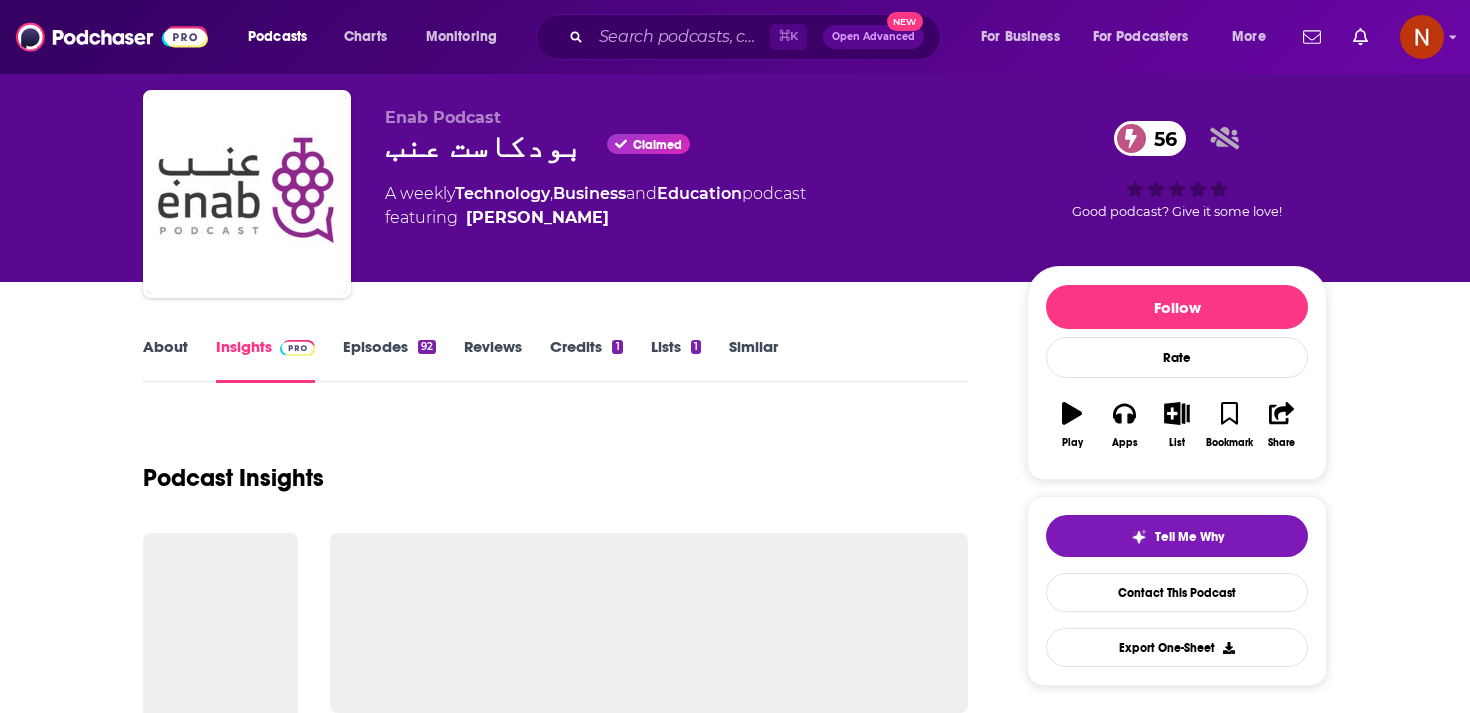 scroll, scrollTop: 142, scrollLeft: 0, axis: vertical 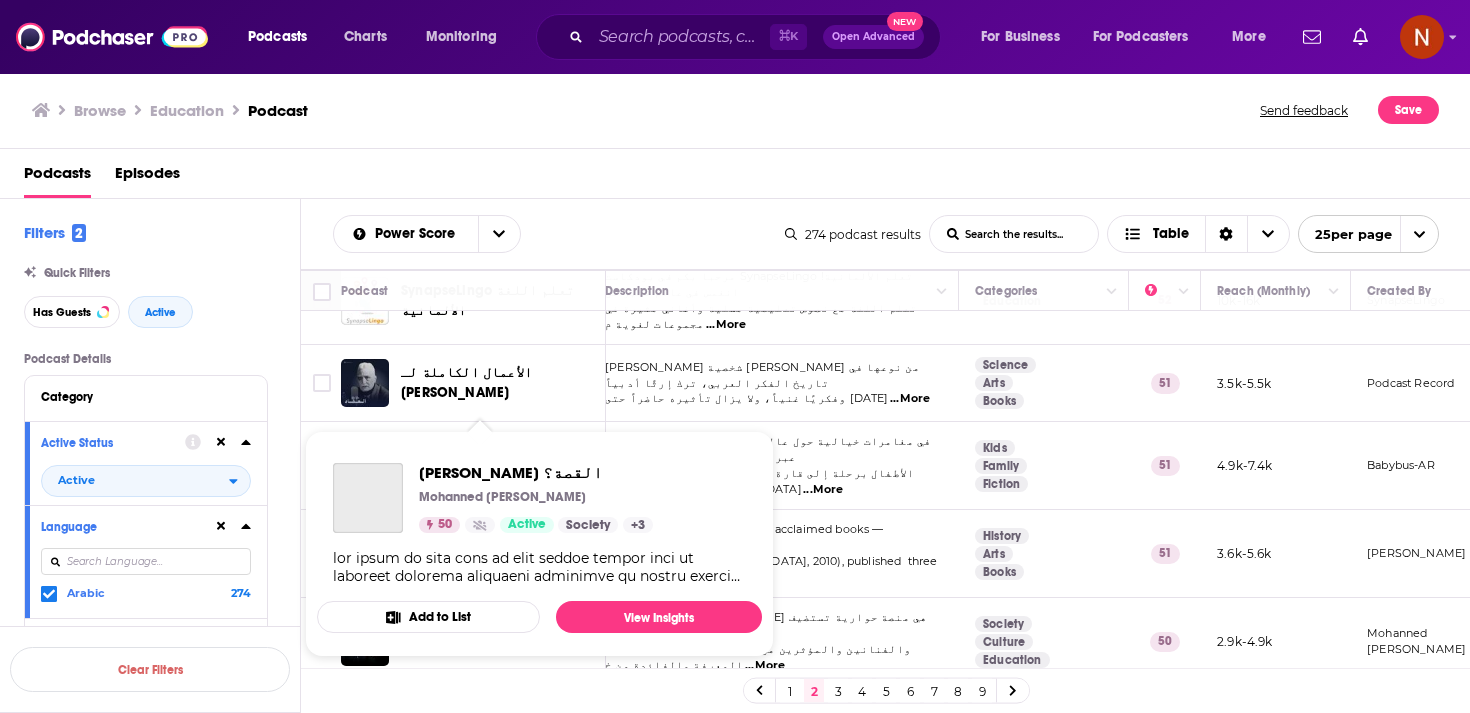 click on "Podcasts Charts Monitoring ⌘  K Open Advanced New For Business For Podcasters More Podcasts Charts Monitoring For Business For Podcasters More Browse Education Podcast Send feedback Save Podcasts Episodes Filters 2 Quick Filters Has Guests Active Podcast Details Category Active Status Active Language Arabic 274 Has Guests Brand Safety & Suitability Political Skew Beta Show More Audience & Reach Power Score™ Reach (Monthly) Reach (Episode Average) Gender Age Income Show More Saved Searches Select Clear Filters Power Score List Search Input Search the results... Table 274   podcast   results List Search Input Search the results... Table 25  per page Podcast Description Categories Reach (Monthly) Created By Networks Reach (Episode) Top Country Hosts بودكاست خالد بودكاست عن الوعي Education 57 9.8k-15k خالد -- Under 3k - -- في خاطري سؤال في خاطري سؤال لأني مؤمن أن في حياة وعقول الكثير من الأشخاص "كواليس"  ...More 57 --" at bounding box center [735, 356] 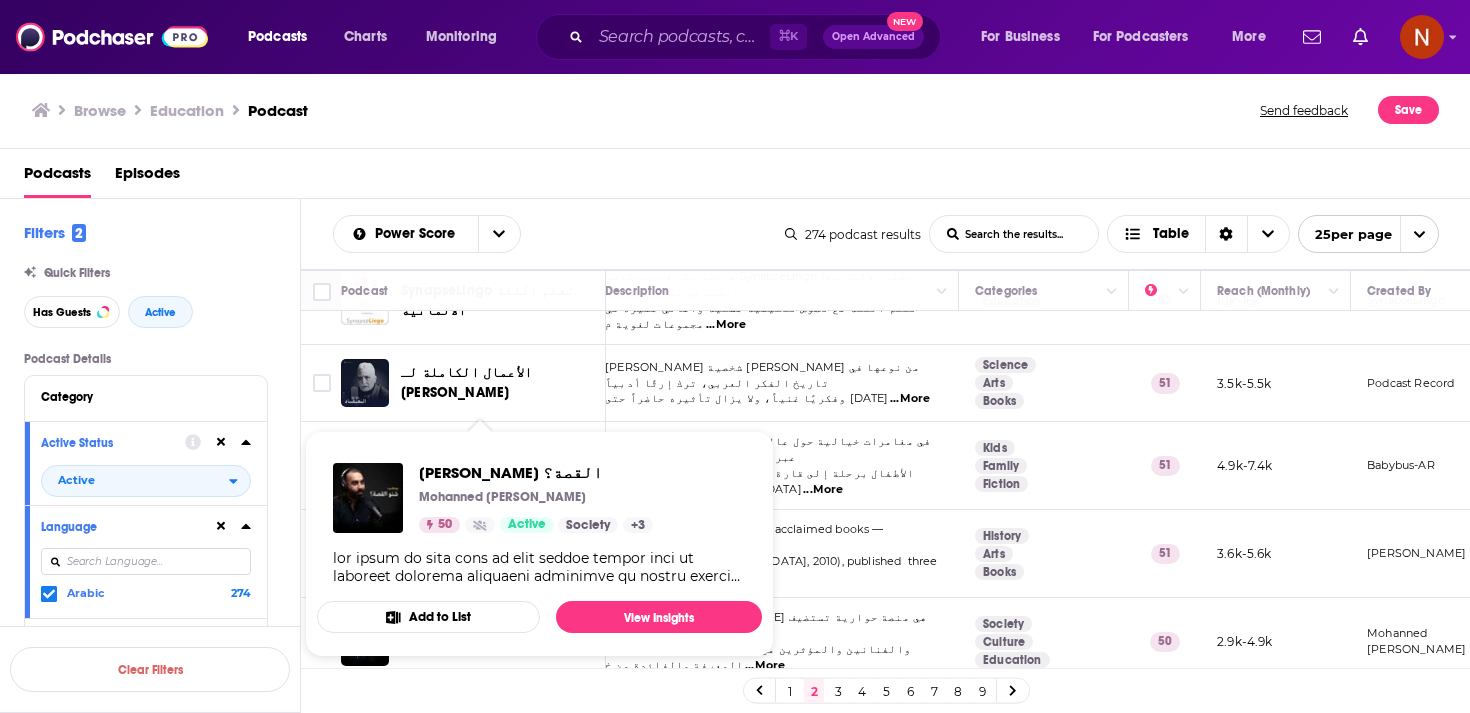 click on "Sheno Al Qussa شنو القصة؟ Mohanned Majeed مهند مجيد 50 Active Society + 3" at bounding box center [539, 524] 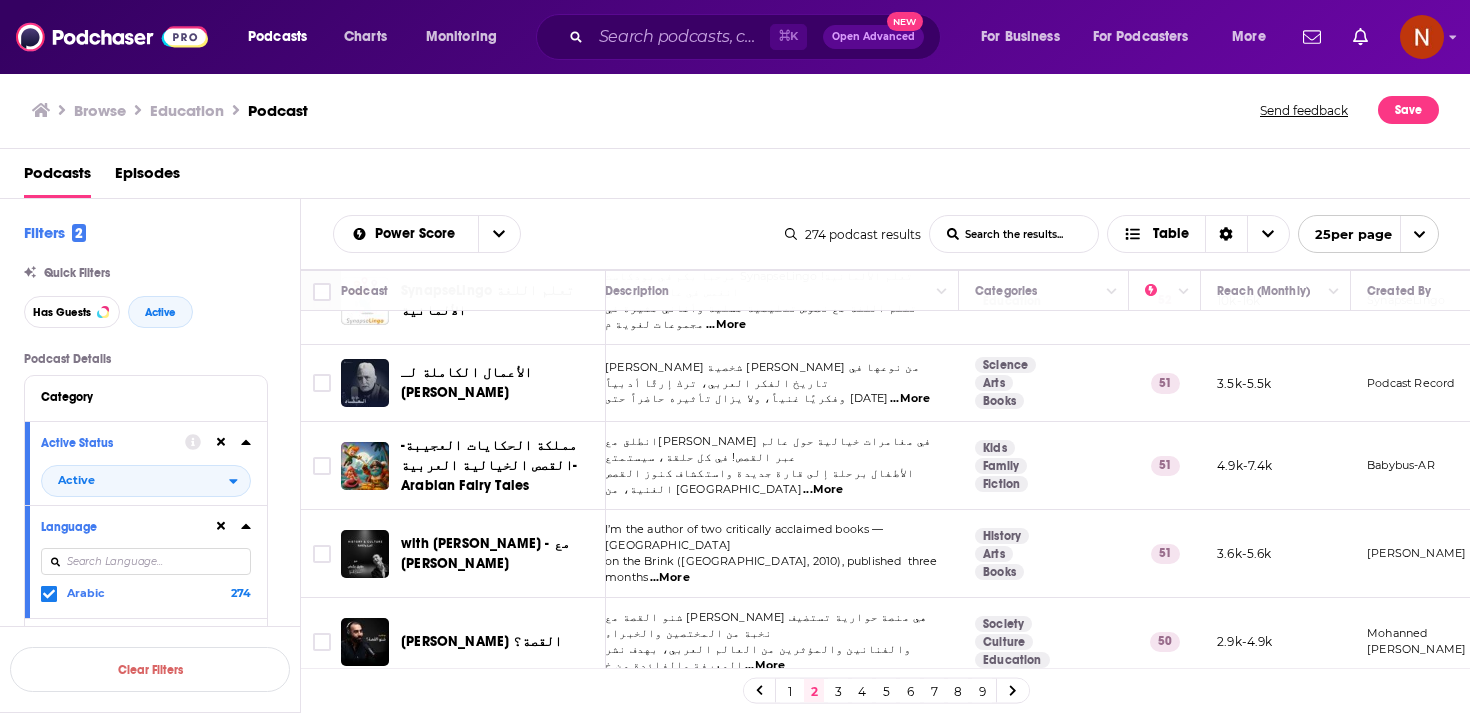 click on "3" at bounding box center [838, 691] 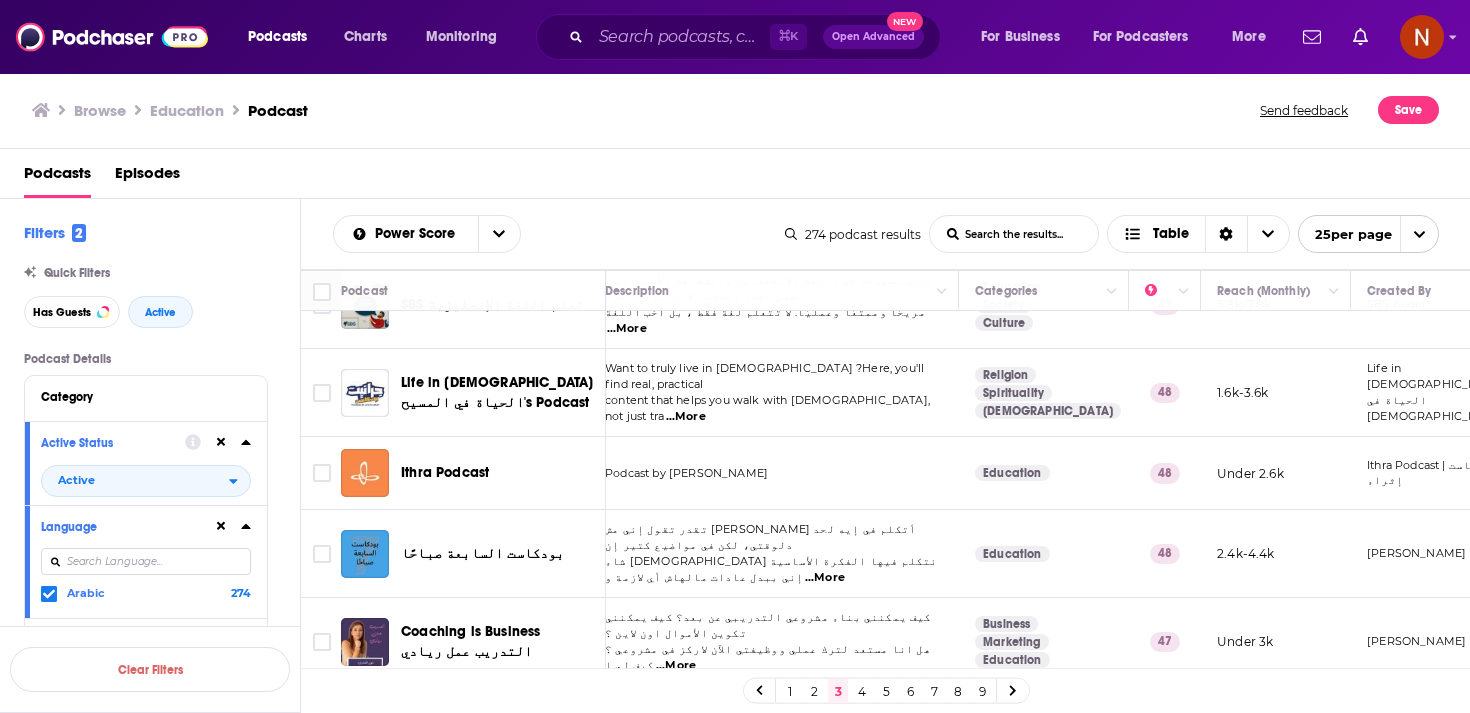 scroll, scrollTop: 0, scrollLeft: 17, axis: horizontal 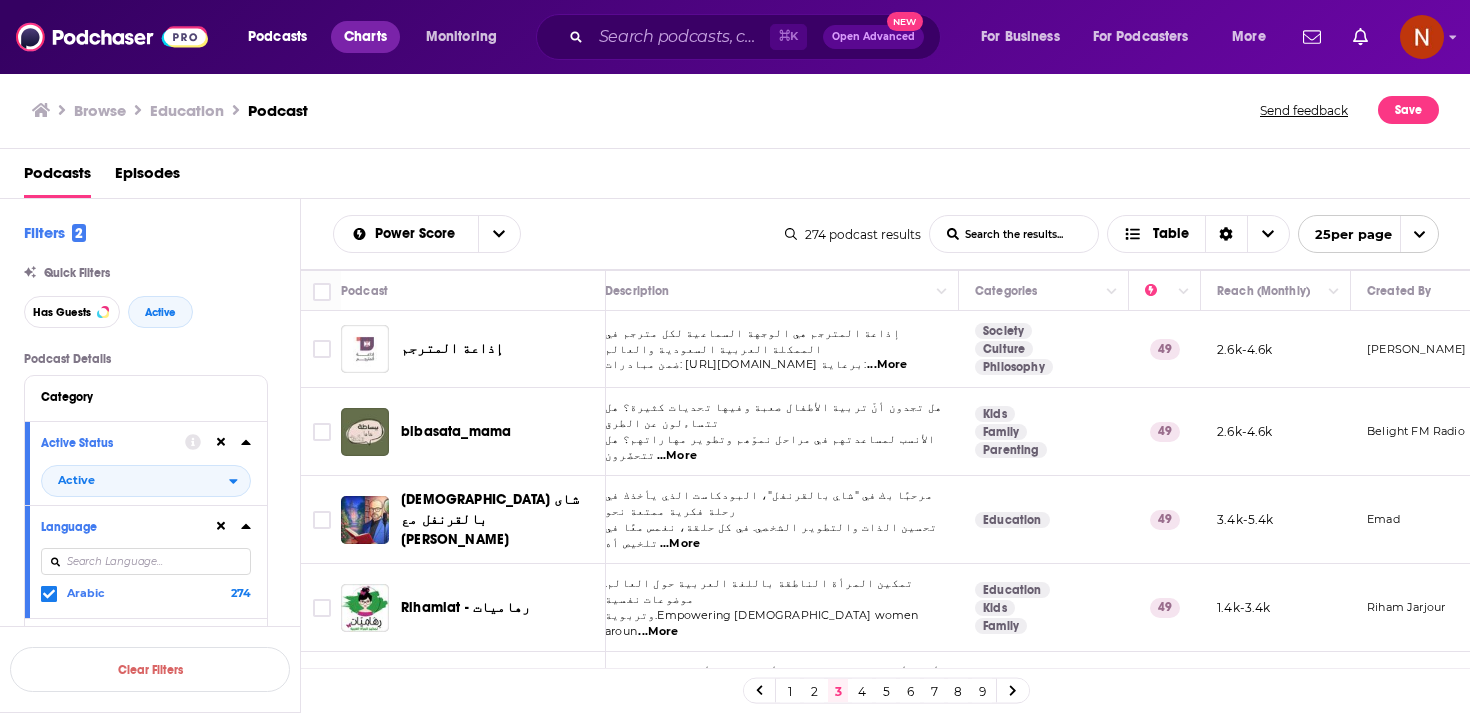 click on "Charts" at bounding box center [365, 37] 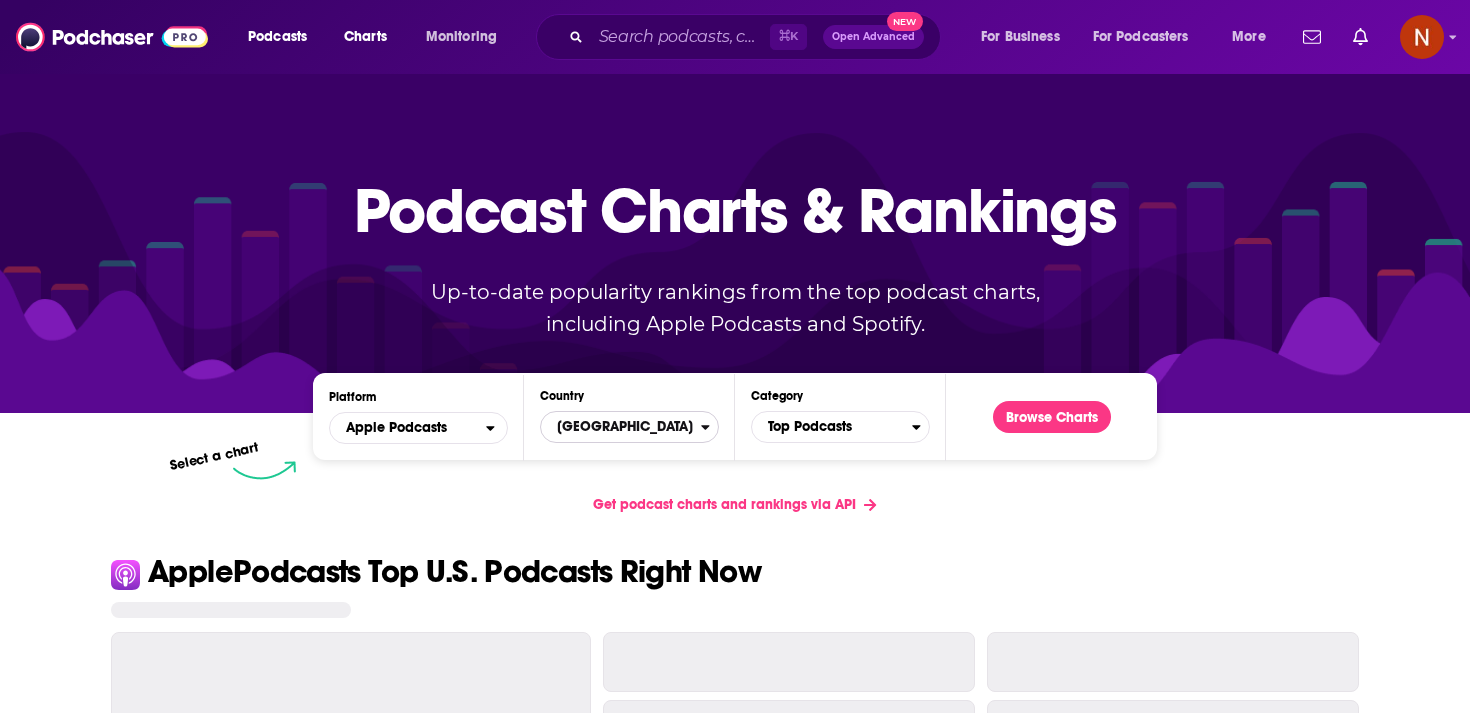 click on "United States" at bounding box center [621, 427] 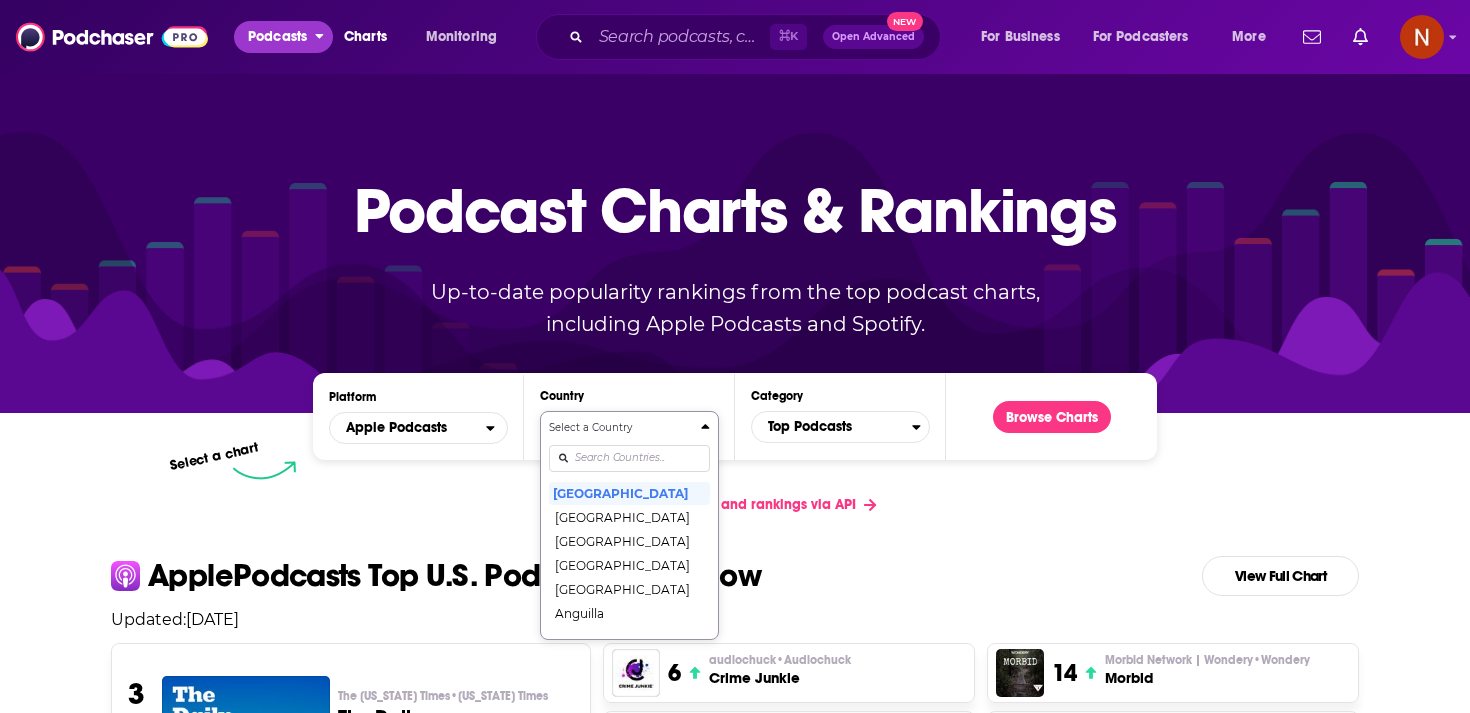 click on "Podcasts" at bounding box center (277, 37) 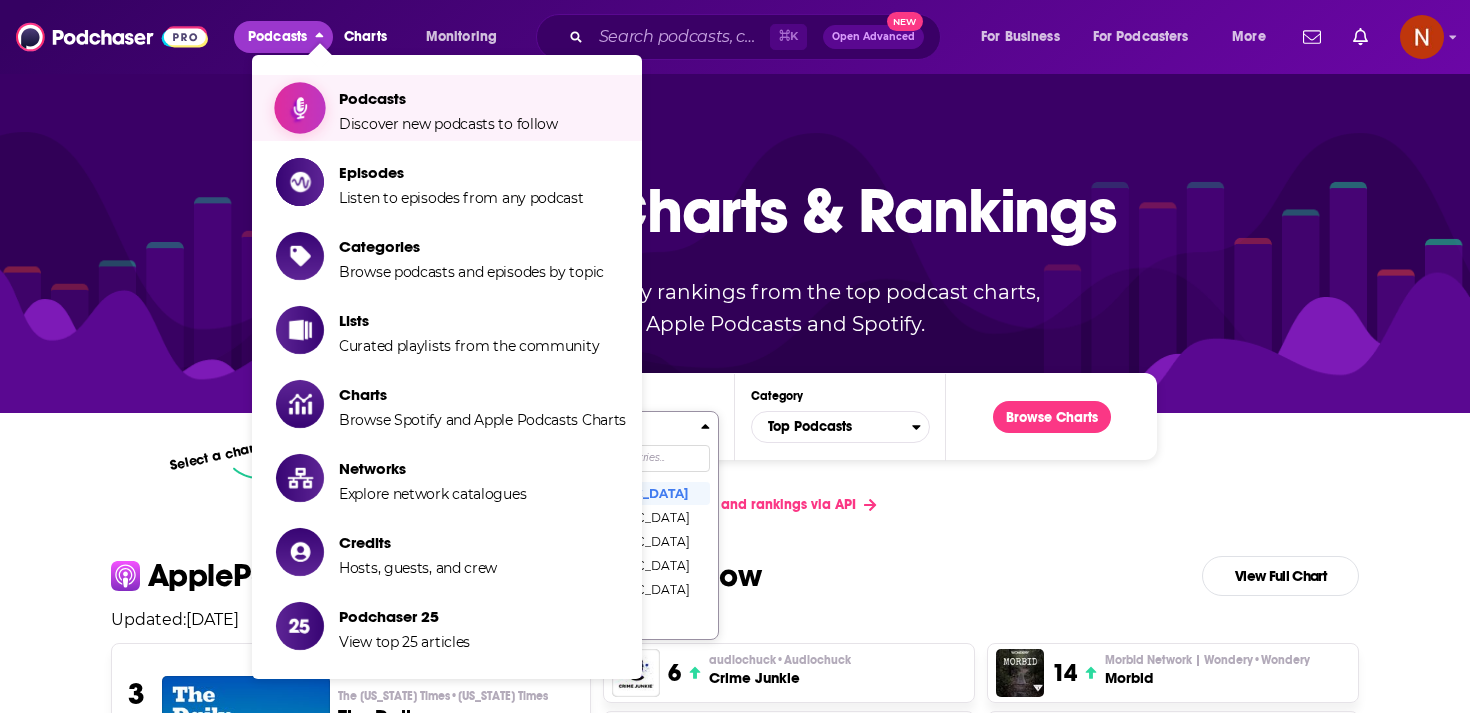 drag, startPoint x: 361, startPoint y: 164, endPoint x: 375, endPoint y: 130, distance: 36.769554 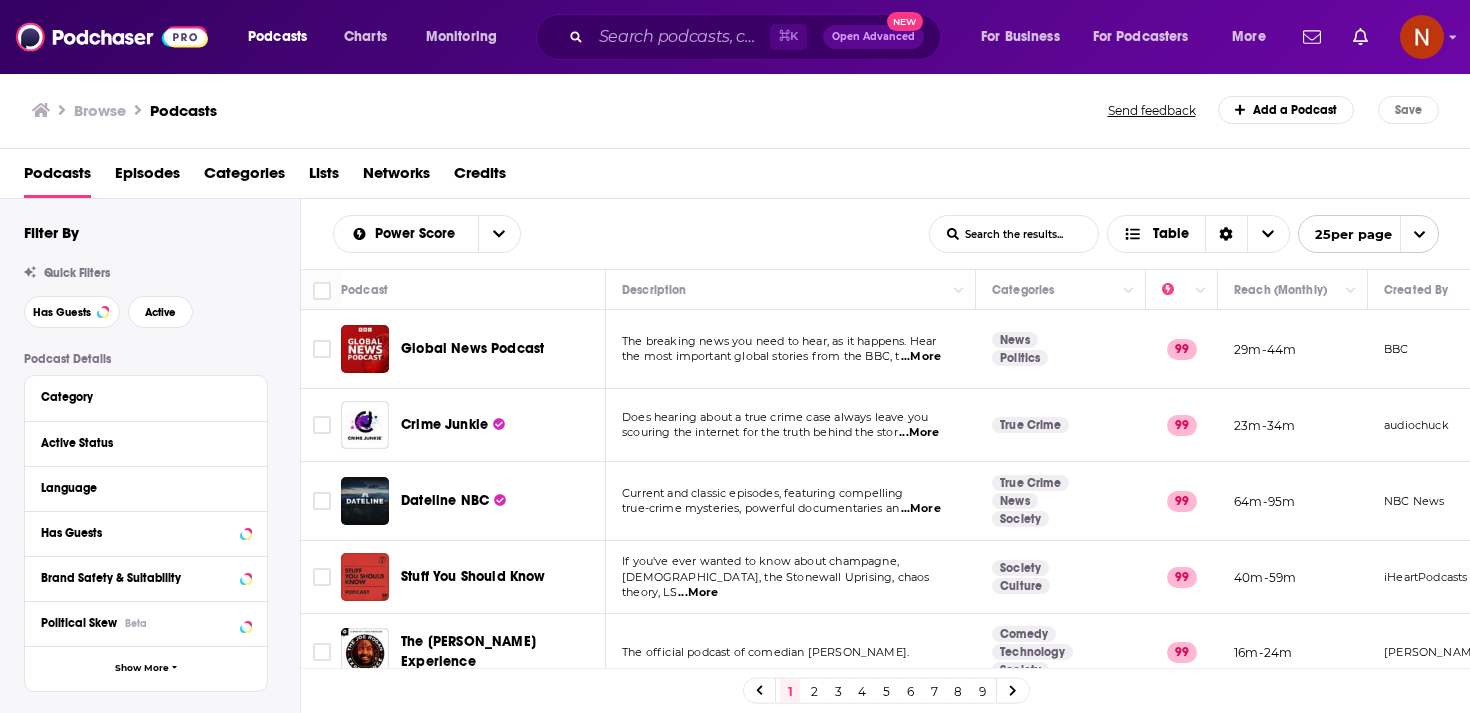 click on "Active Status" at bounding box center (146, 443) 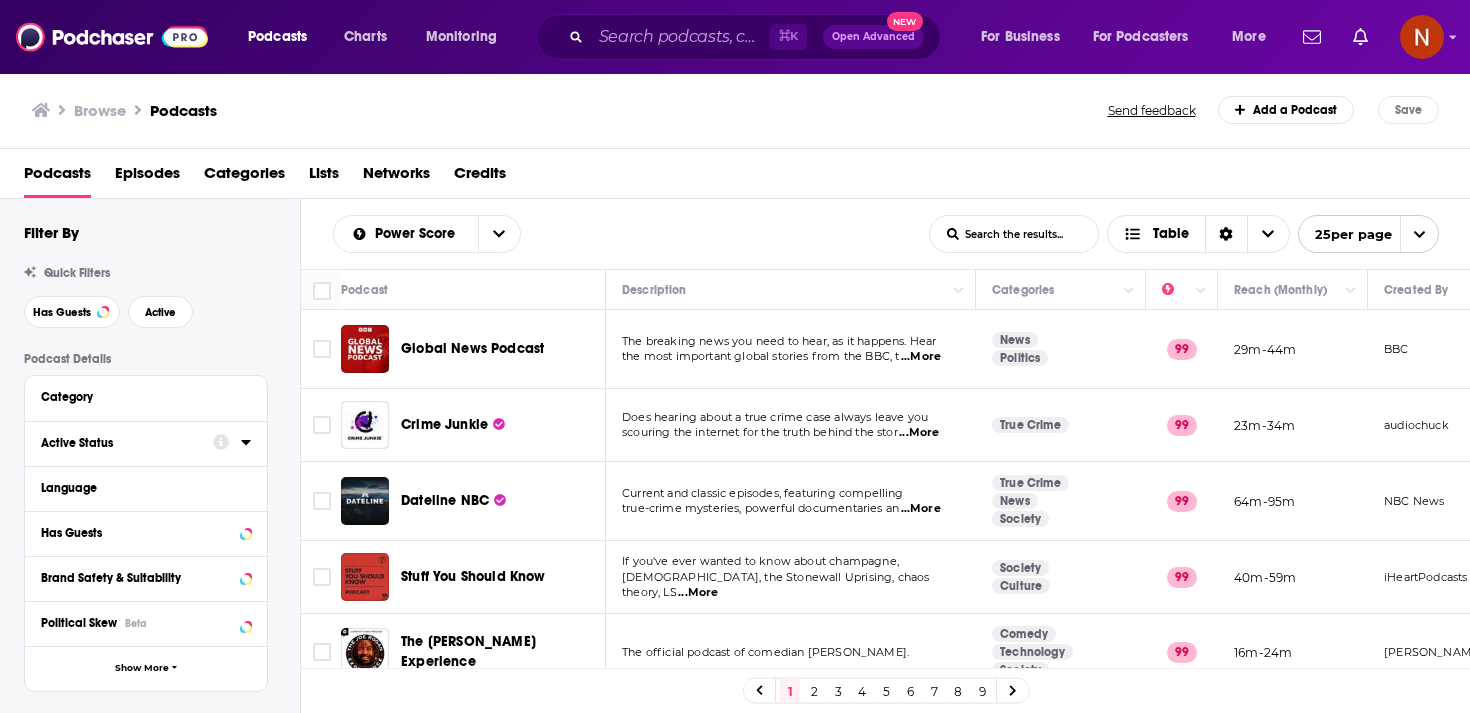 click 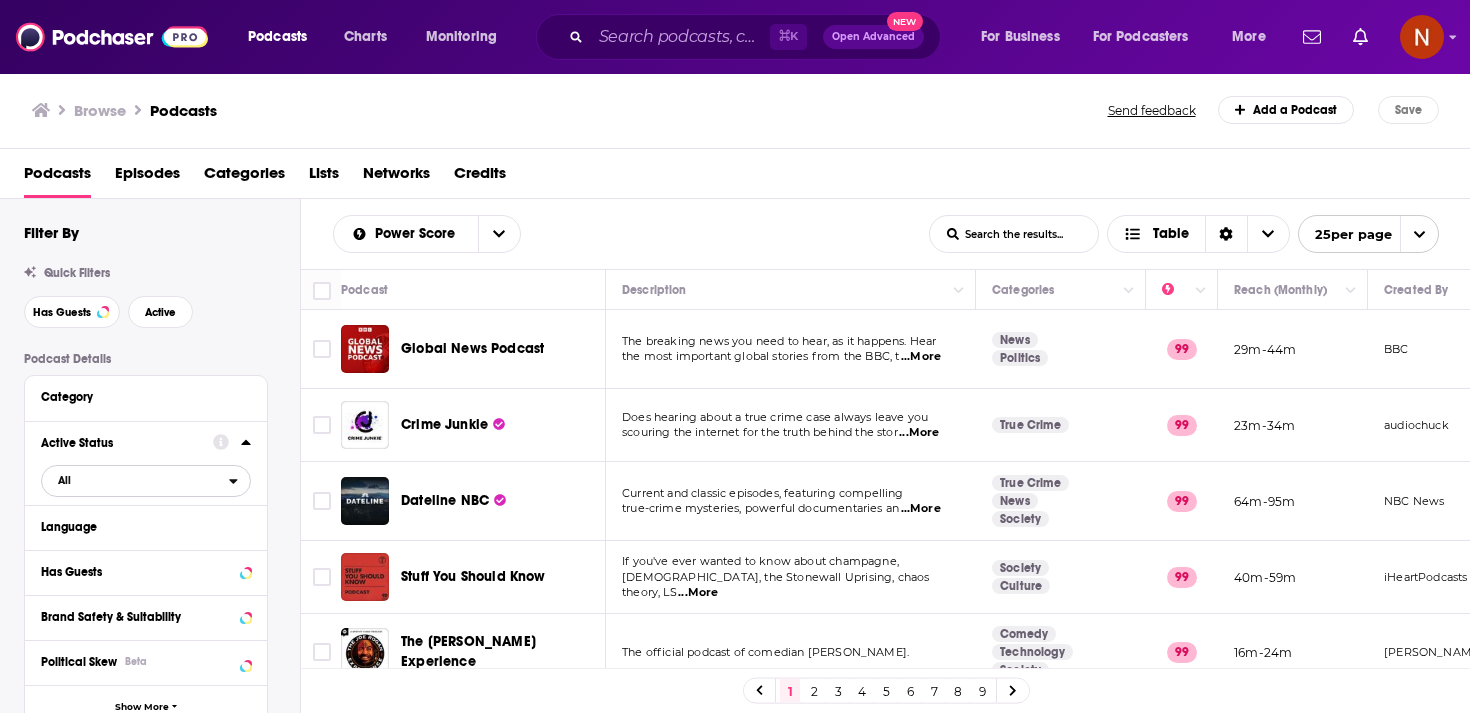 click 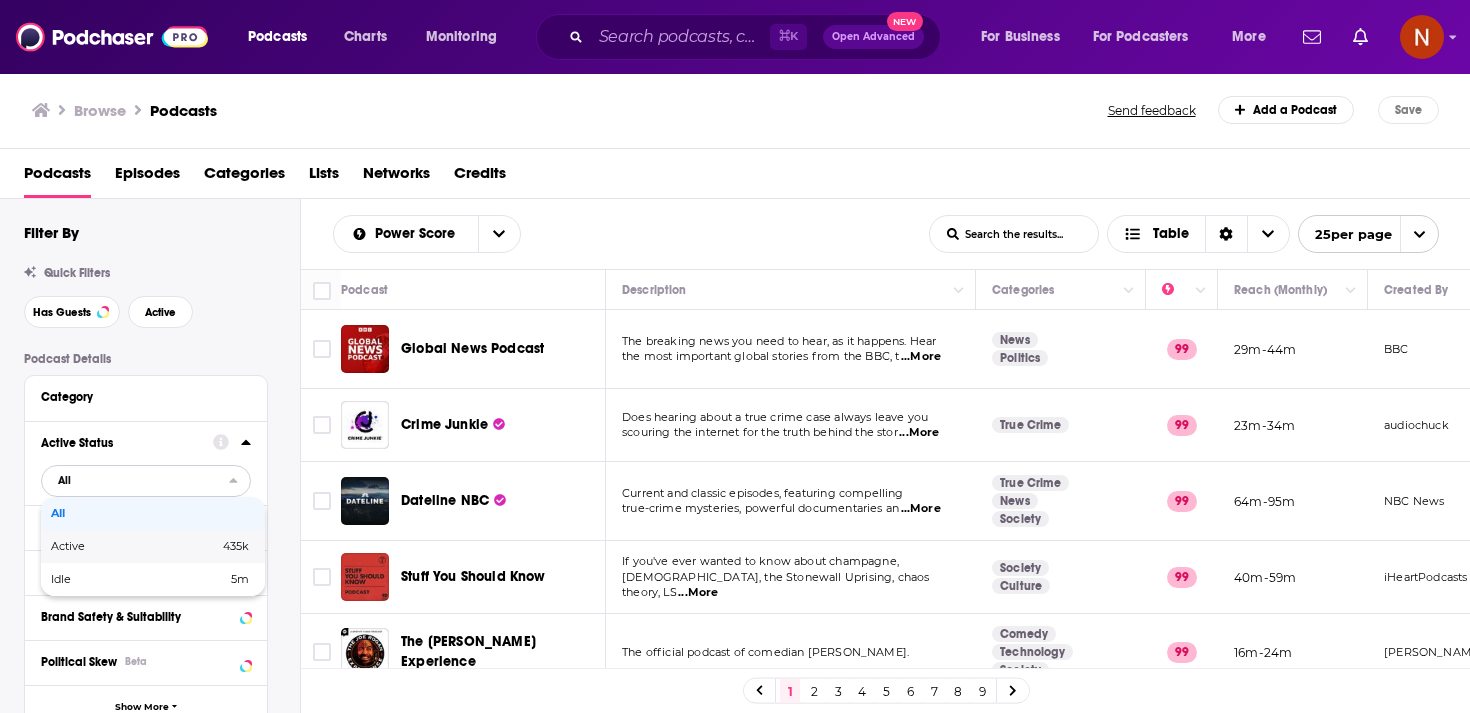 click on "Active 435k" at bounding box center [153, 546] 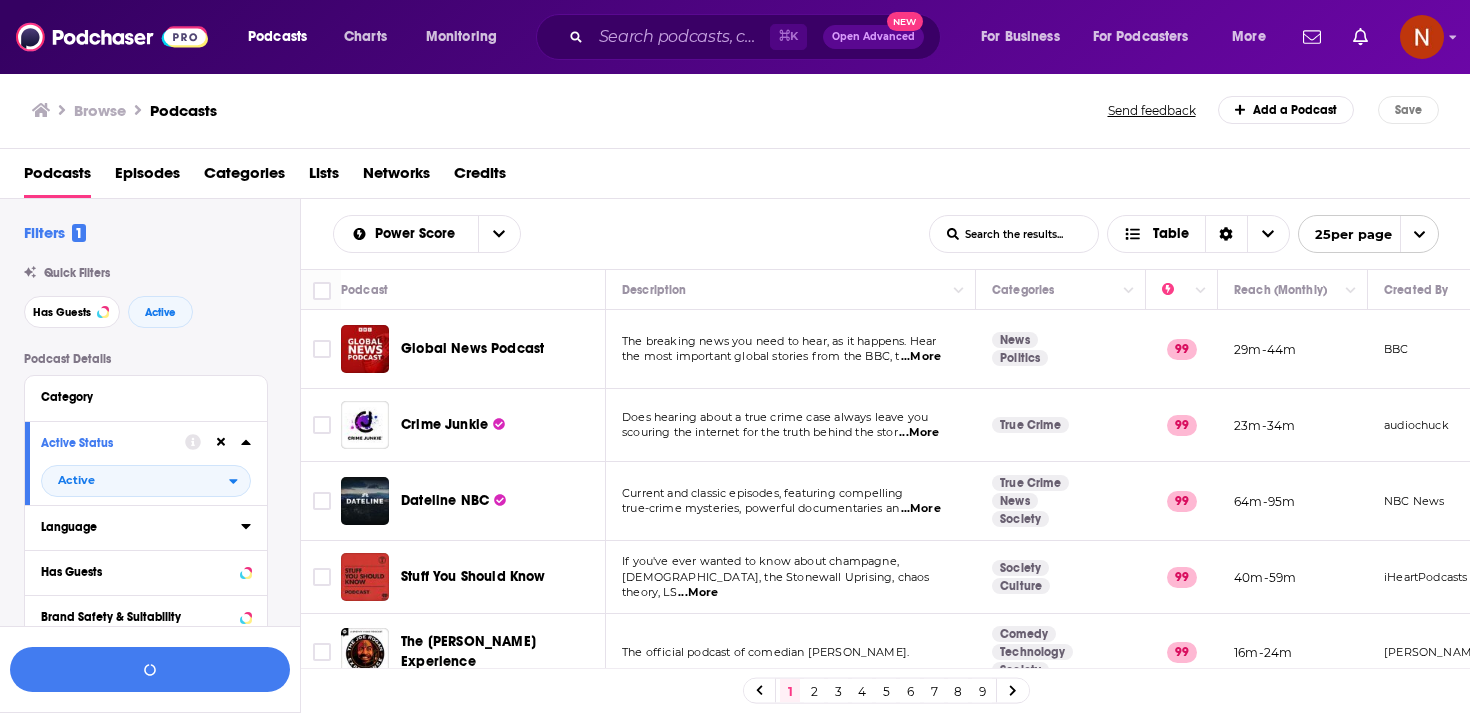 click 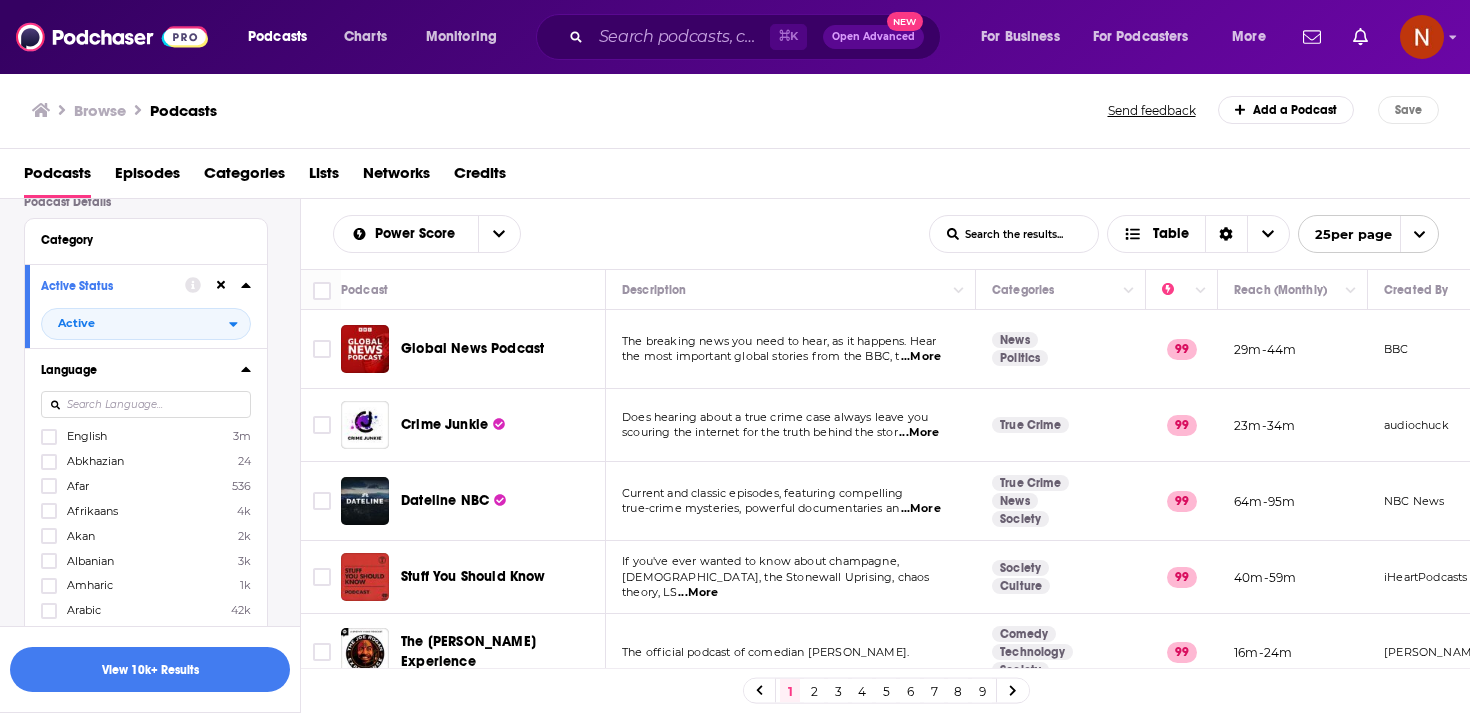 scroll, scrollTop: 158, scrollLeft: 0, axis: vertical 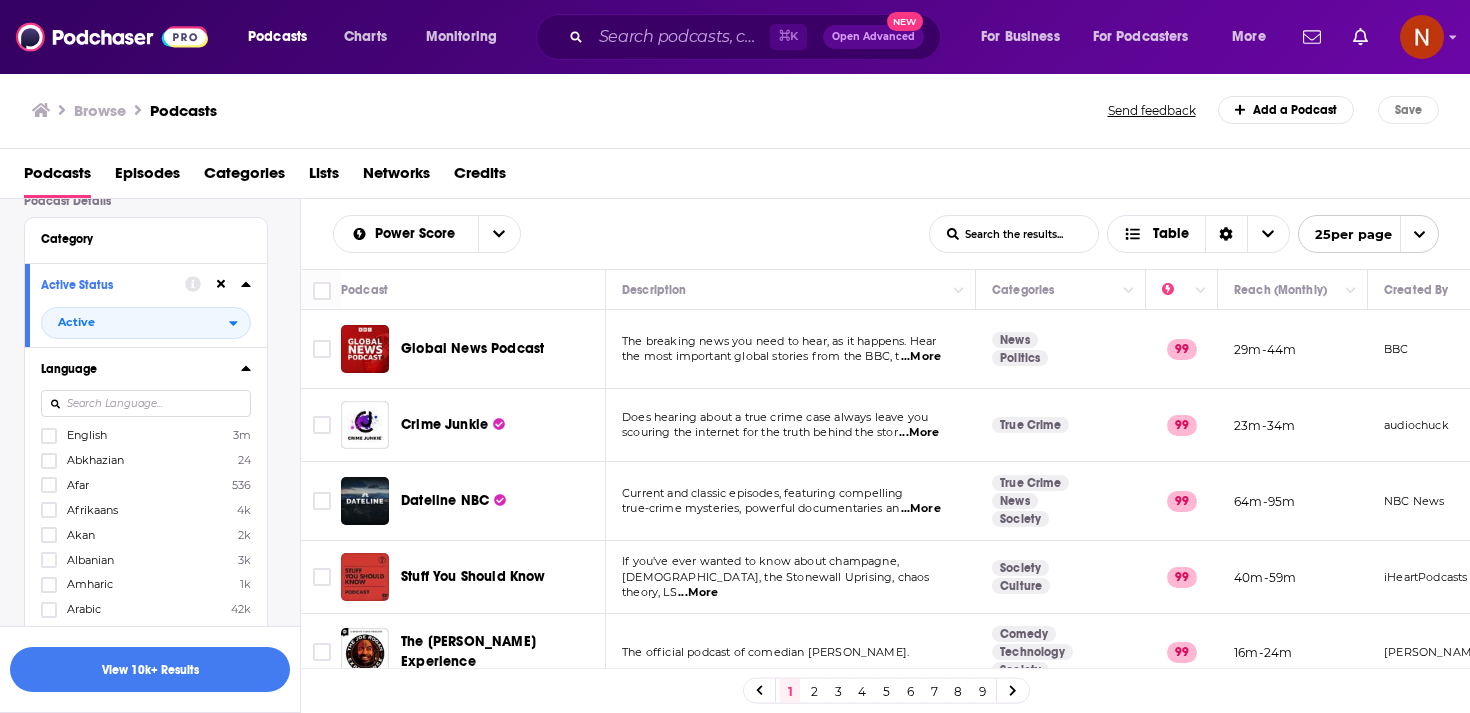 click on "Arabic 42k" at bounding box center [146, 609] 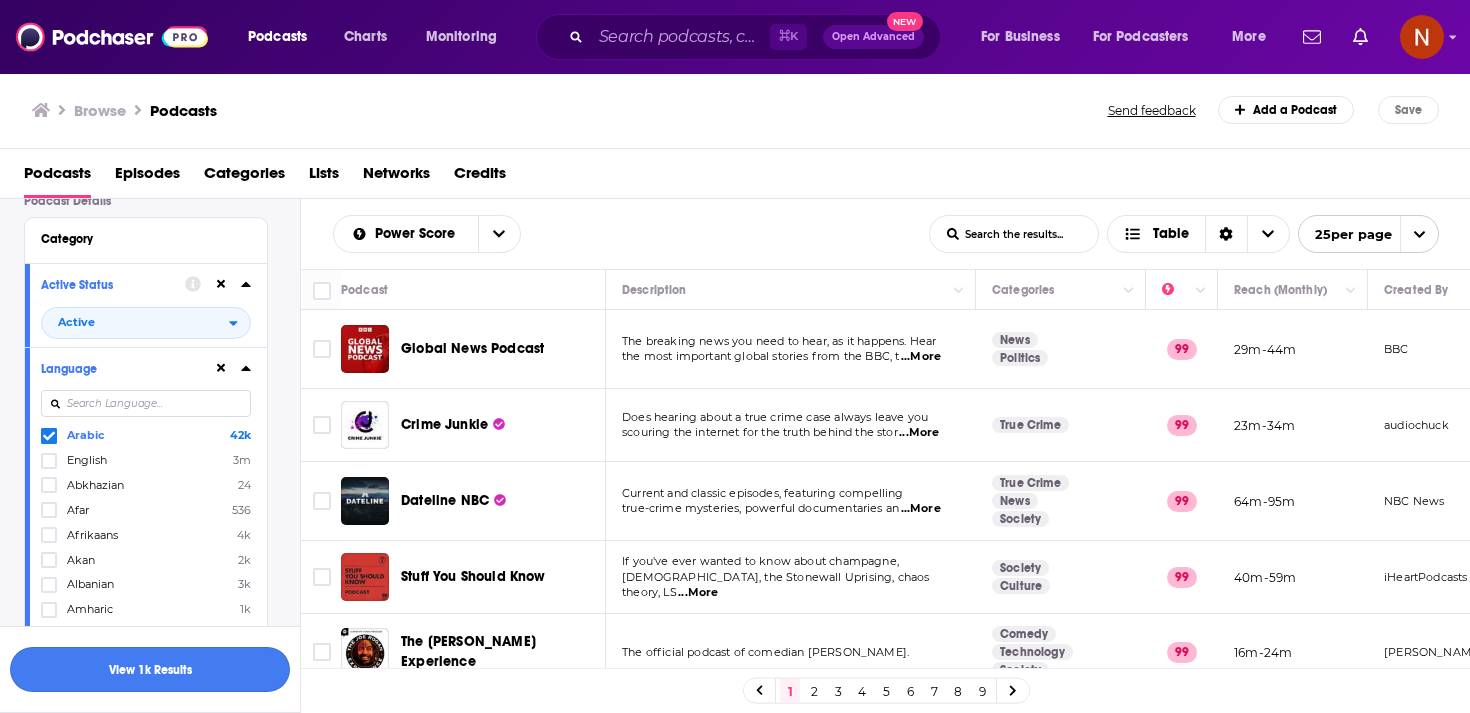 click on "View 1k Results" at bounding box center [150, 669] 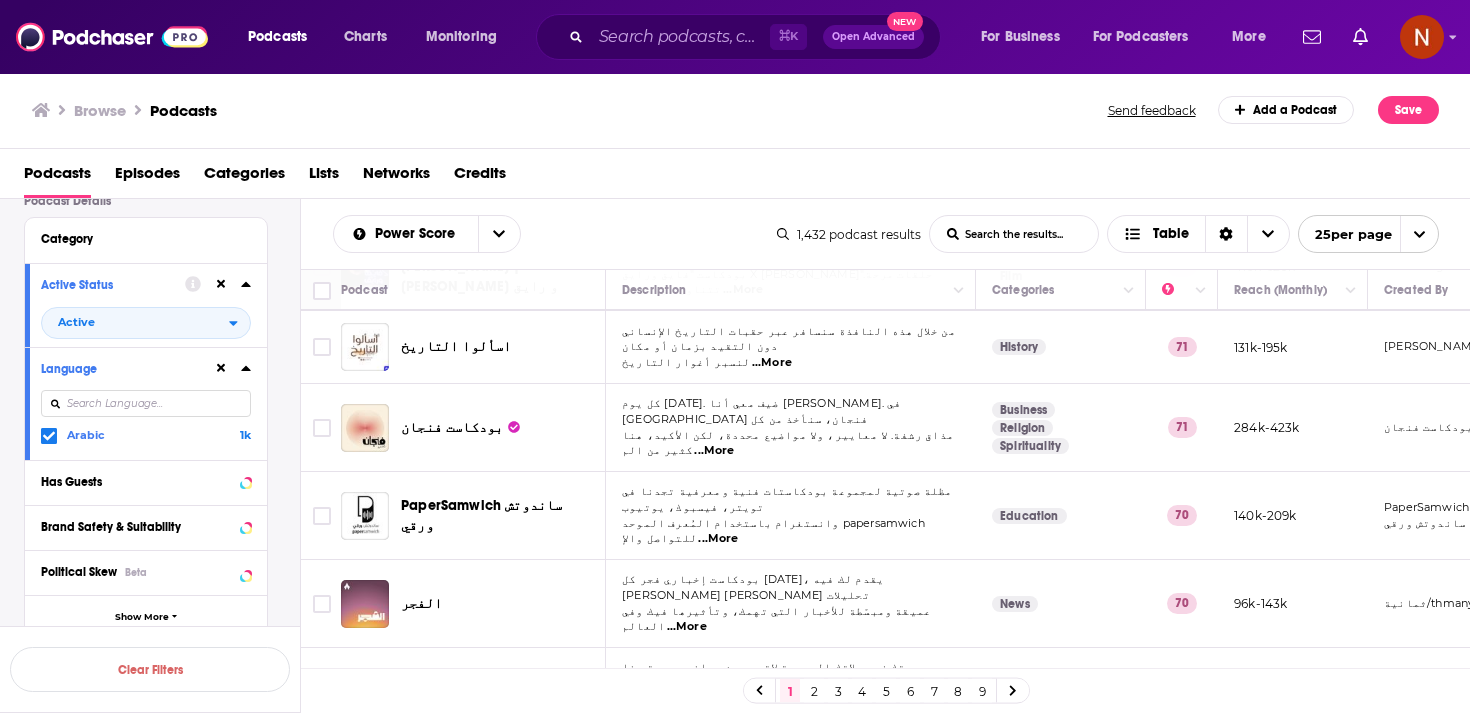 scroll, scrollTop: 1505, scrollLeft: 0, axis: vertical 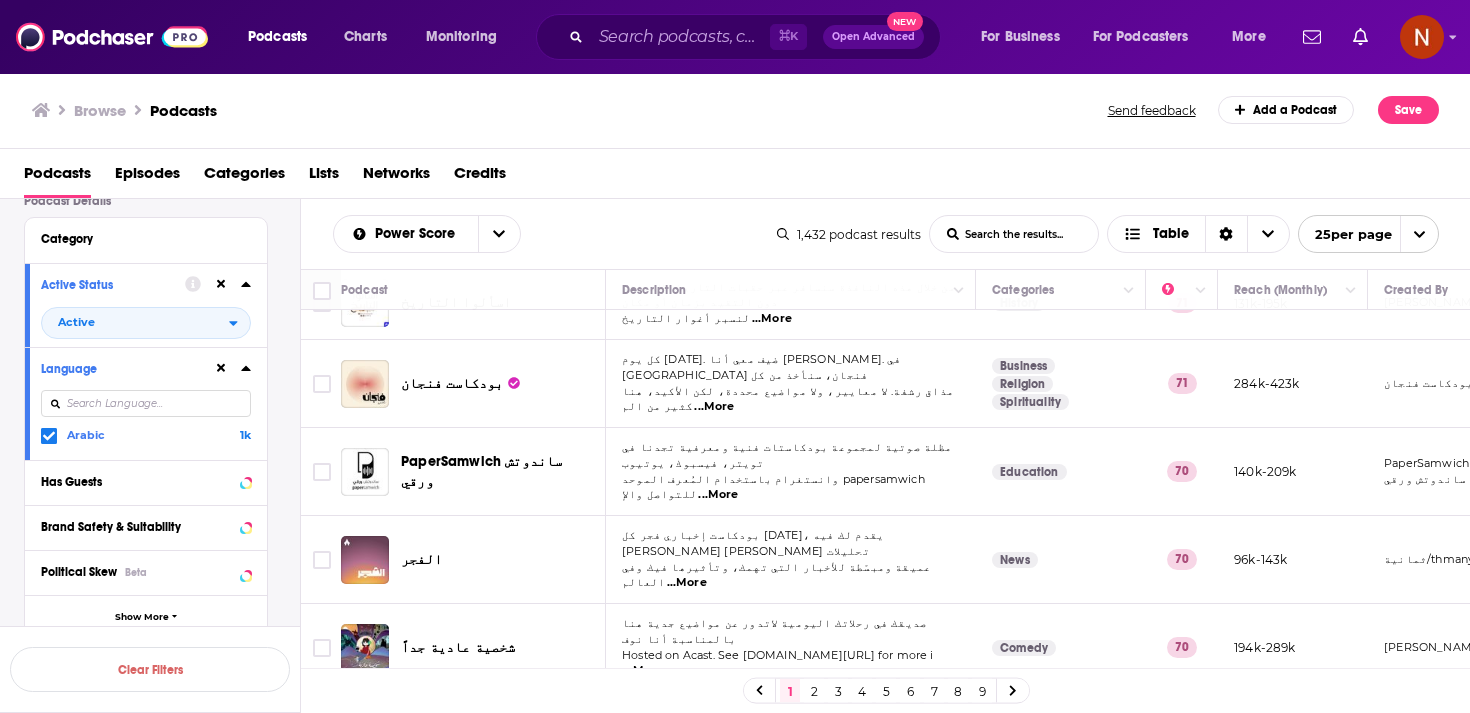 click on "2" at bounding box center [814, 691] 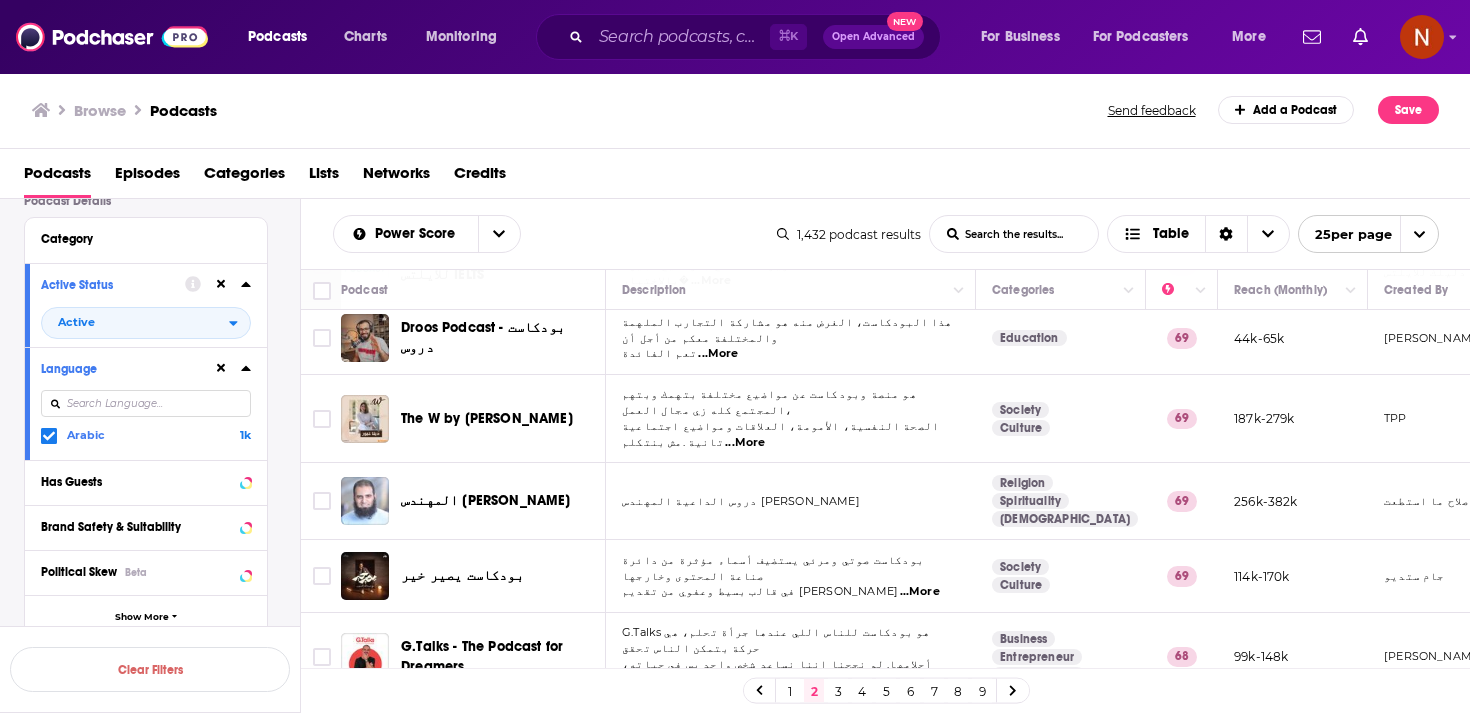 scroll, scrollTop: 82, scrollLeft: 0, axis: vertical 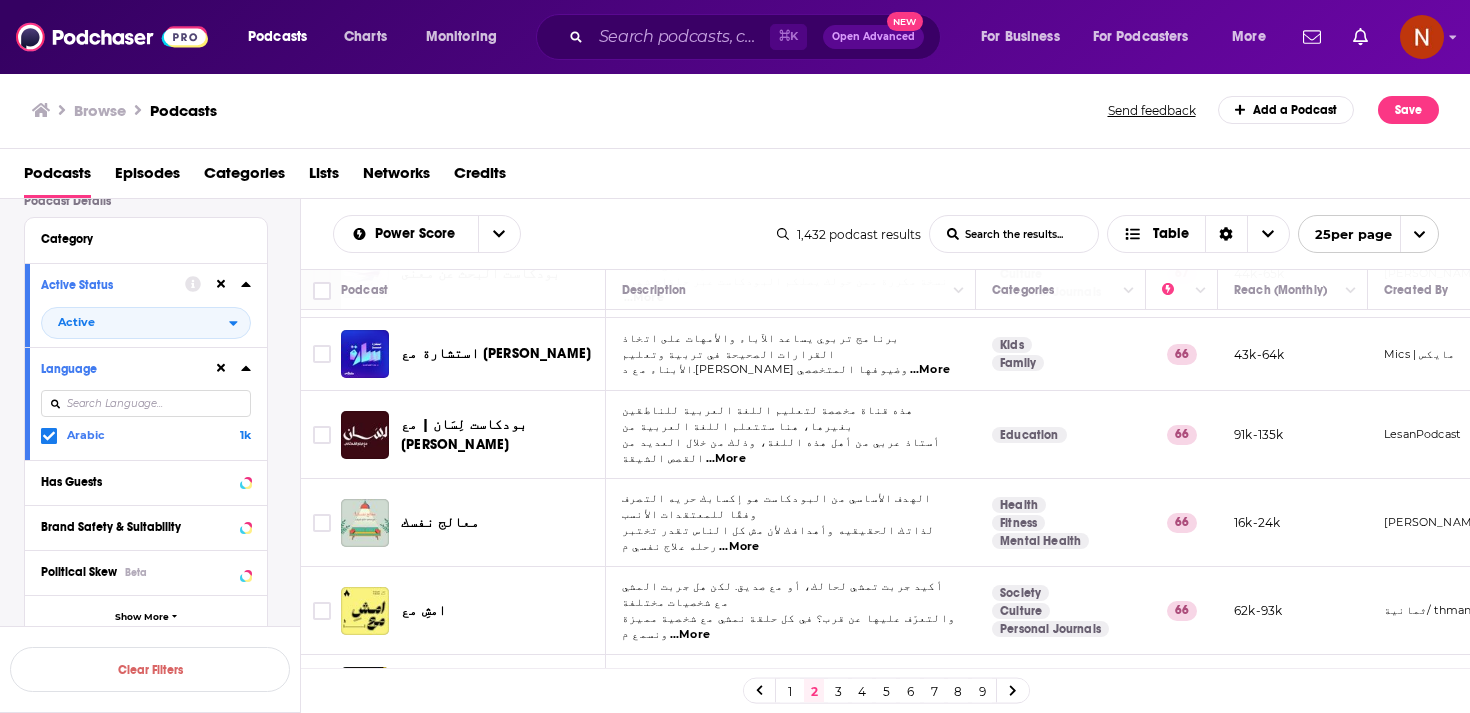 click on "3" at bounding box center [838, 691] 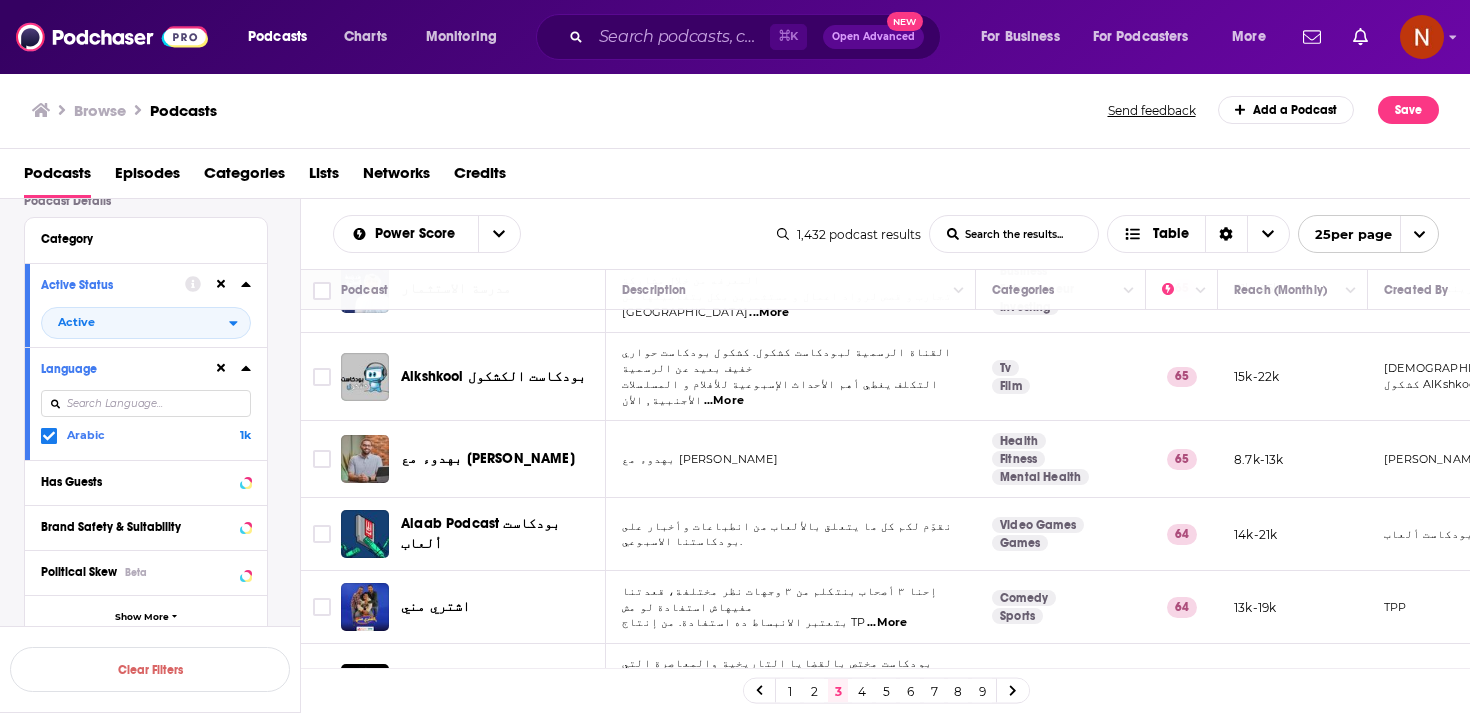 scroll, scrollTop: 139, scrollLeft: 0, axis: vertical 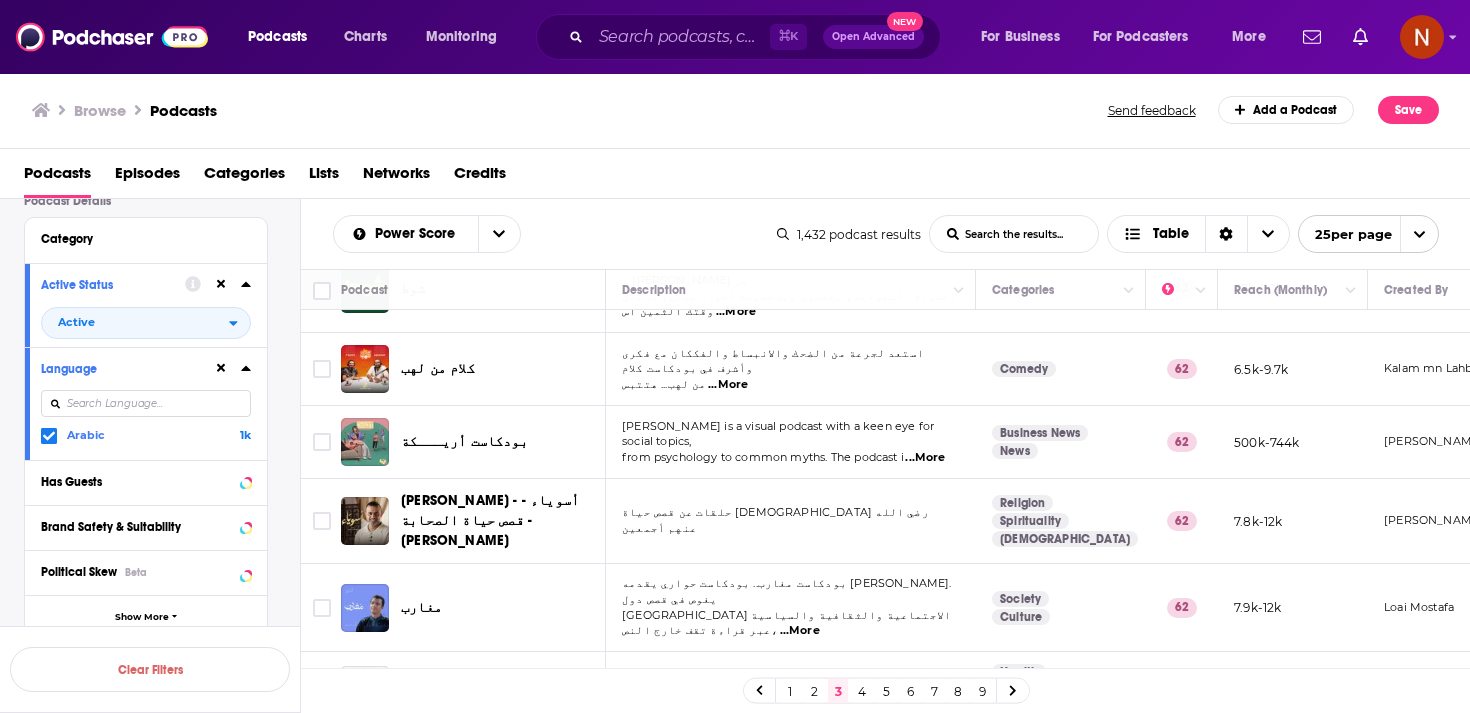 click on "4" at bounding box center (862, 691) 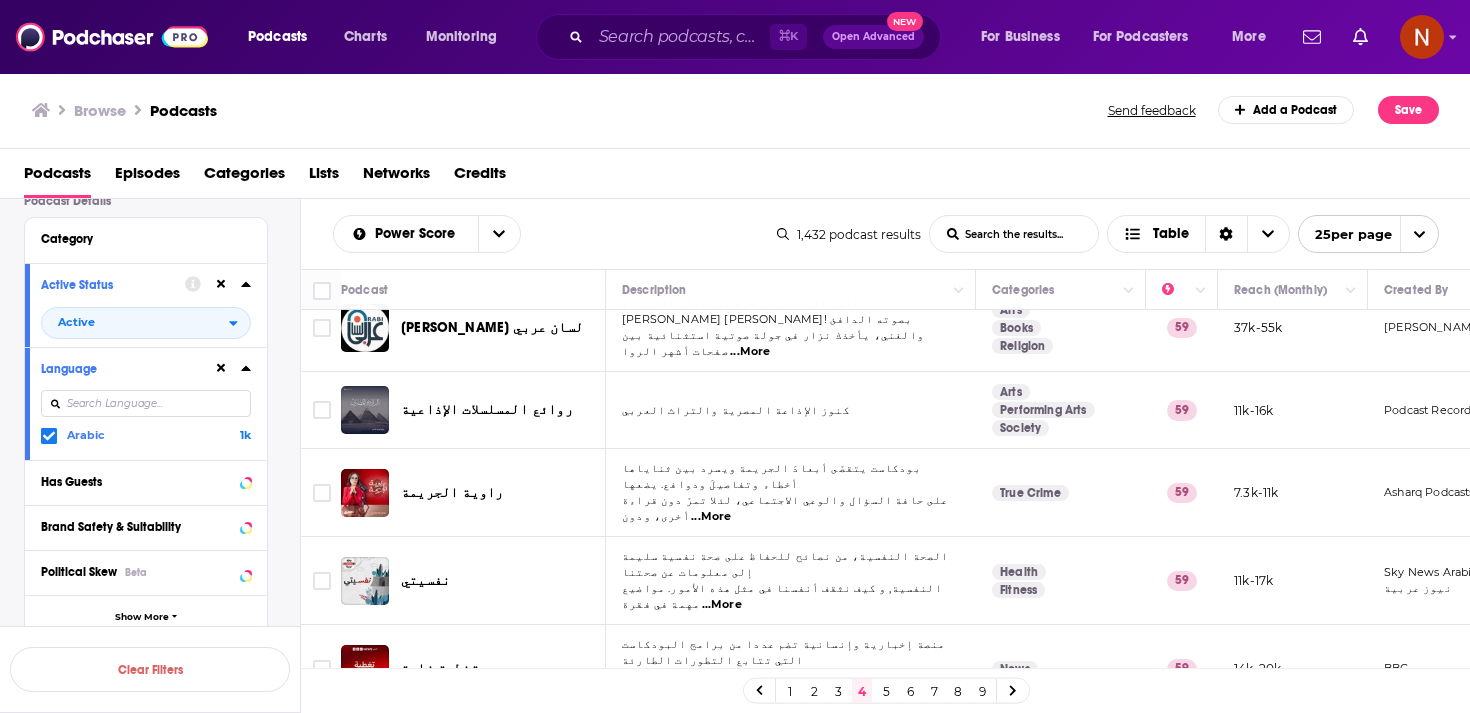 scroll, scrollTop: 1507, scrollLeft: 0, axis: vertical 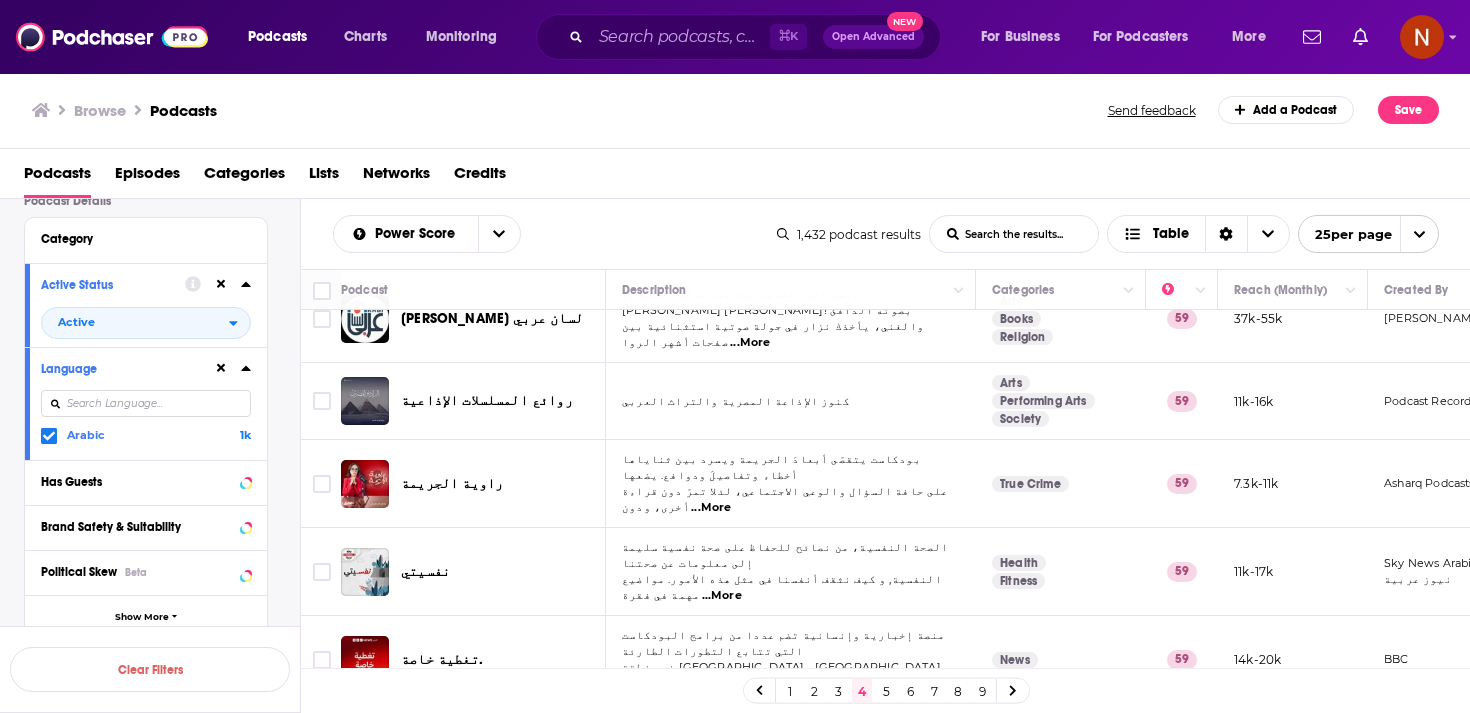 click on "5" at bounding box center (886, 691) 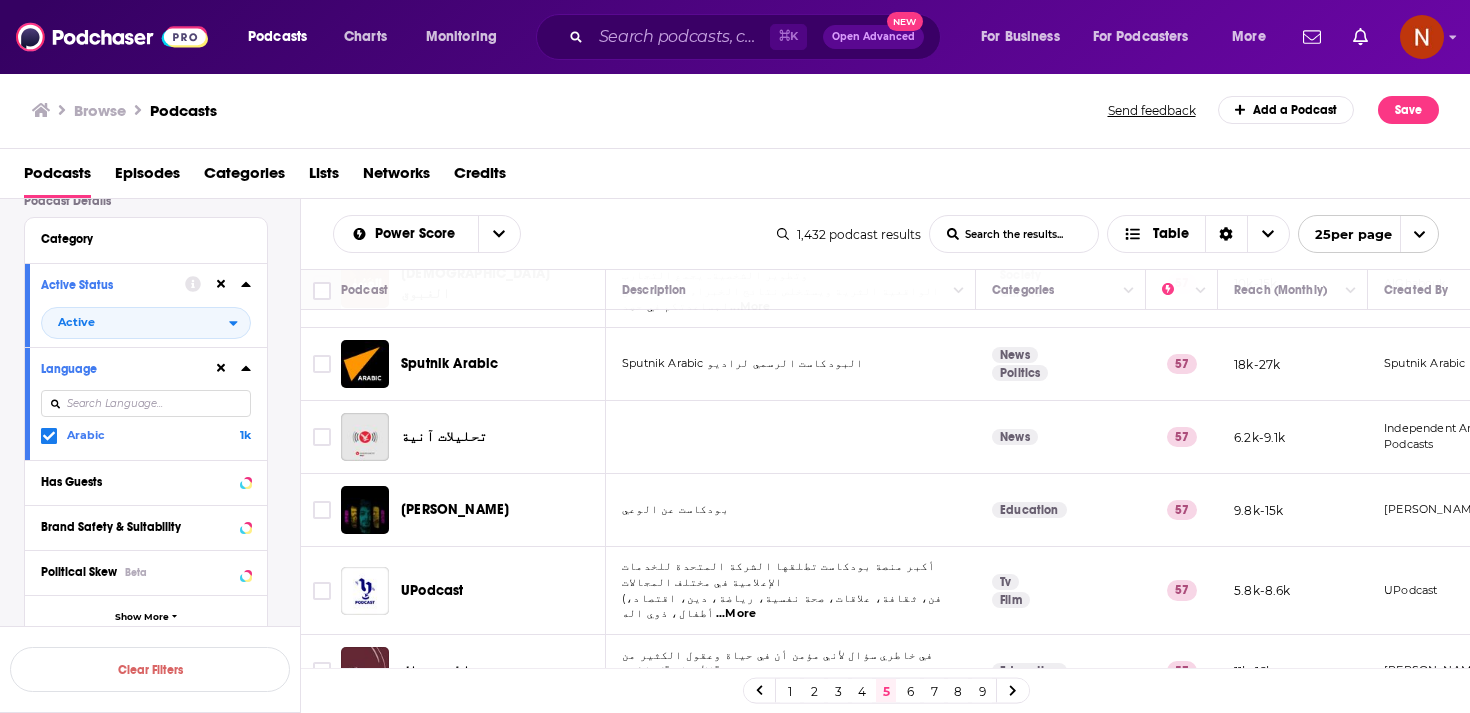 scroll, scrollTop: 1483, scrollLeft: 0, axis: vertical 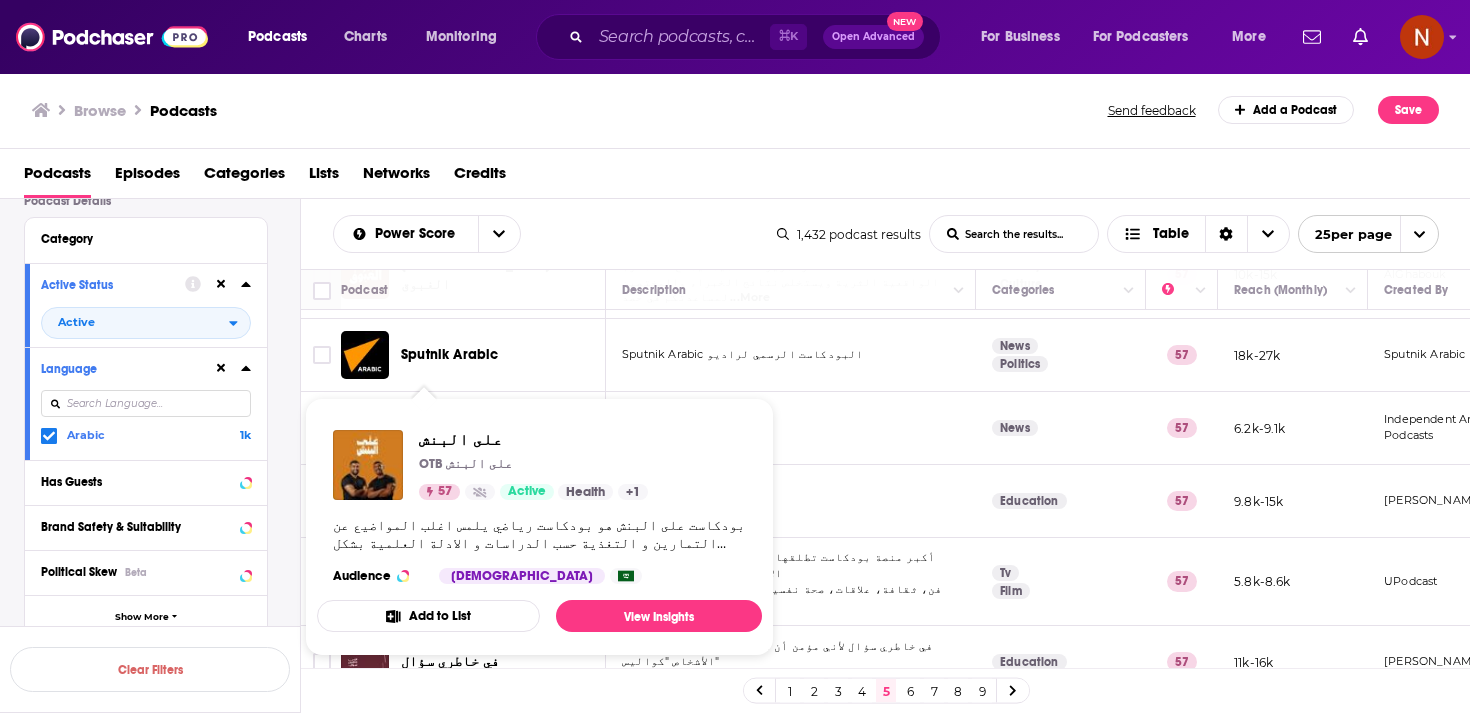 click on "على البنش OTB على البنش 57 Active Health + 1 بودكاست على البنش هو بودكاست رياضي يلمس اغلب المواضيع عن التمارين و التغذية حسب الدراسات و الادلة العلمية بشكل شفاف جدا و بدون مجاملات. من تقديم الكوتش عبدالعزيز دلحي و الكوتش وبطل المملكة في رياضة البورلفتنق محمد المسعود Audience Male" at bounding box center [539, 507] 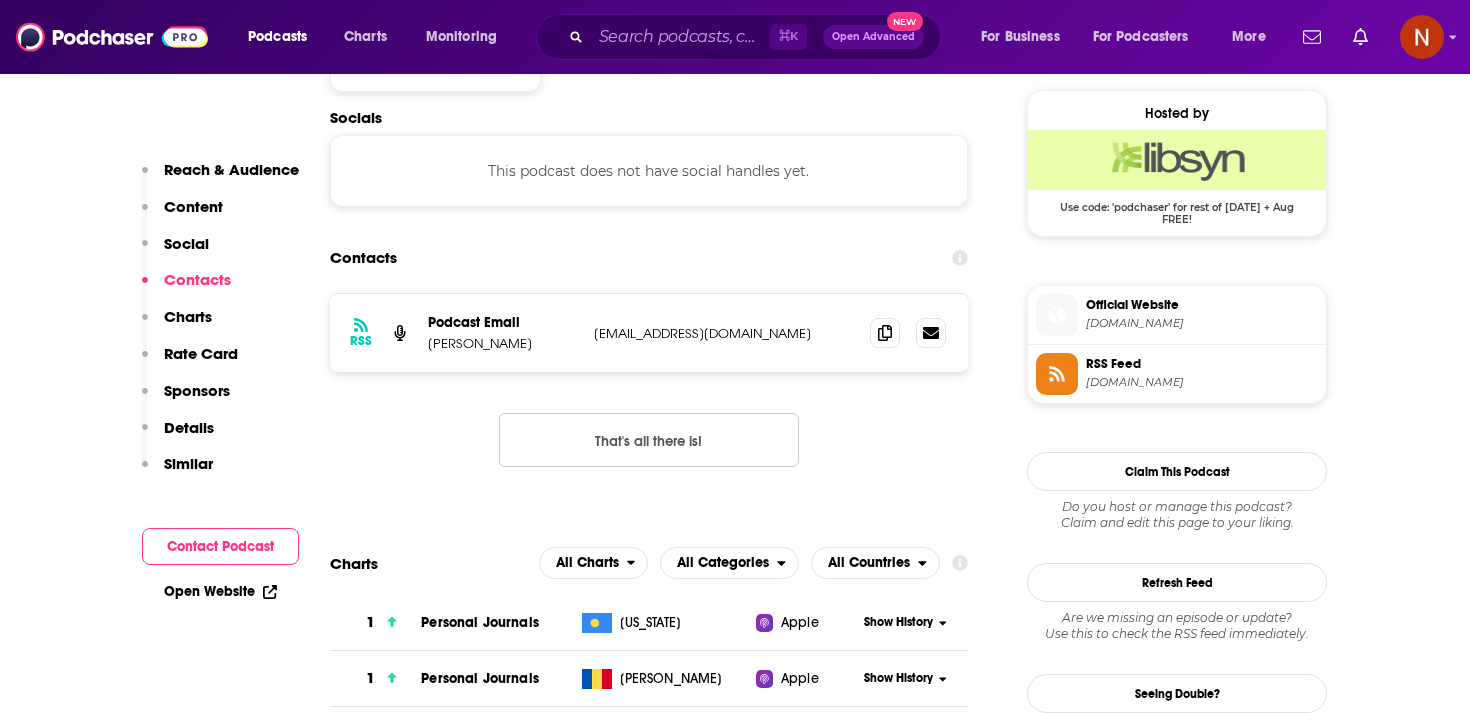 scroll, scrollTop: 1601, scrollLeft: 0, axis: vertical 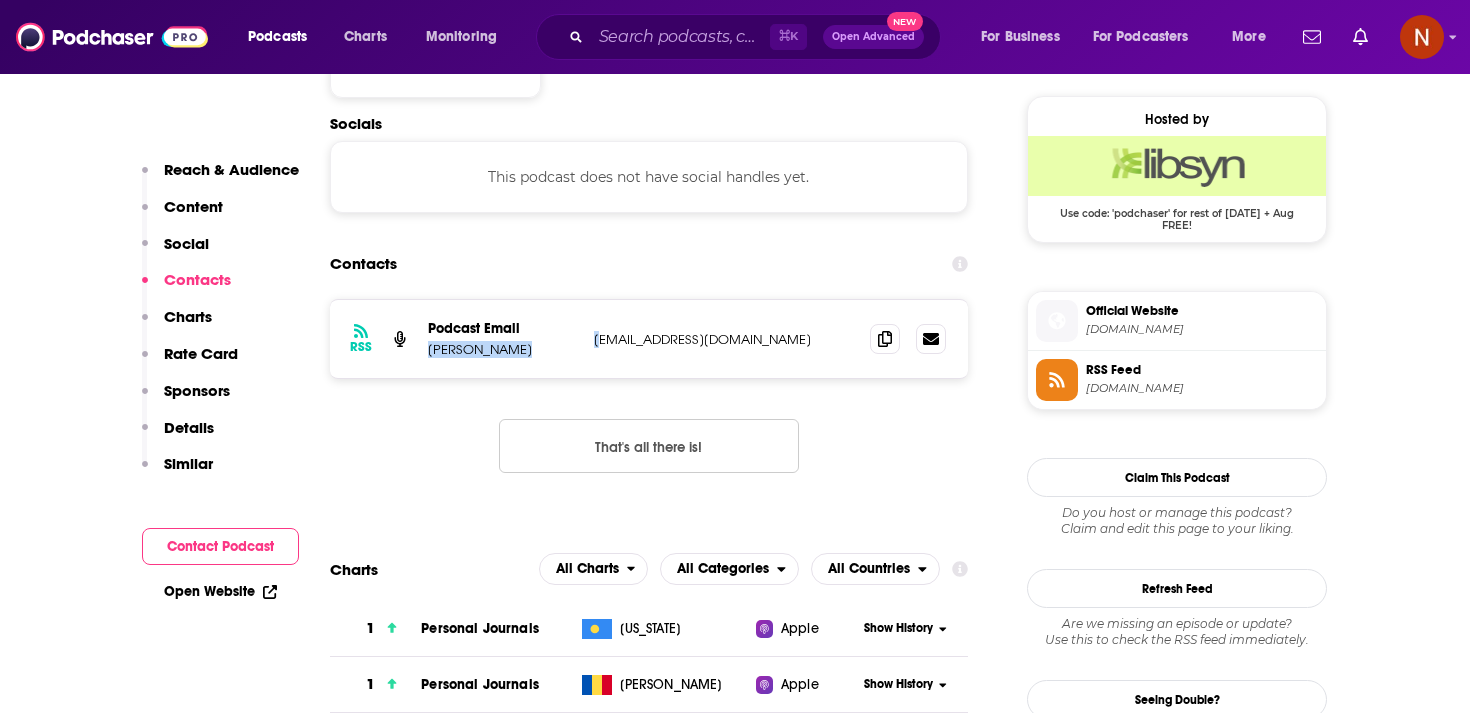 drag, startPoint x: 576, startPoint y: 287, endPoint x: 599, endPoint y: 286, distance: 23.021729 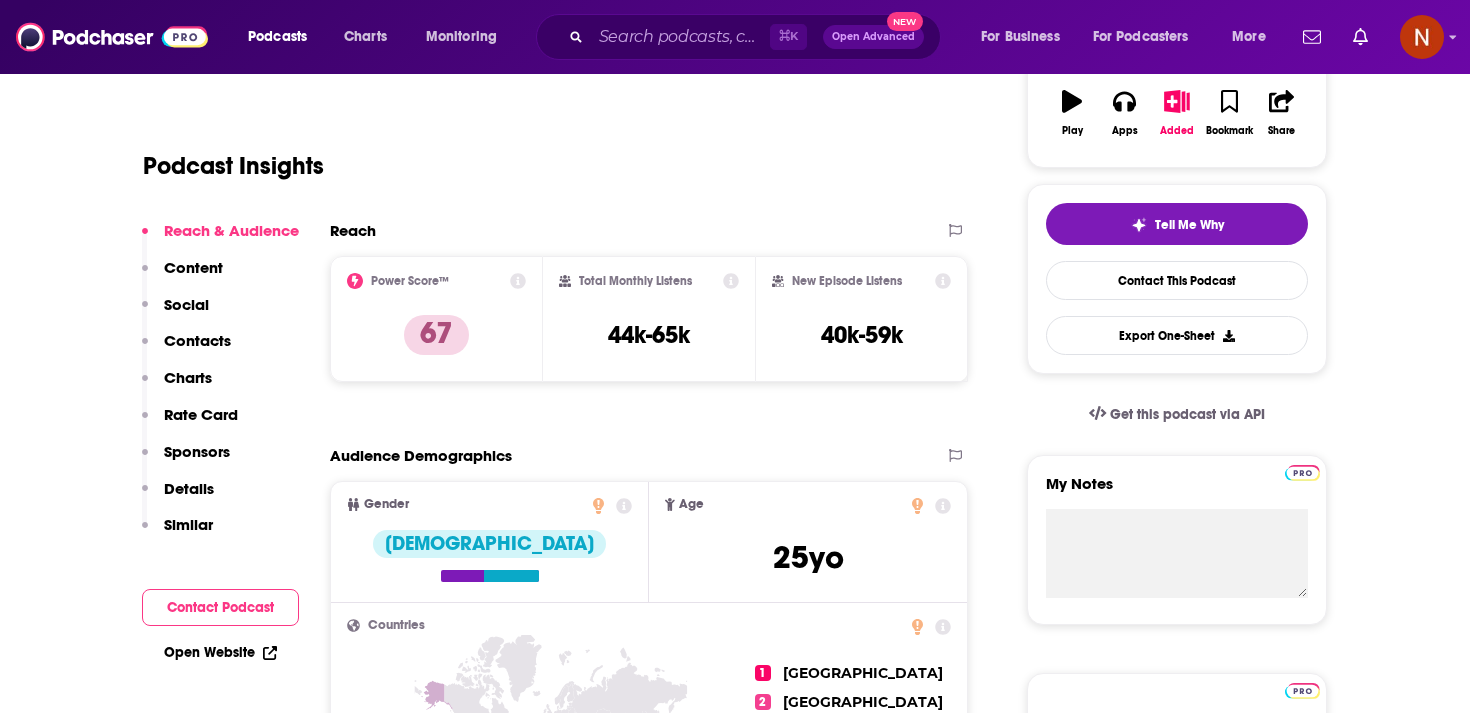 scroll, scrollTop: 0, scrollLeft: 0, axis: both 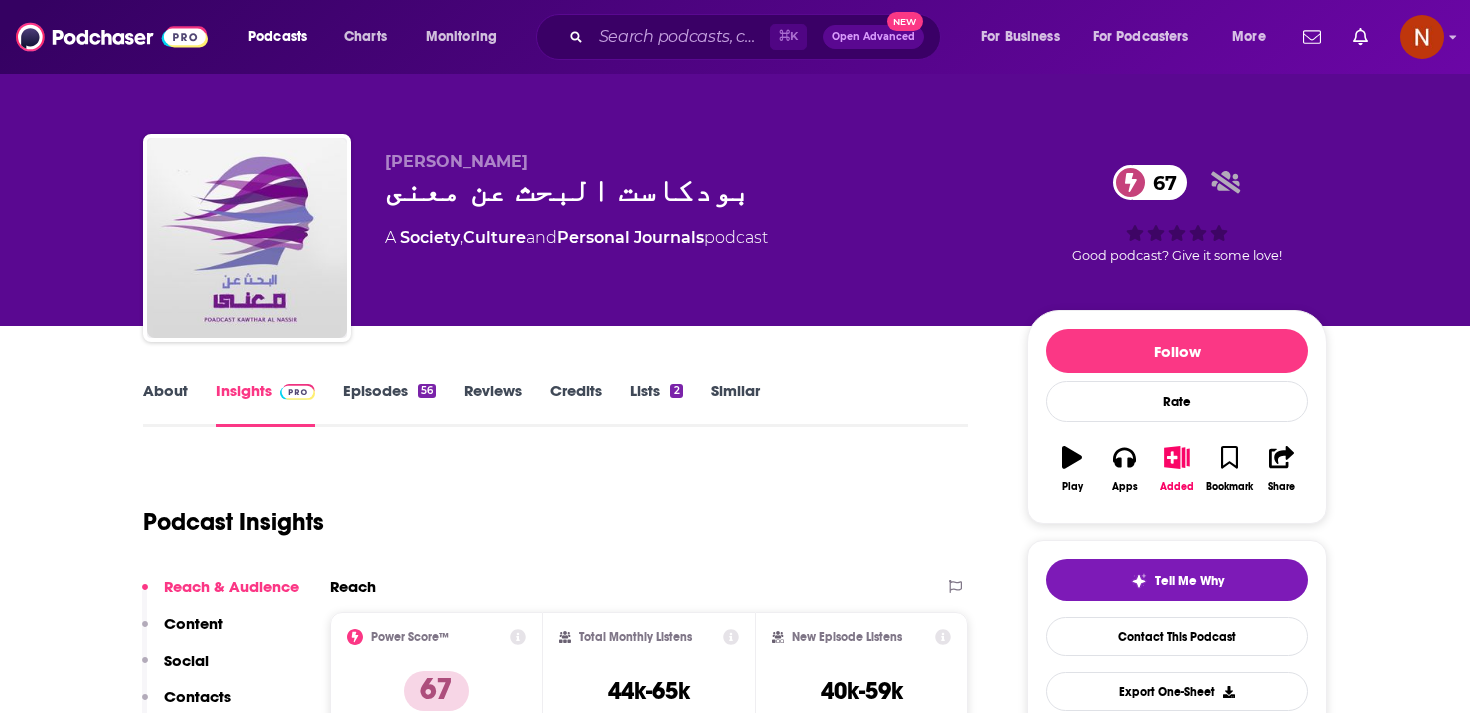 click on "بودكاست البحث عن معنى 67" at bounding box center [690, 190] 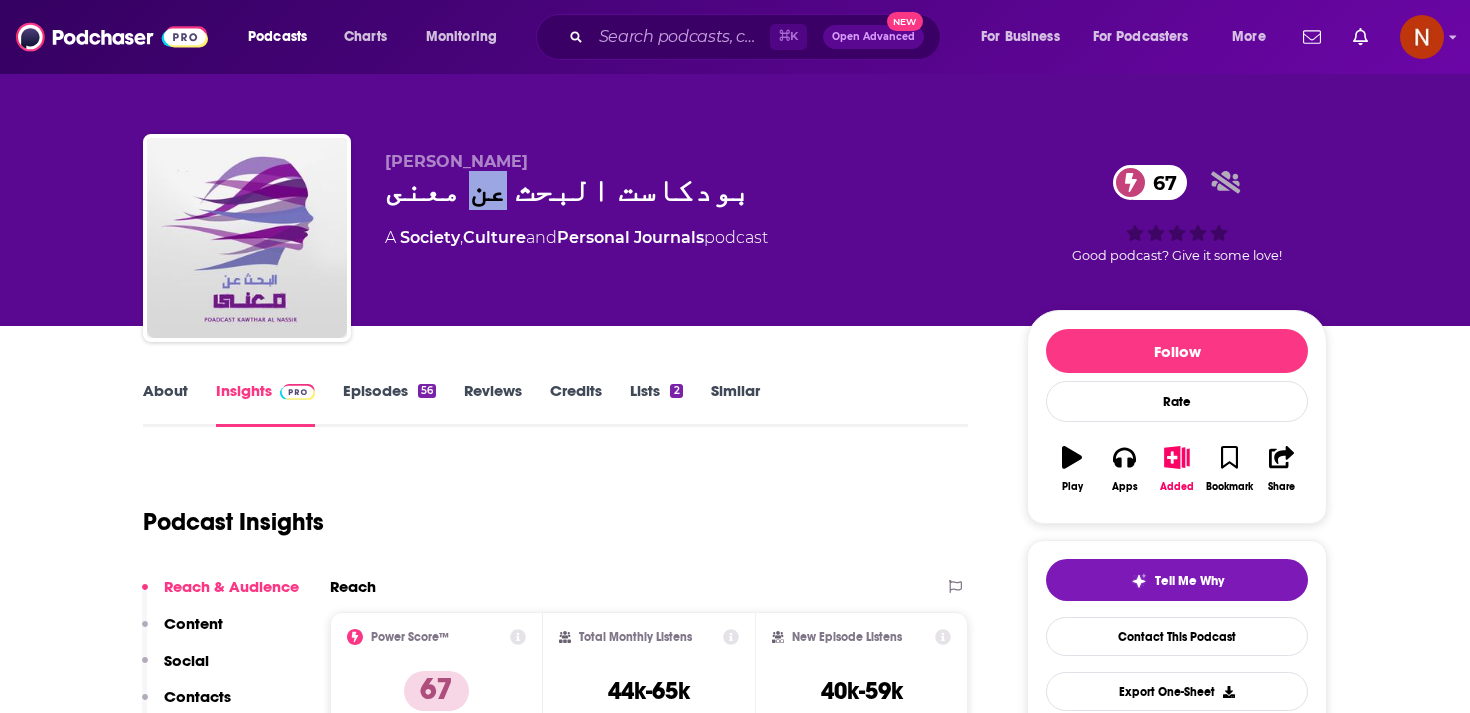 click on "بودكاست البحث عن معنى 67" at bounding box center [690, 190] 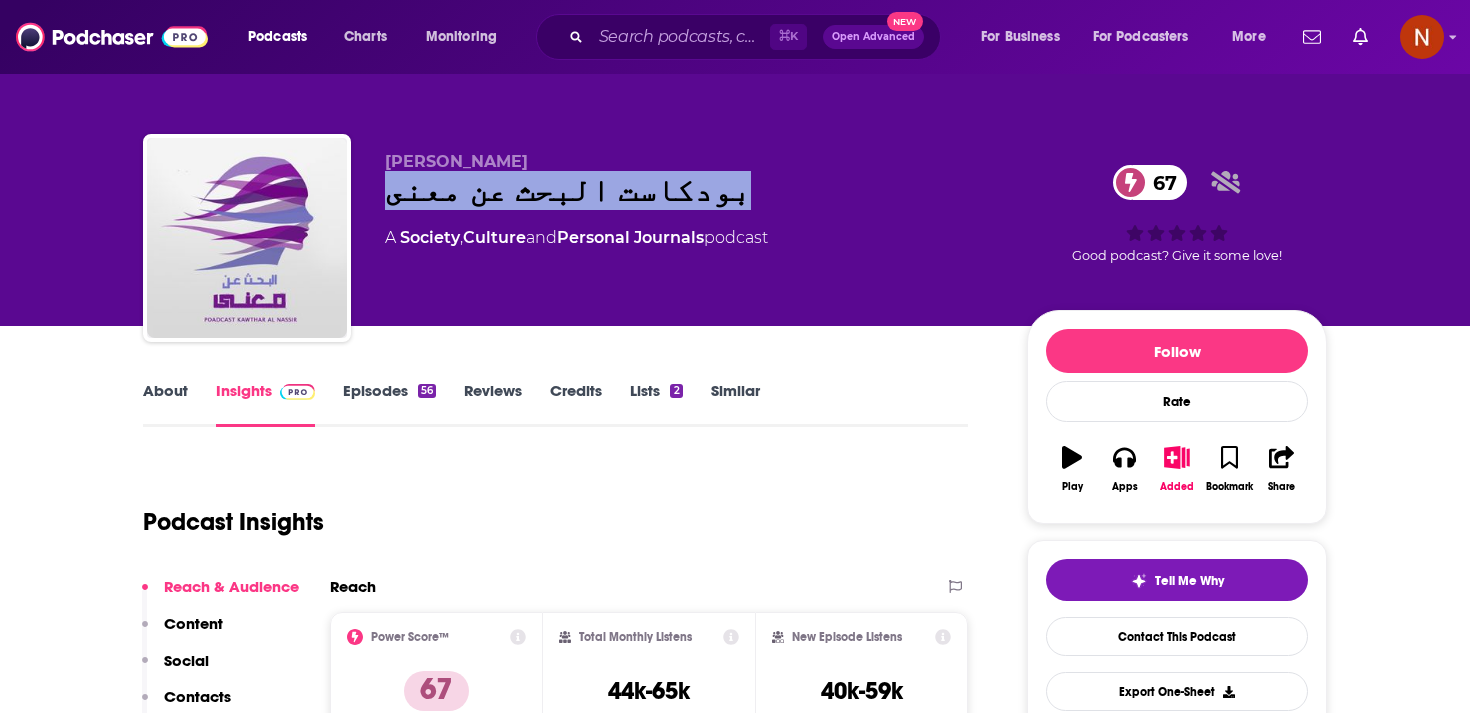 click on "بودكاست البحث عن معنى 67" at bounding box center (690, 190) 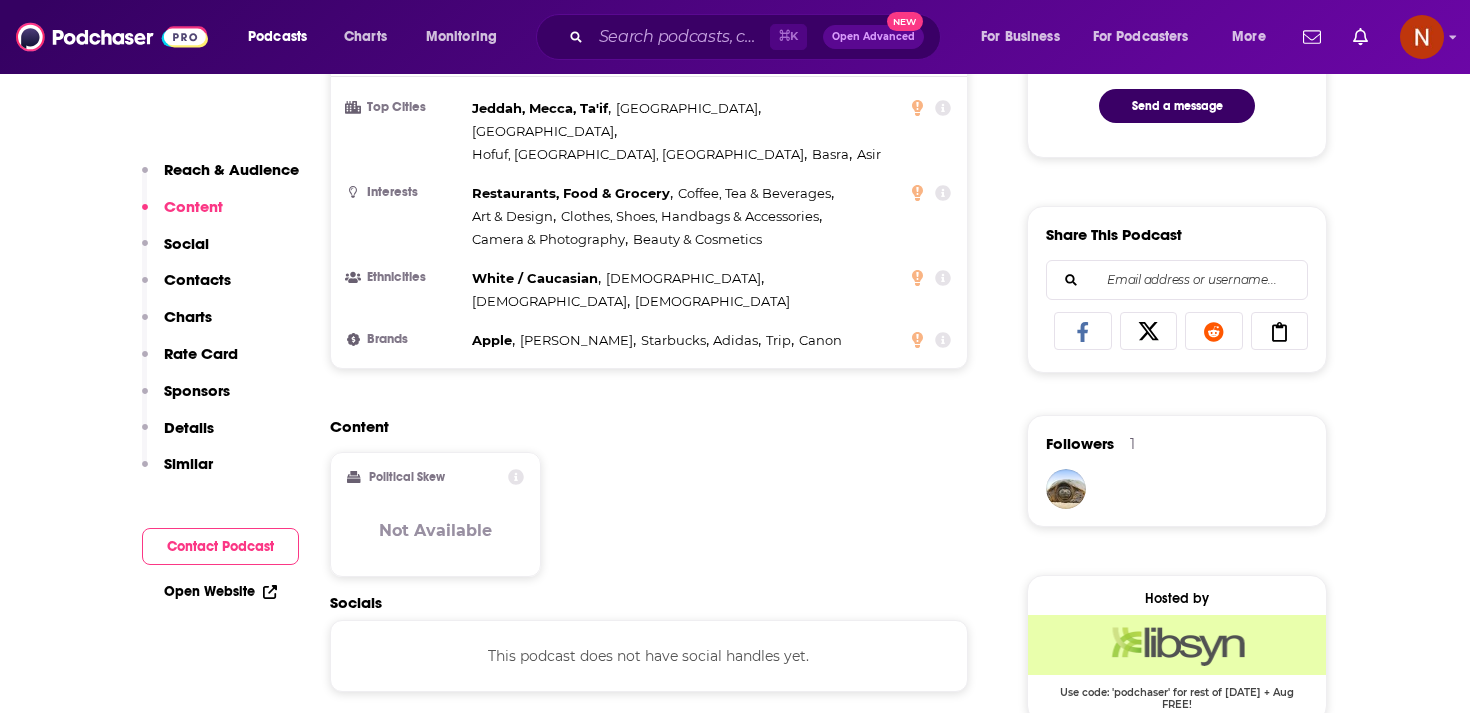 scroll, scrollTop: 1242, scrollLeft: 0, axis: vertical 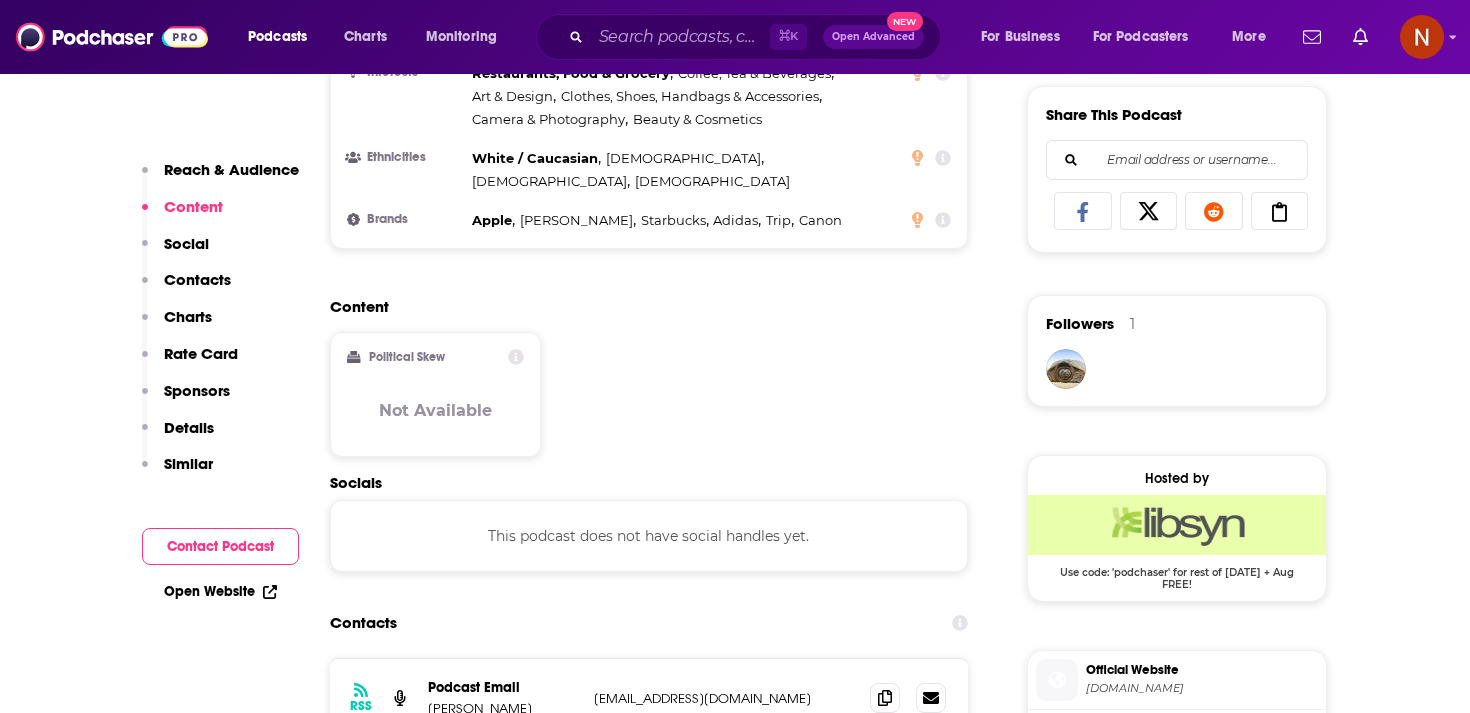 click on "kmhn07@gmail.com" at bounding box center [724, 698] 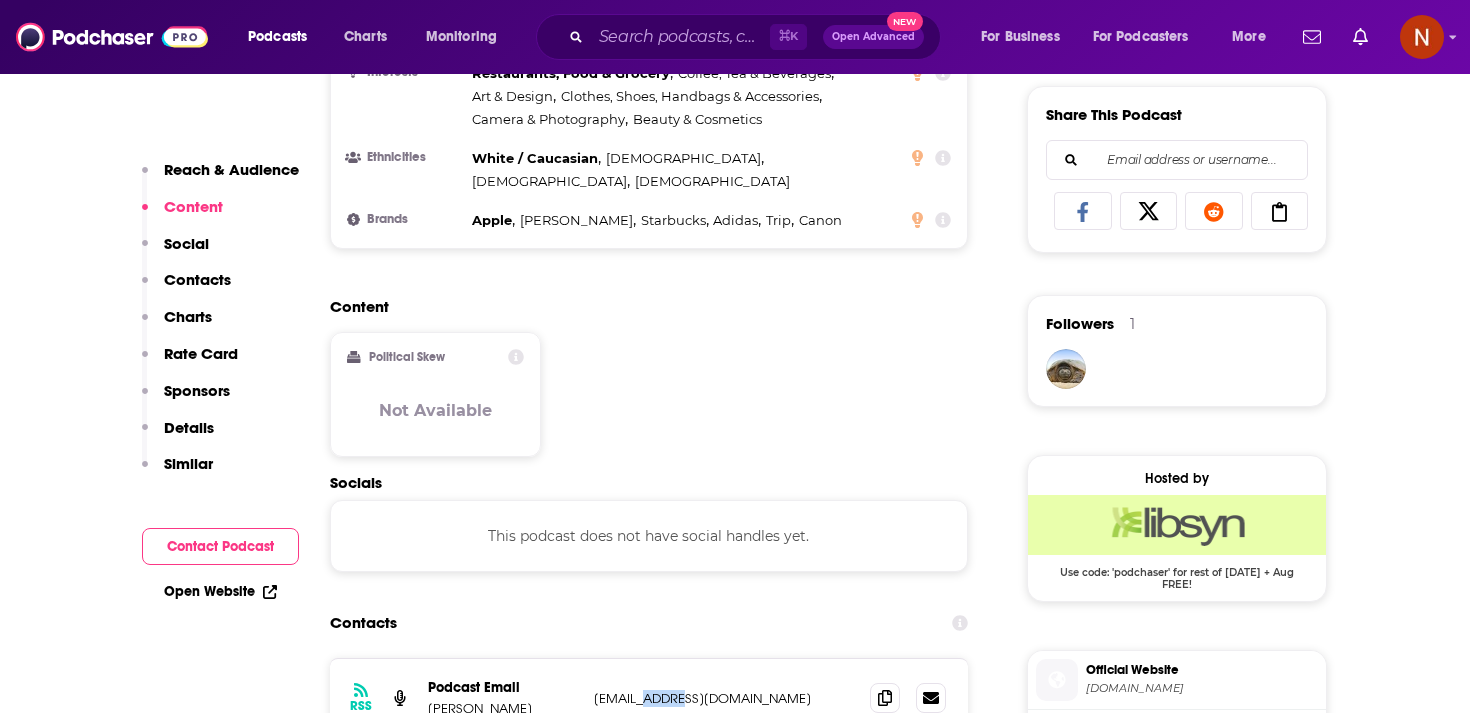 click on "kmhn07@gmail.com" at bounding box center [724, 698] 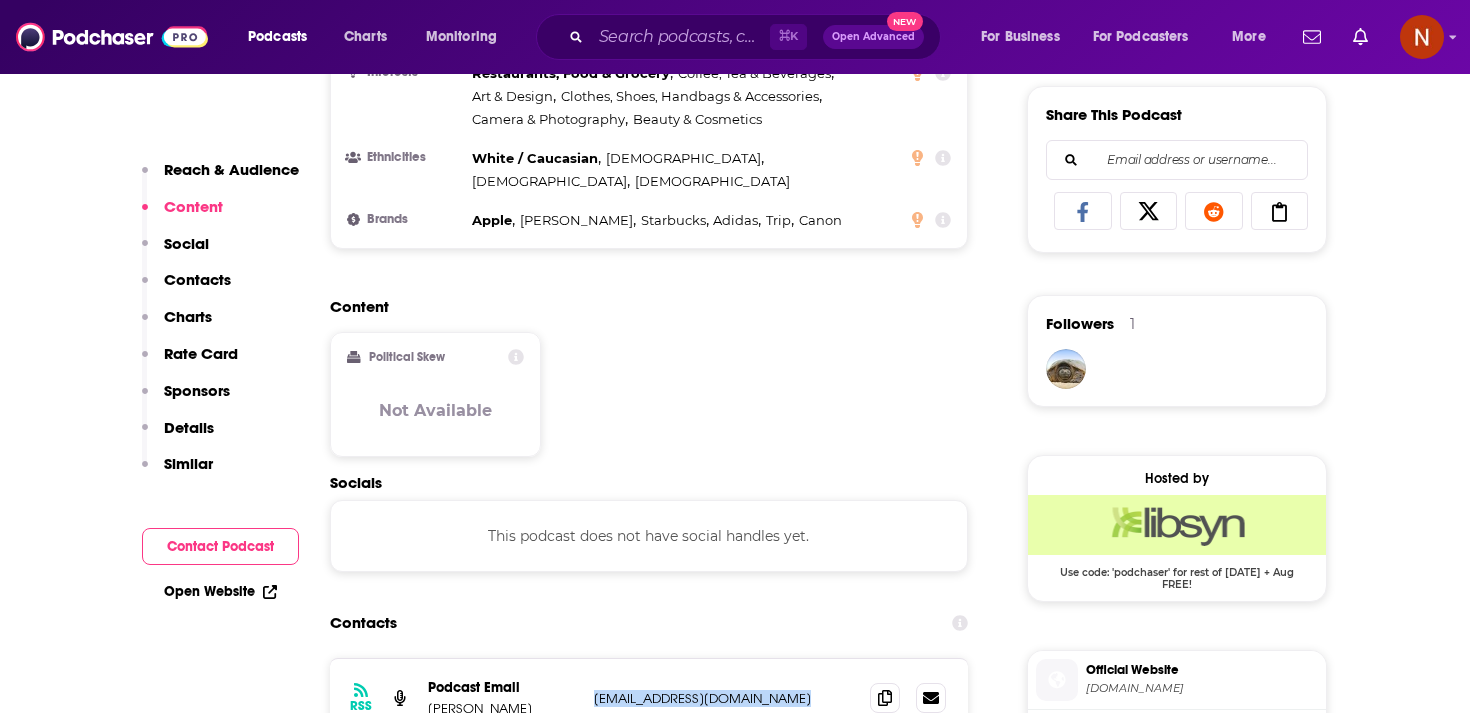 click on "kmhn07@gmail.com" at bounding box center [724, 698] 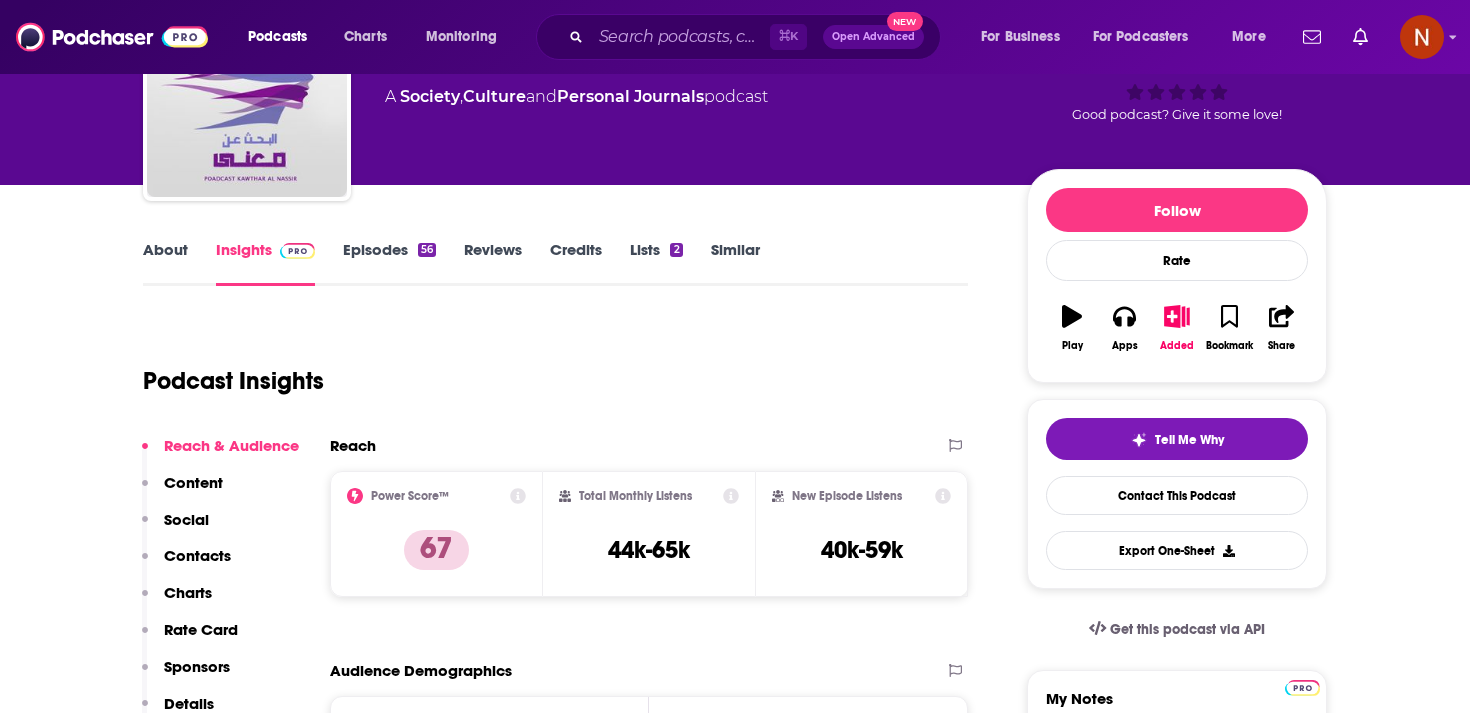 scroll, scrollTop: 0, scrollLeft: 0, axis: both 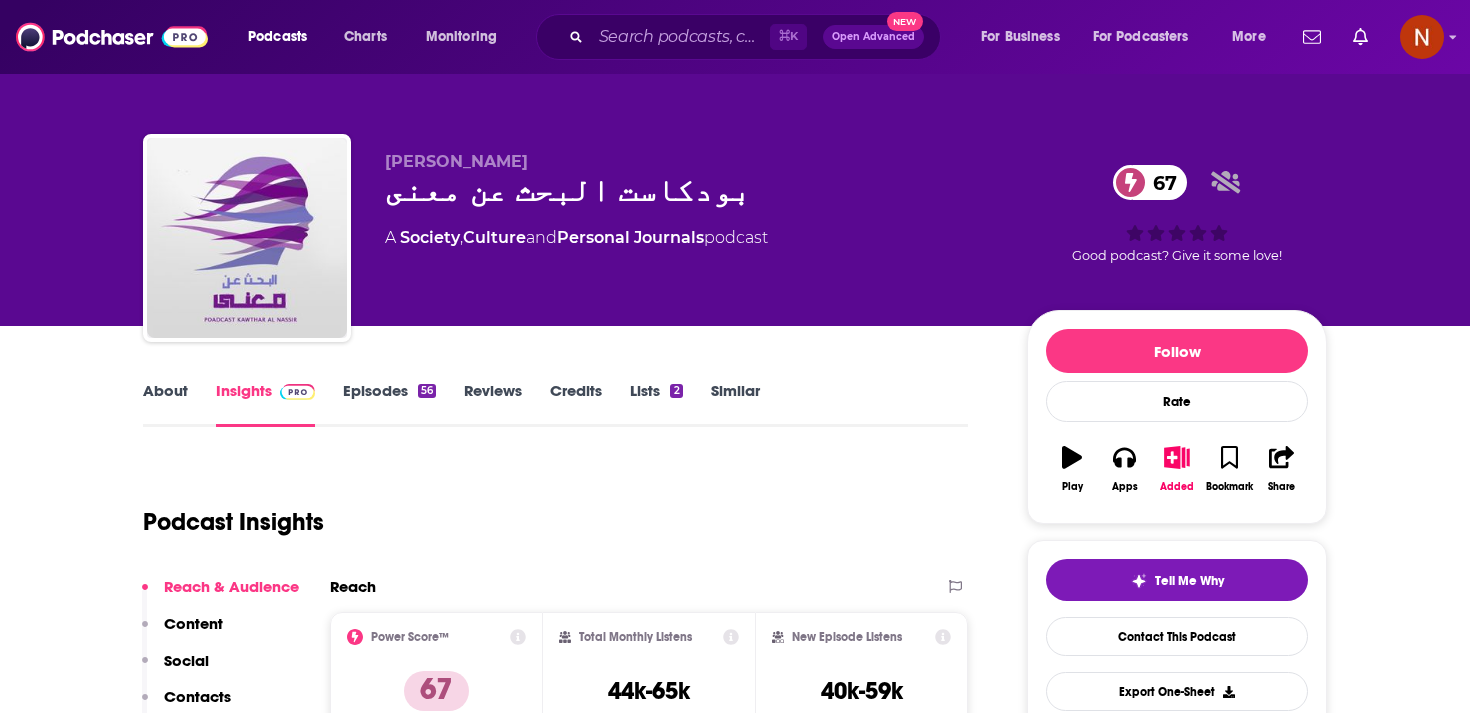 click on "بودكاست البحث عن معنى 67" at bounding box center [690, 190] 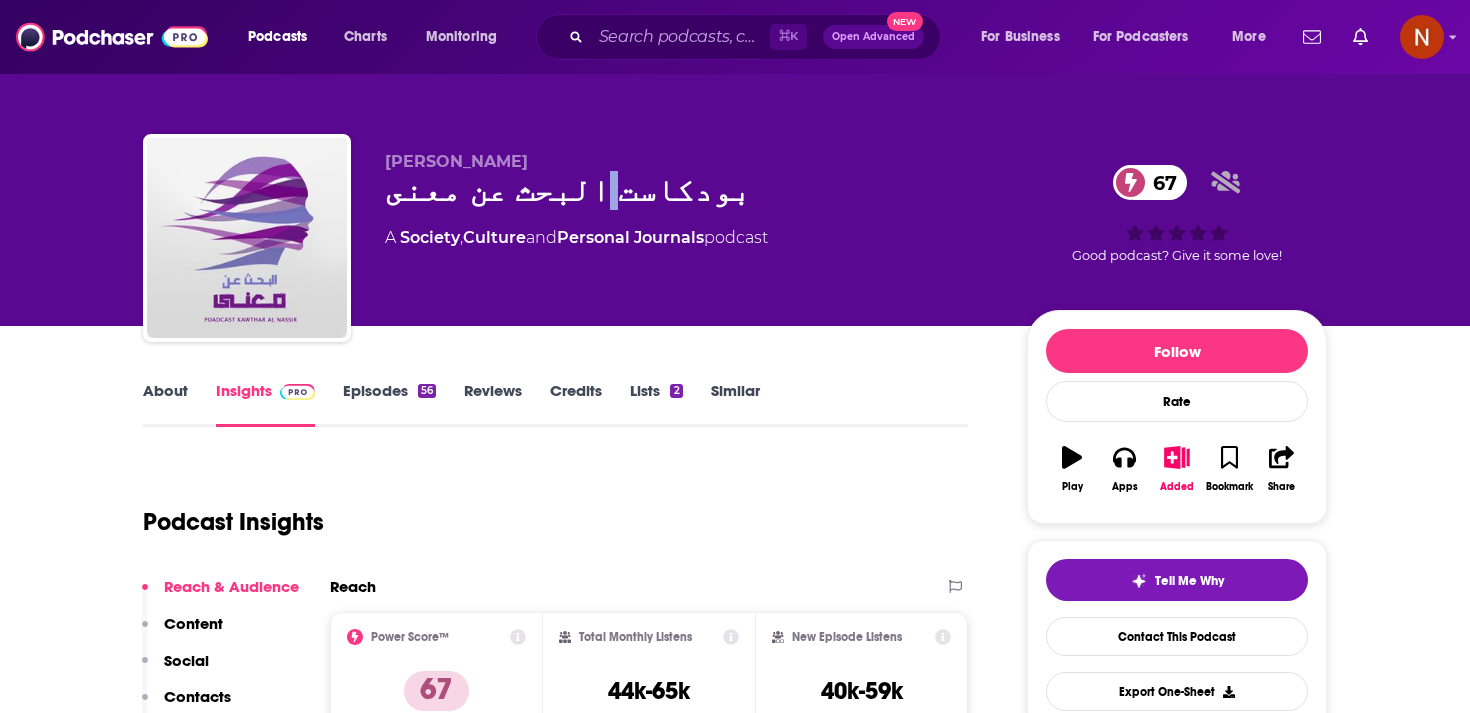 click on "بودكاست البحث عن معنى 67" at bounding box center (690, 190) 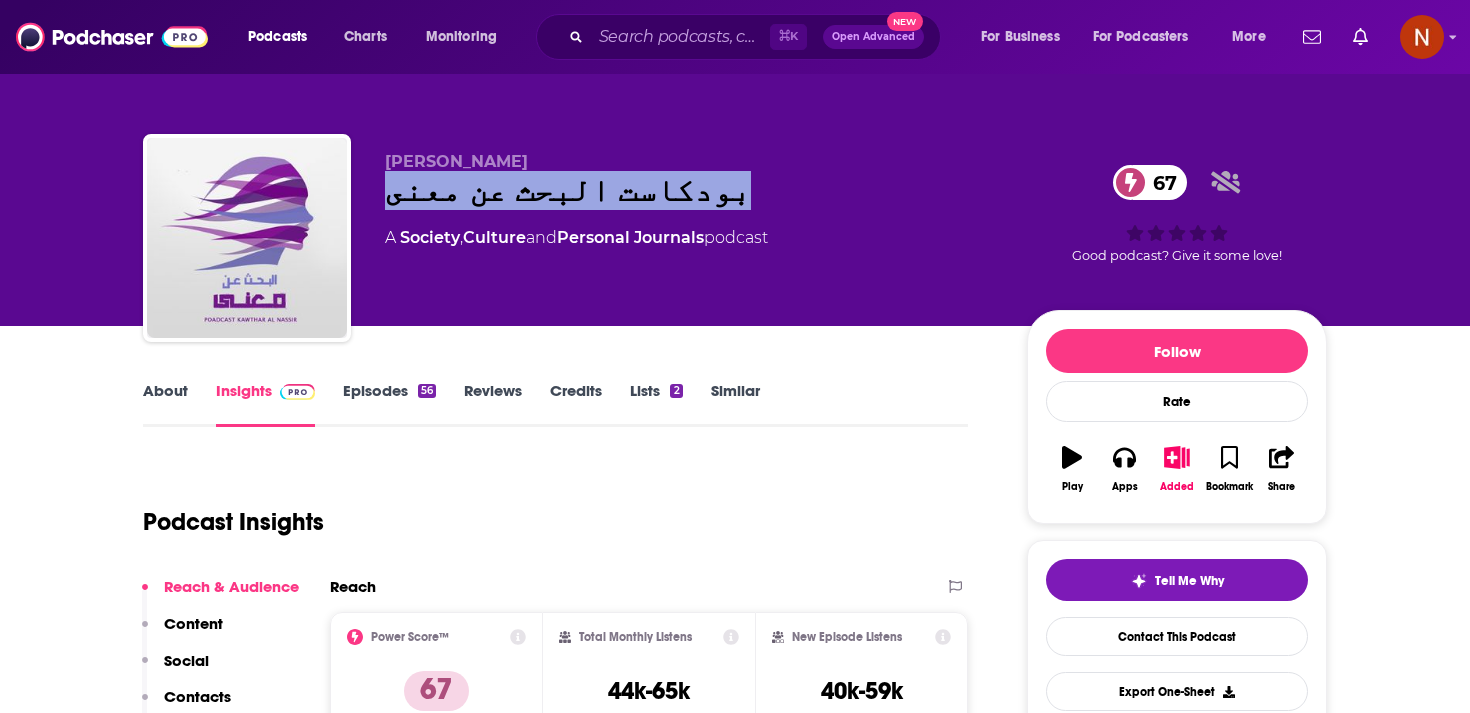 click on "بودكاست البحث عن معنى 67" at bounding box center [690, 190] 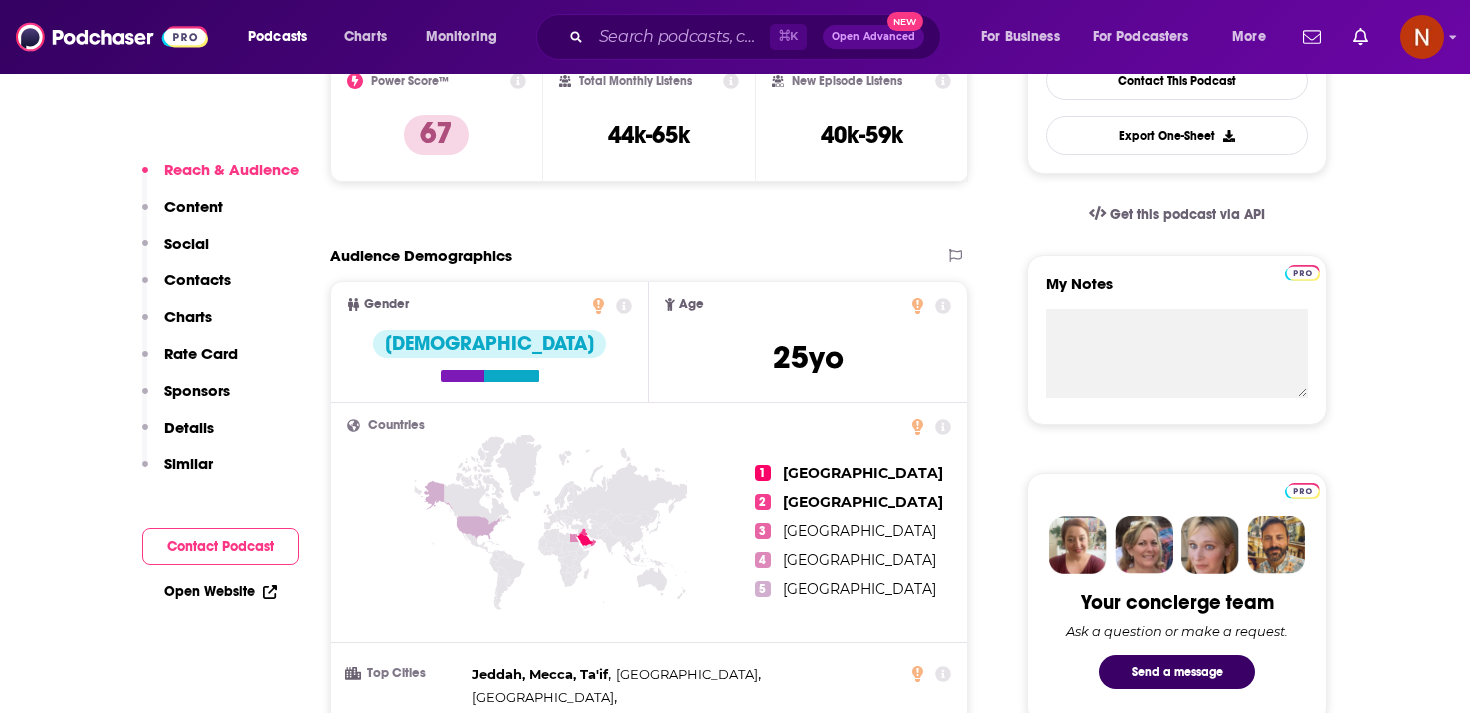 scroll, scrollTop: 545, scrollLeft: 0, axis: vertical 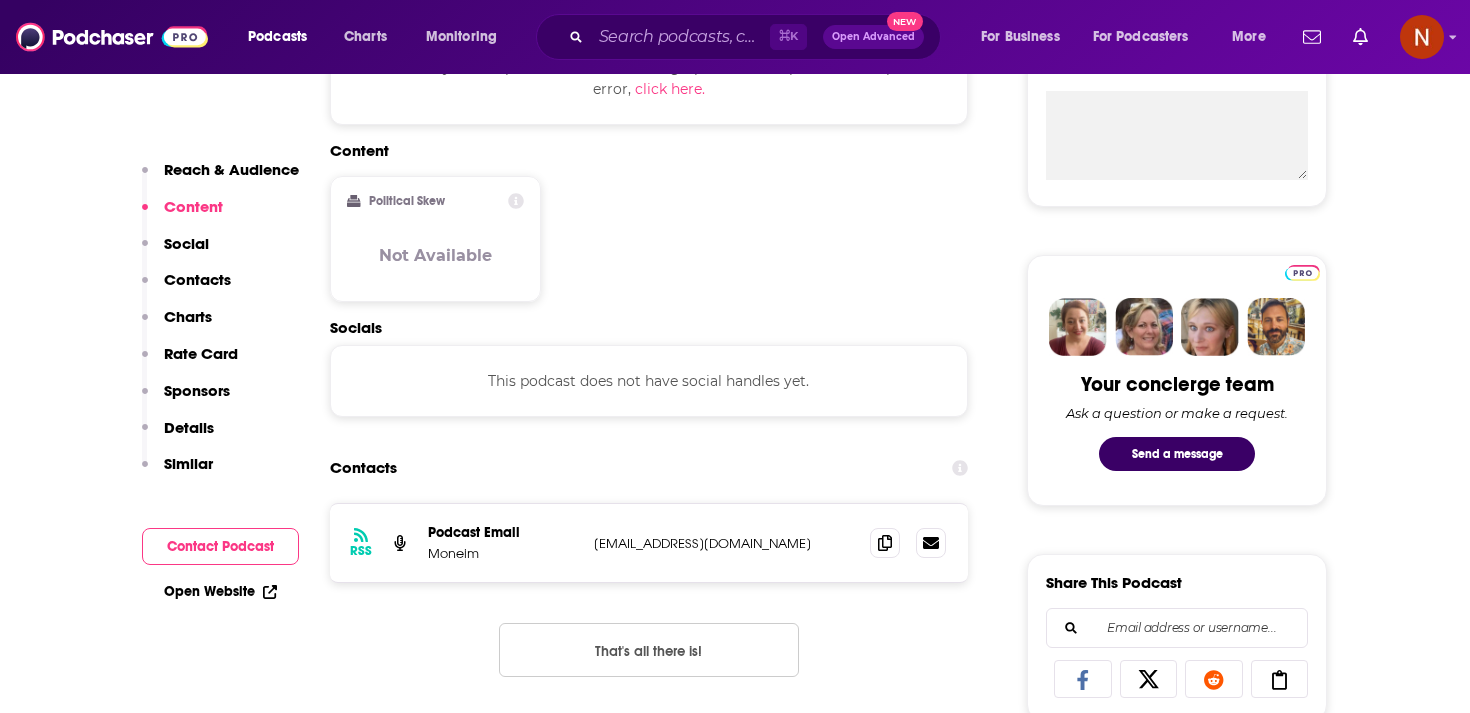 drag, startPoint x: 577, startPoint y: 554, endPoint x: 834, endPoint y: 554, distance: 257 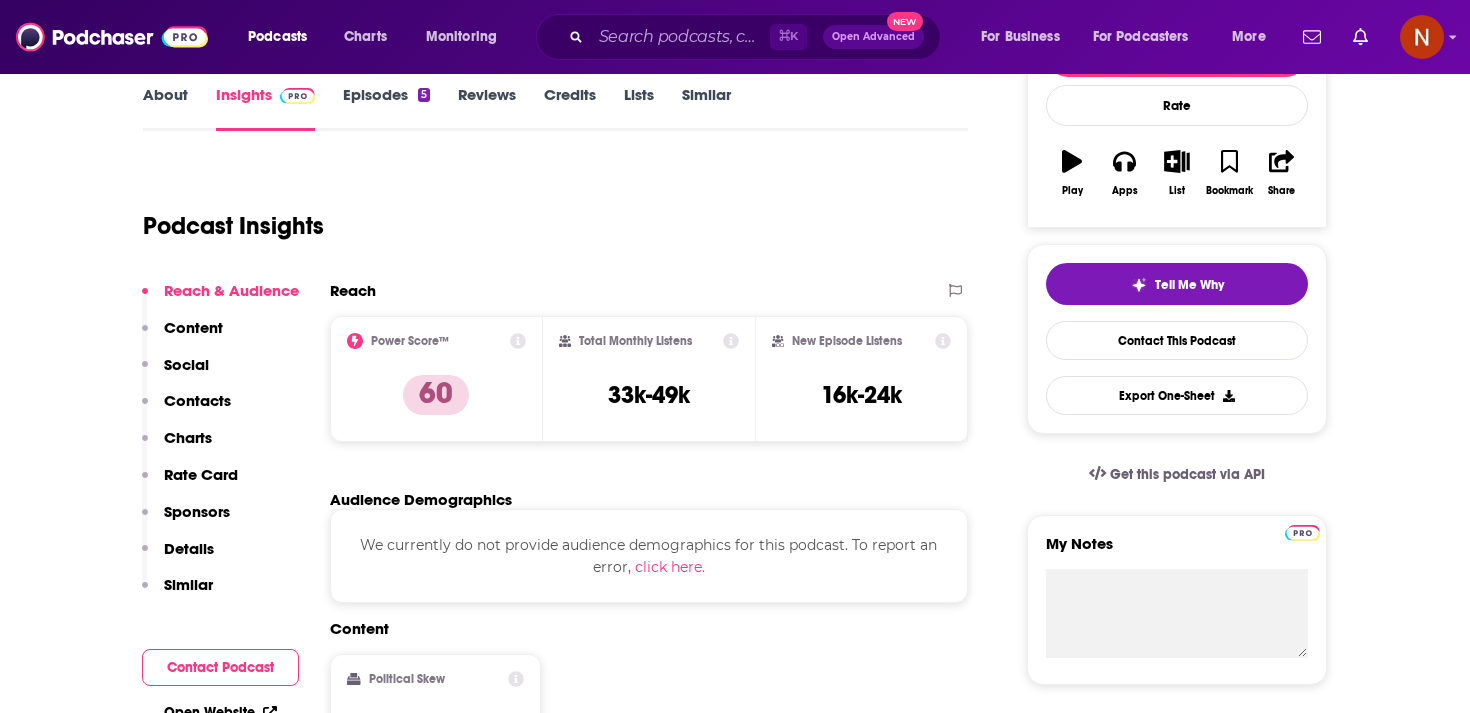 scroll, scrollTop: 0, scrollLeft: 0, axis: both 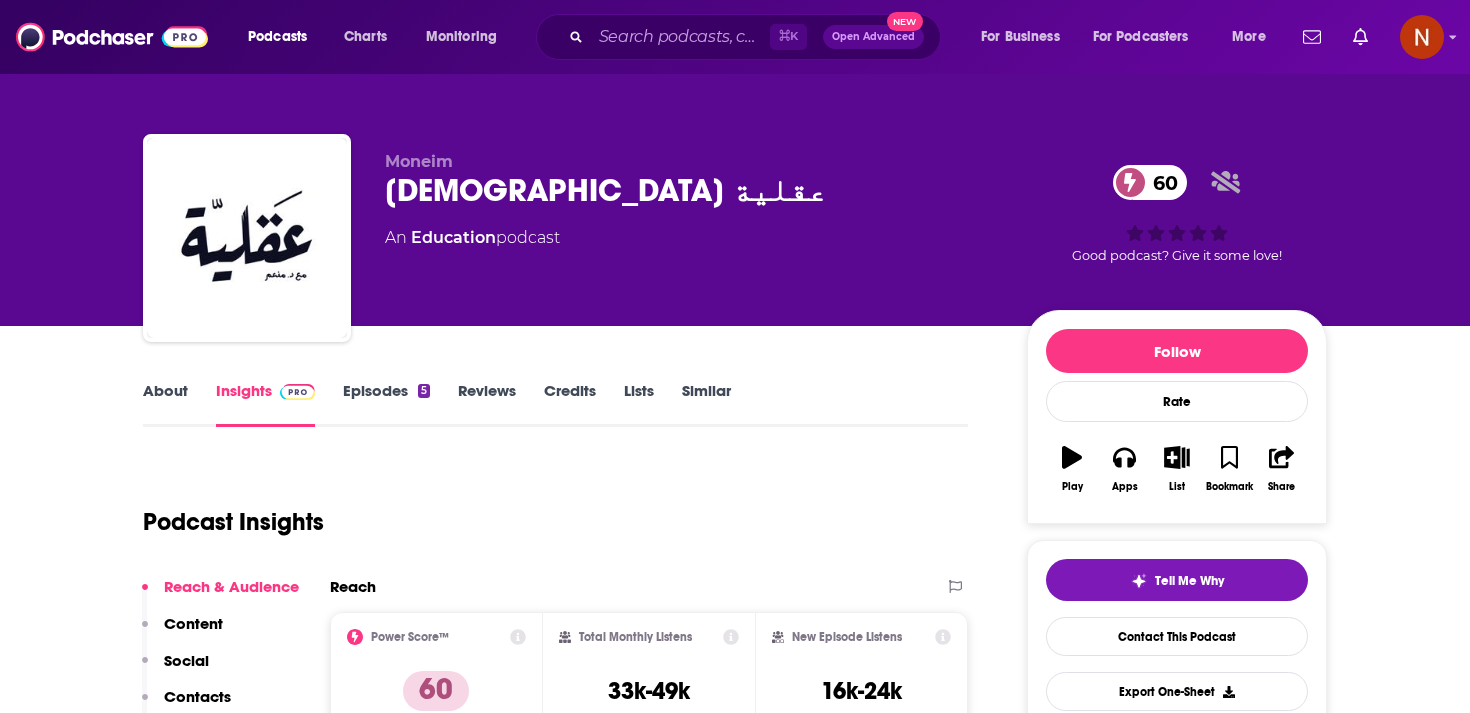 click on "Episodes 5" at bounding box center [386, 404] 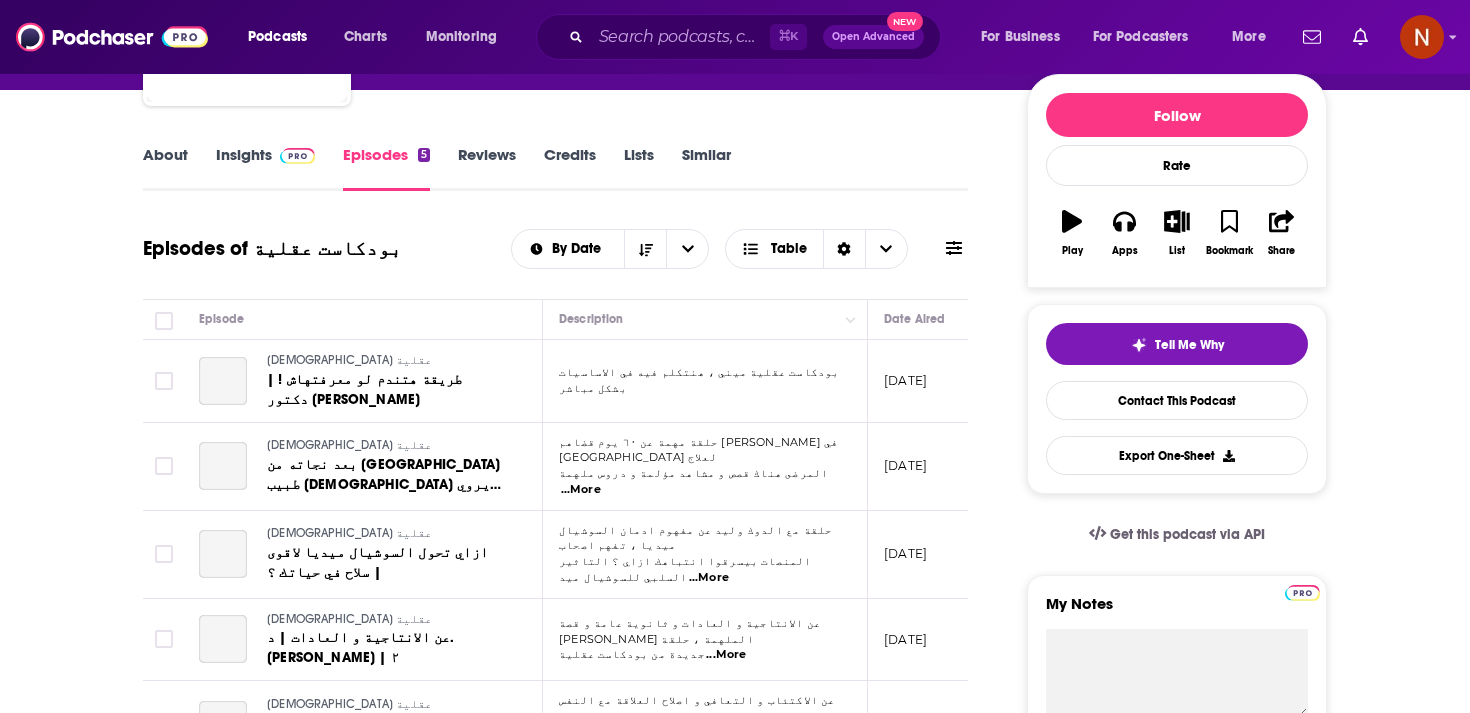 scroll, scrollTop: 237, scrollLeft: 0, axis: vertical 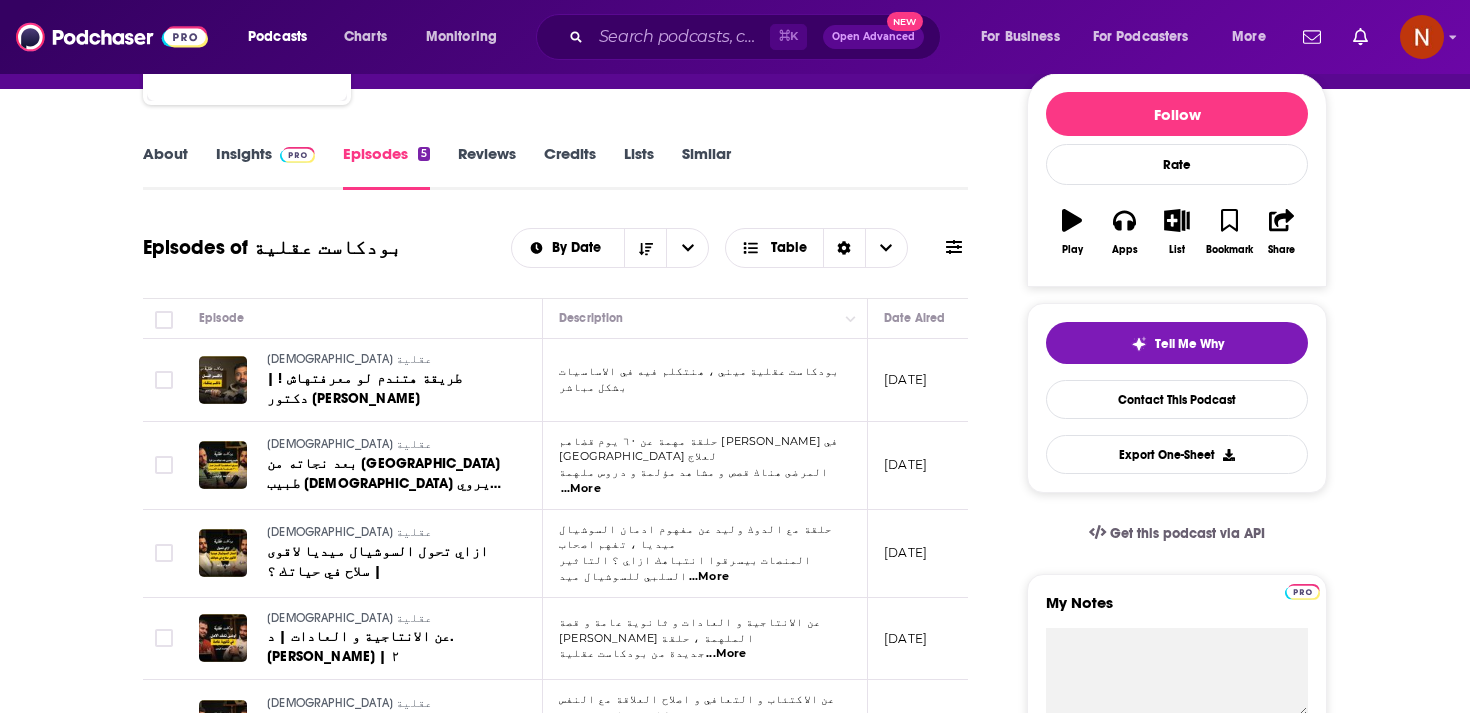 click on "بودكاست عقلية ميني ، هنتكلم فيه في الاساسيات بشكل مباشر" at bounding box center (699, 379) 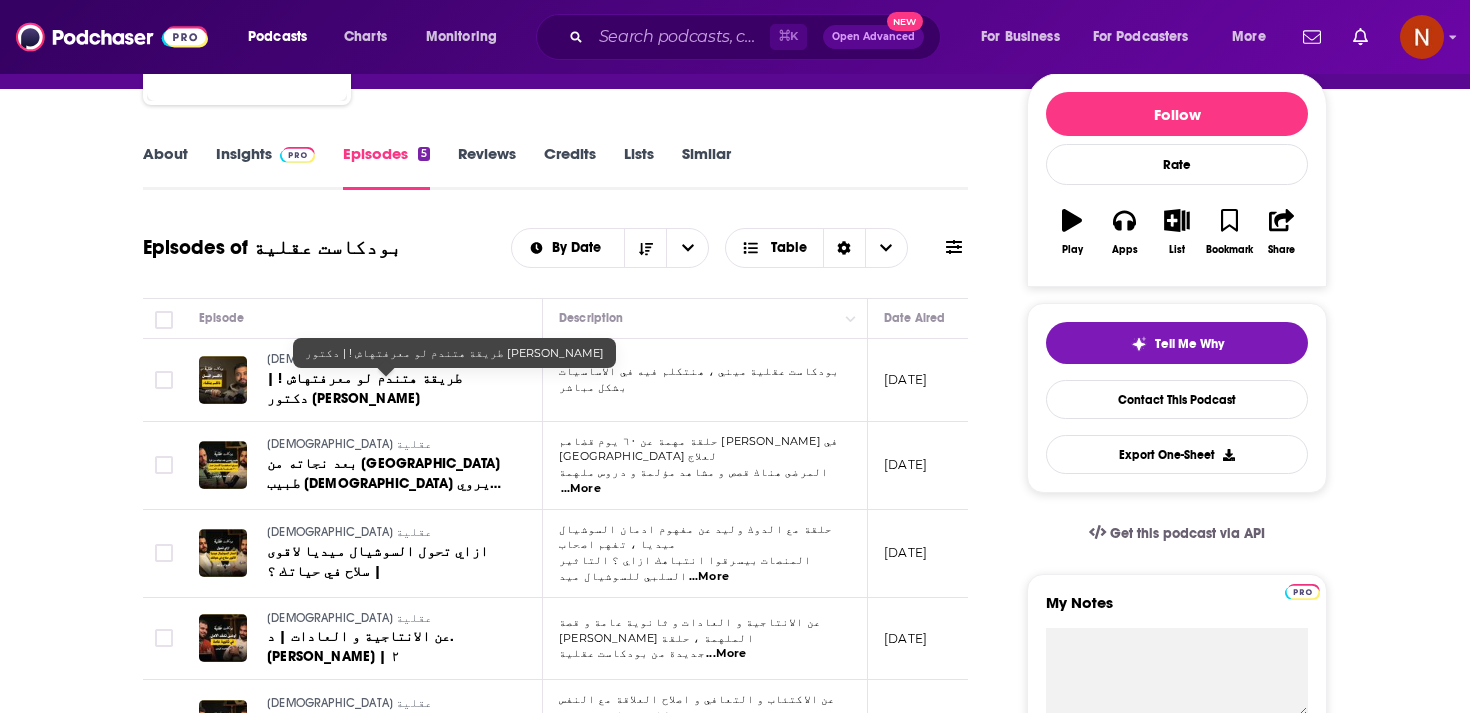 click on "طريقة هتندم لو معرفتهاش ! | دكتور منعم" at bounding box center [365, 388] 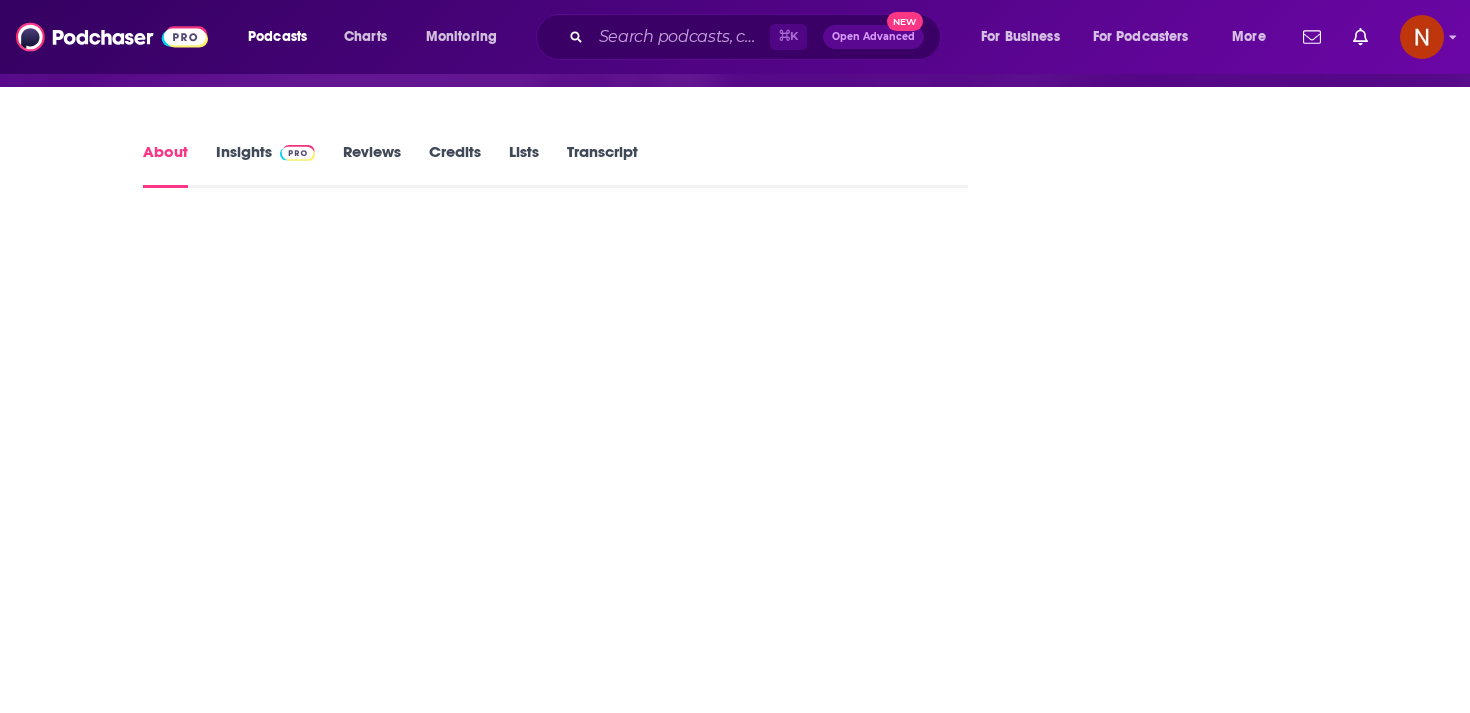 scroll, scrollTop: 0, scrollLeft: 0, axis: both 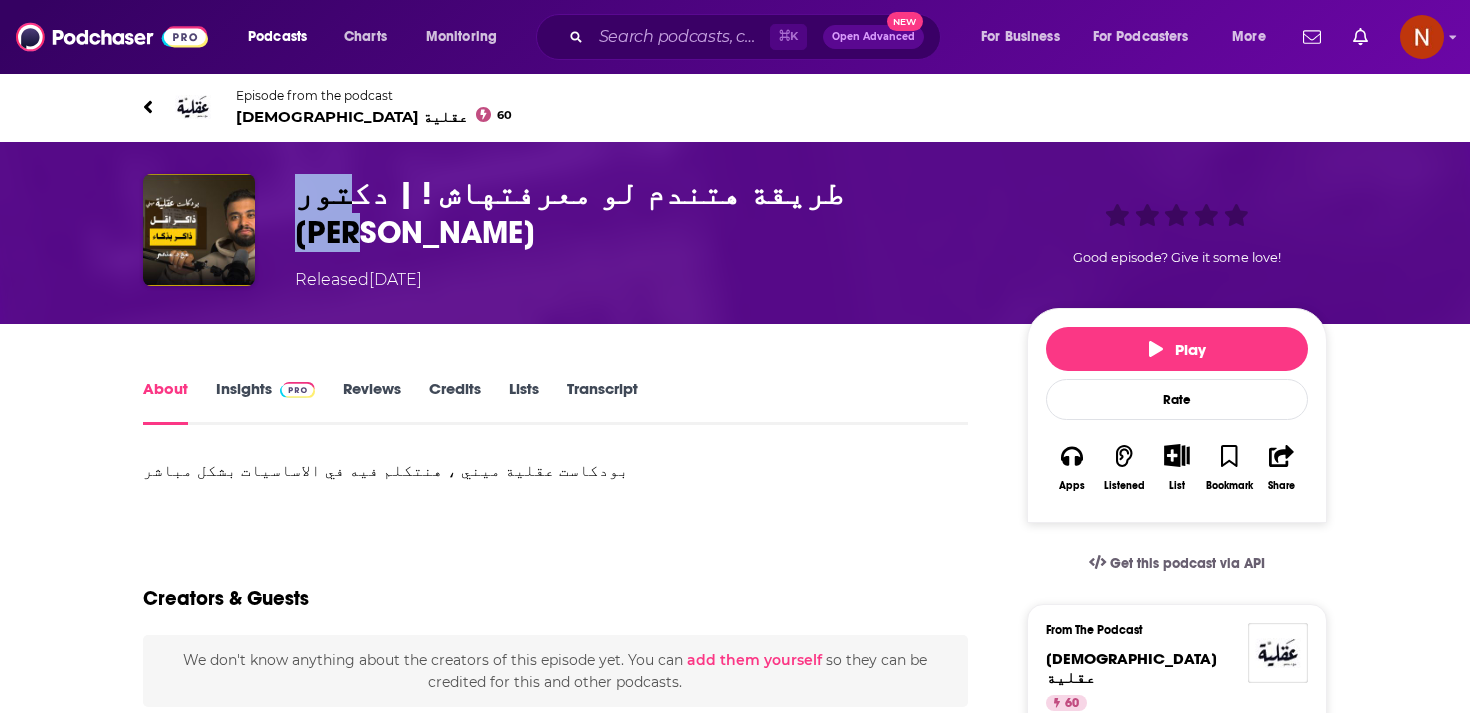 drag, startPoint x: 285, startPoint y: 191, endPoint x: 380, endPoint y: 189, distance: 95.02105 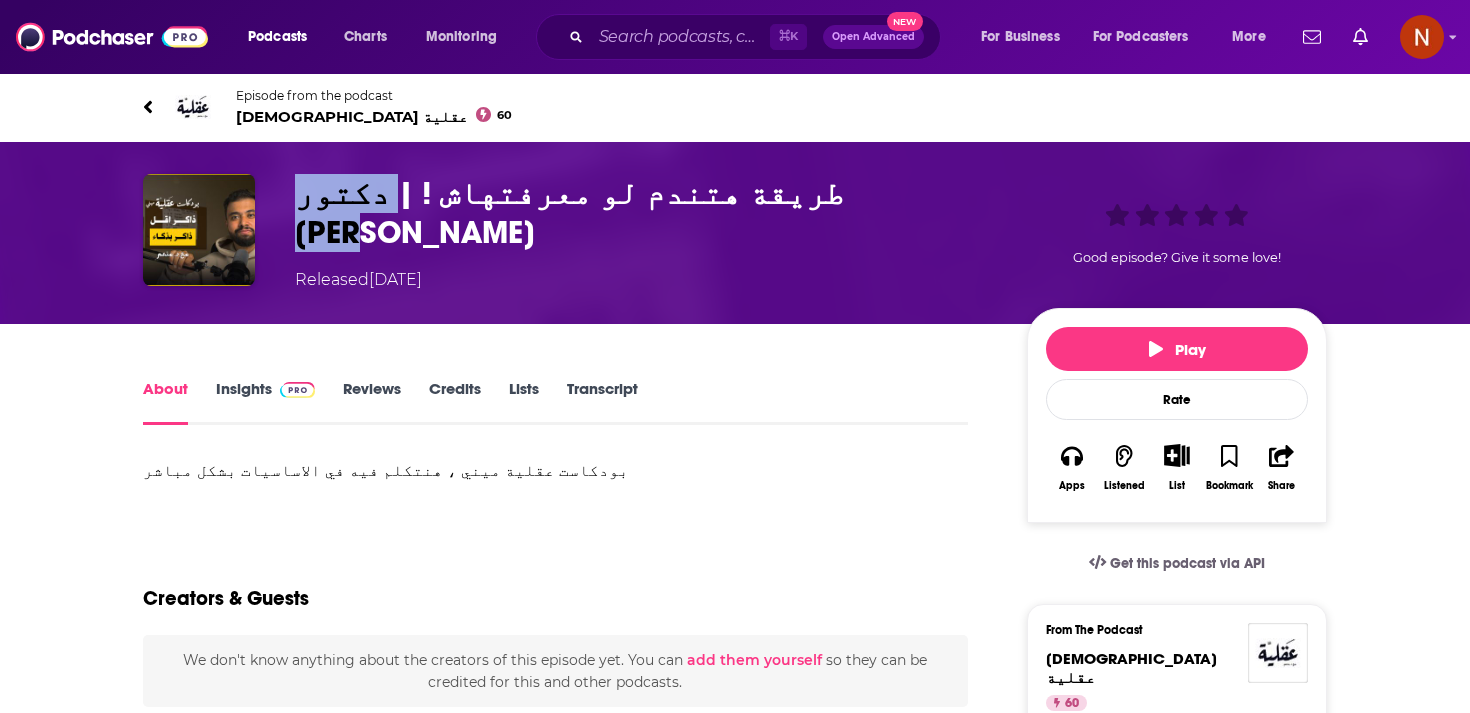drag, startPoint x: 412, startPoint y: 193, endPoint x: 279, endPoint y: 202, distance: 133.30417 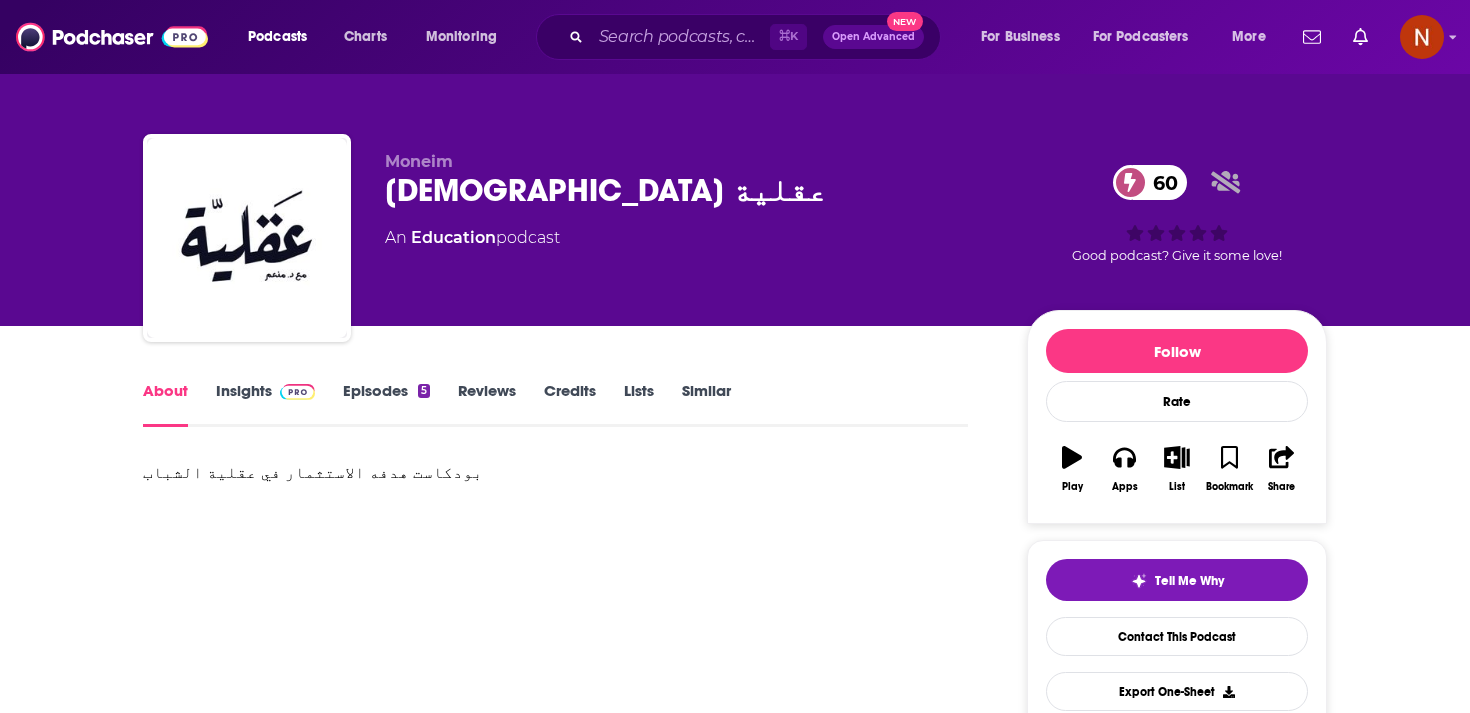click on "بودكاست عقلية 60" at bounding box center (690, 190) 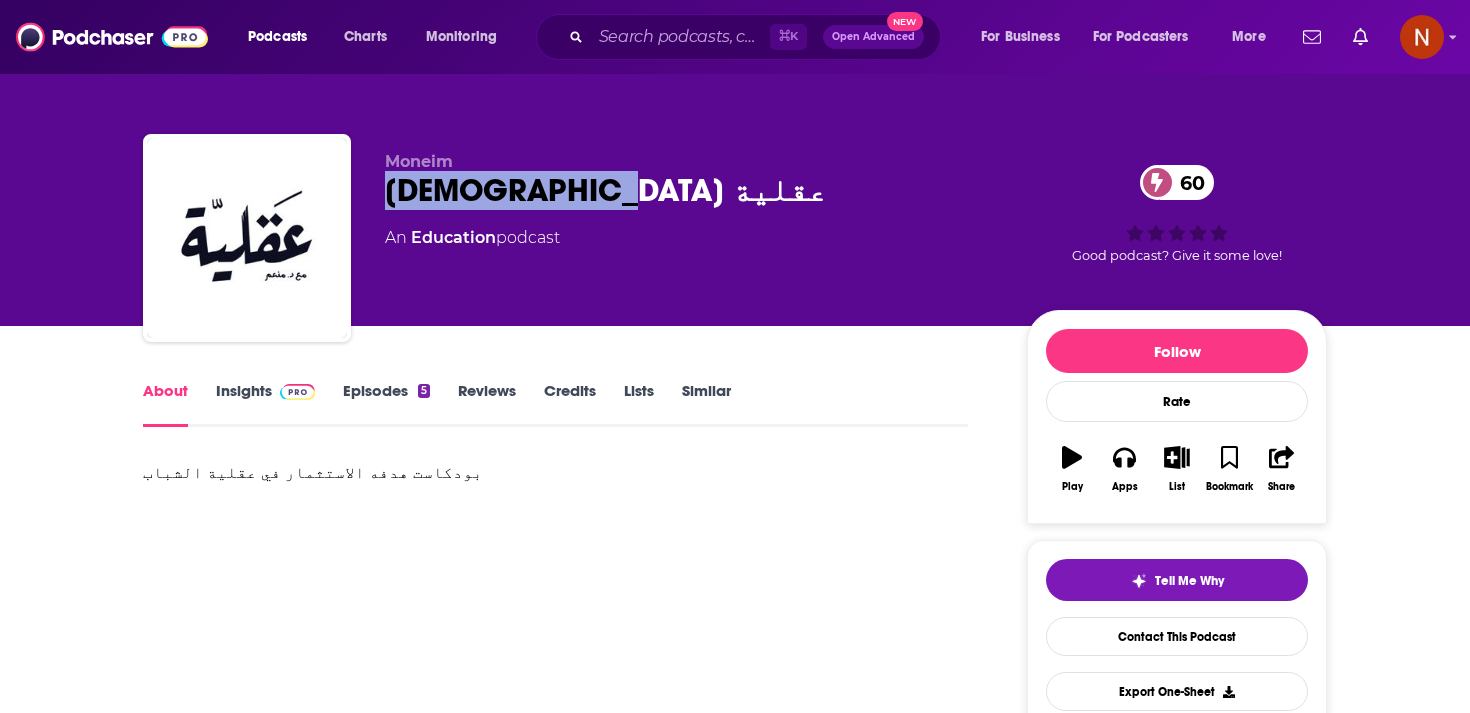 drag, startPoint x: 384, startPoint y: 193, endPoint x: 557, endPoint y: 193, distance: 173 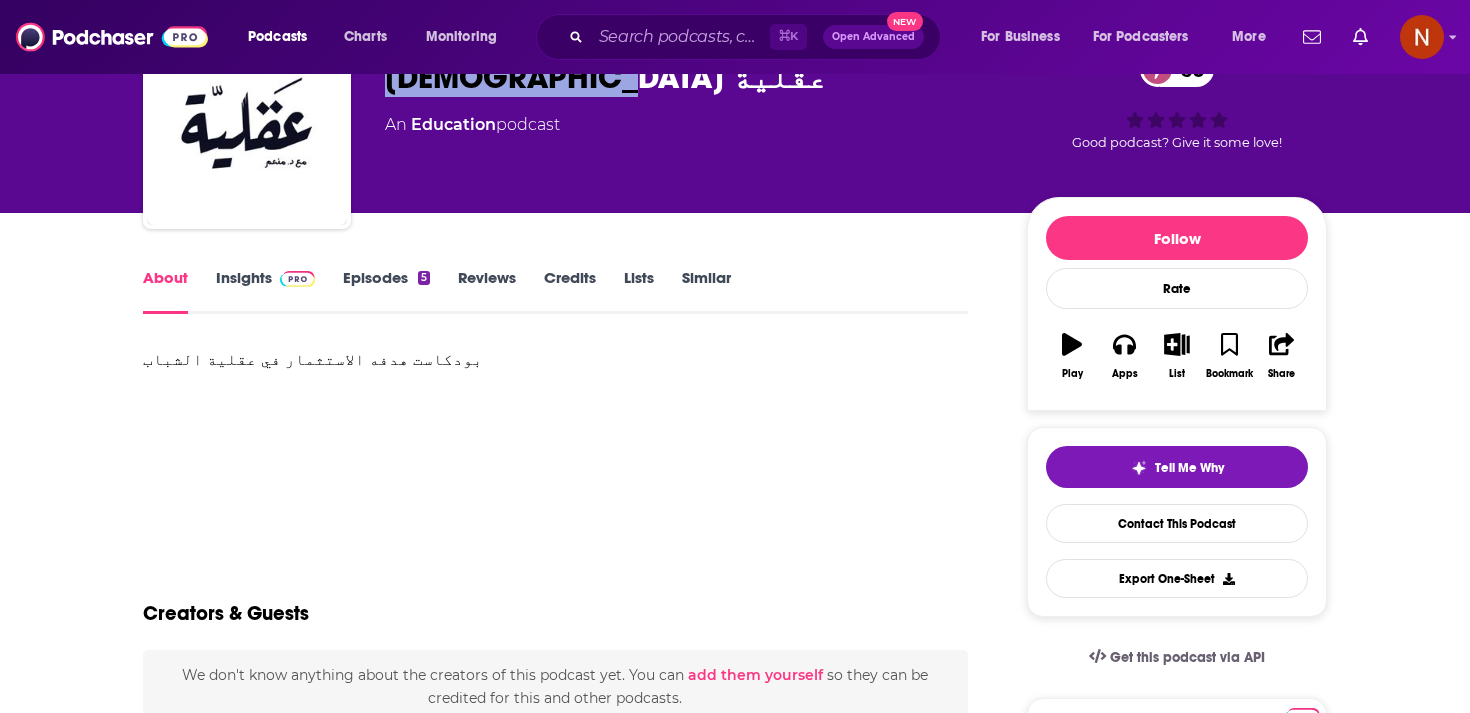 scroll, scrollTop: 111, scrollLeft: 0, axis: vertical 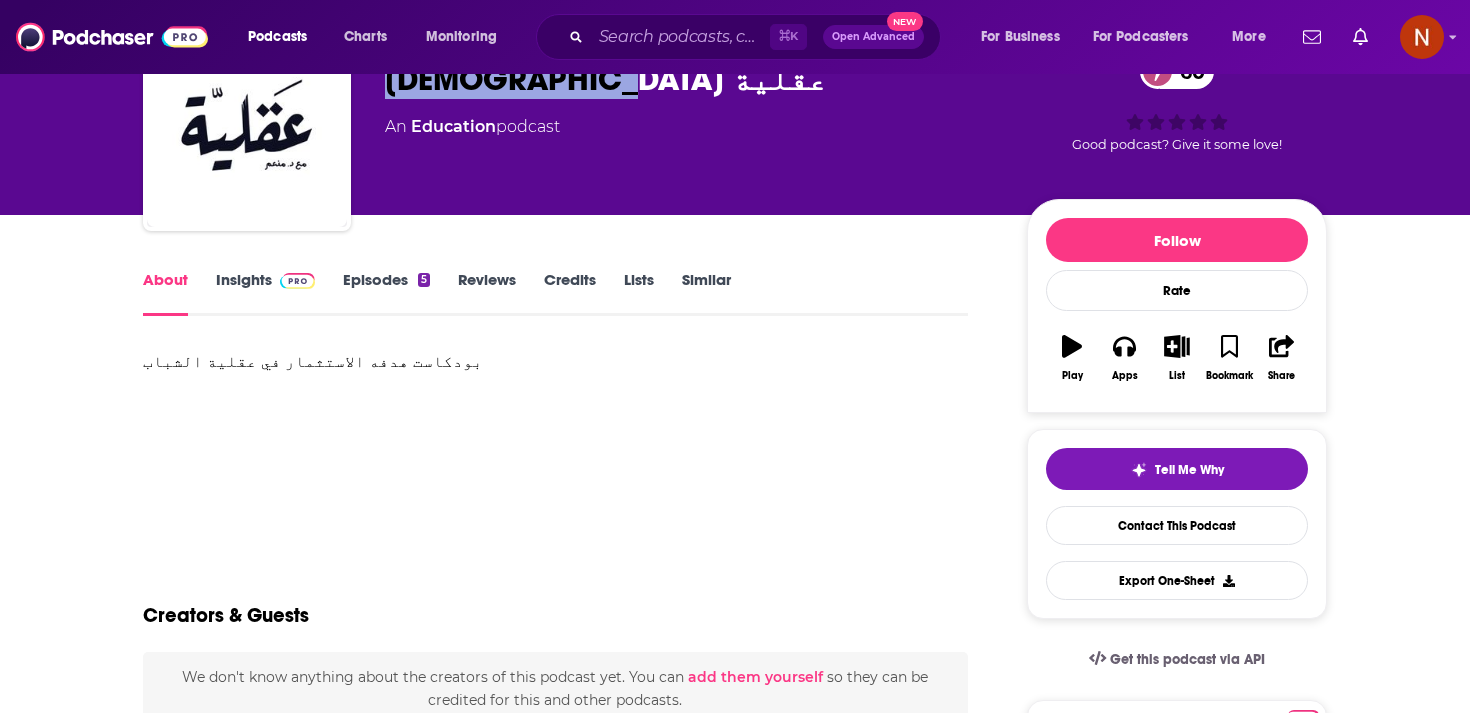 click on "Insights" at bounding box center [265, 293] 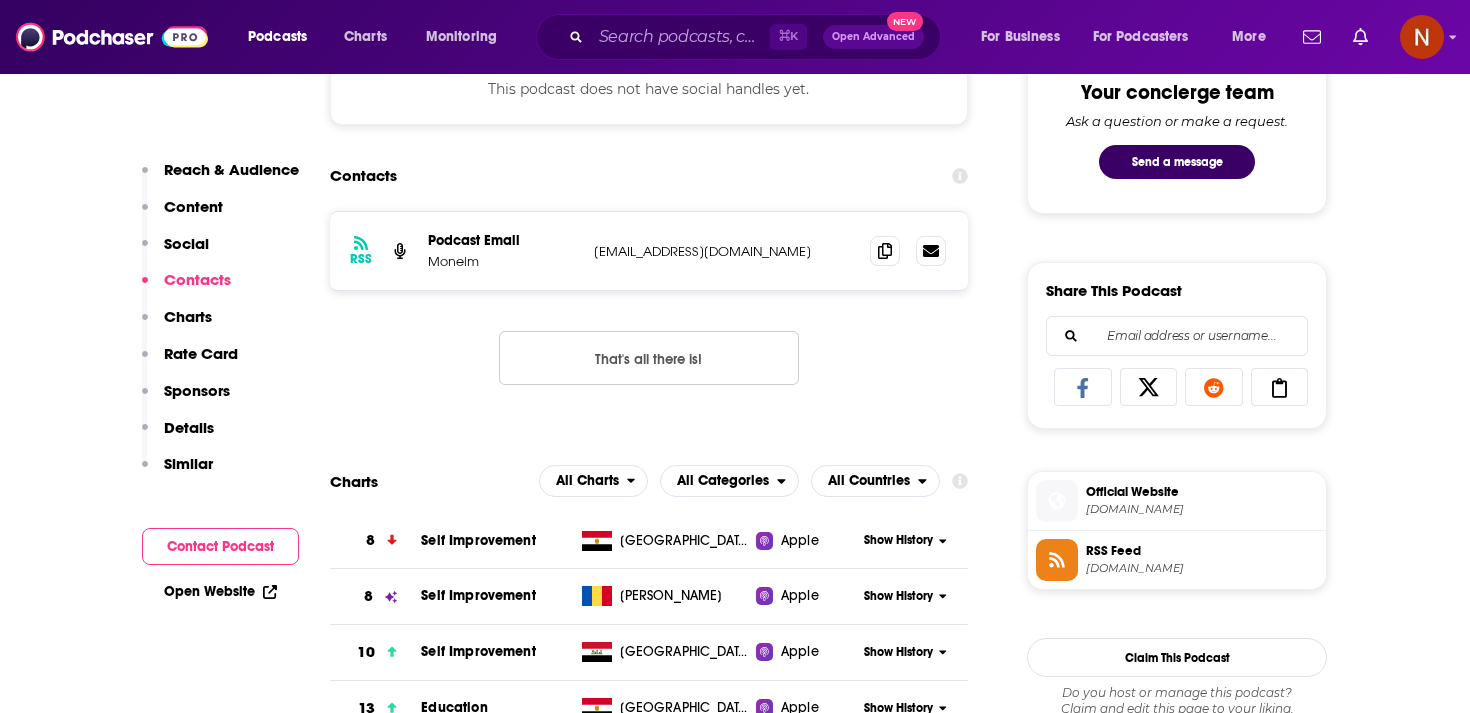 scroll, scrollTop: 1145, scrollLeft: 0, axis: vertical 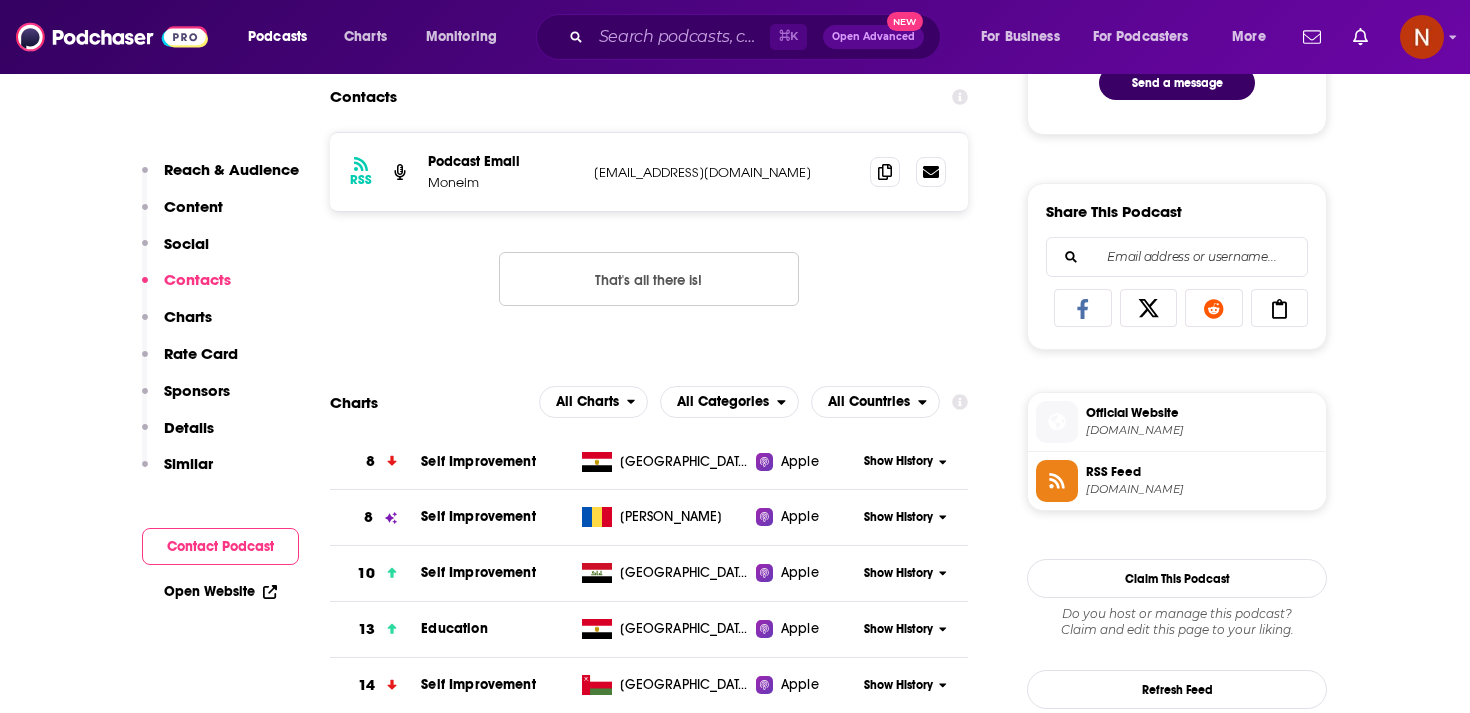 drag, startPoint x: 589, startPoint y: 183, endPoint x: 827, endPoint y: 171, distance: 238.30232 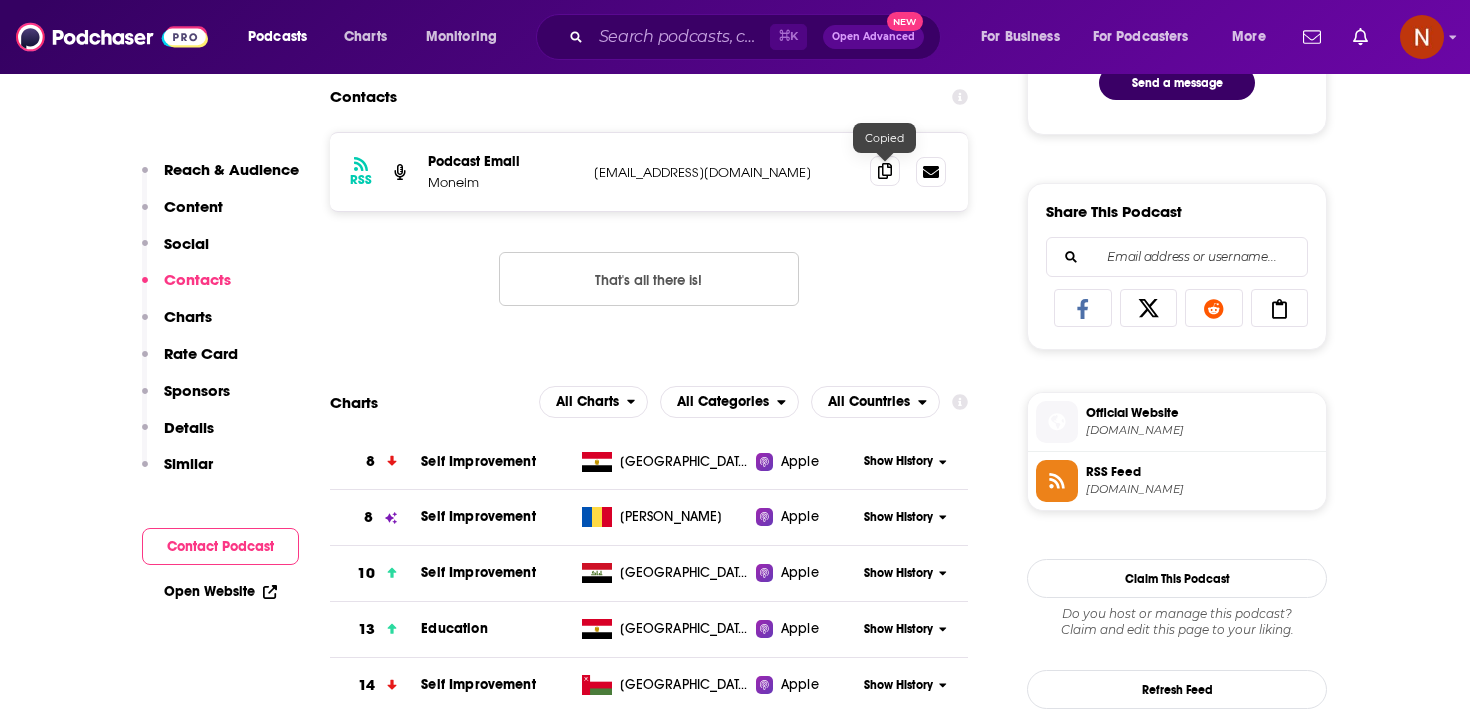 click 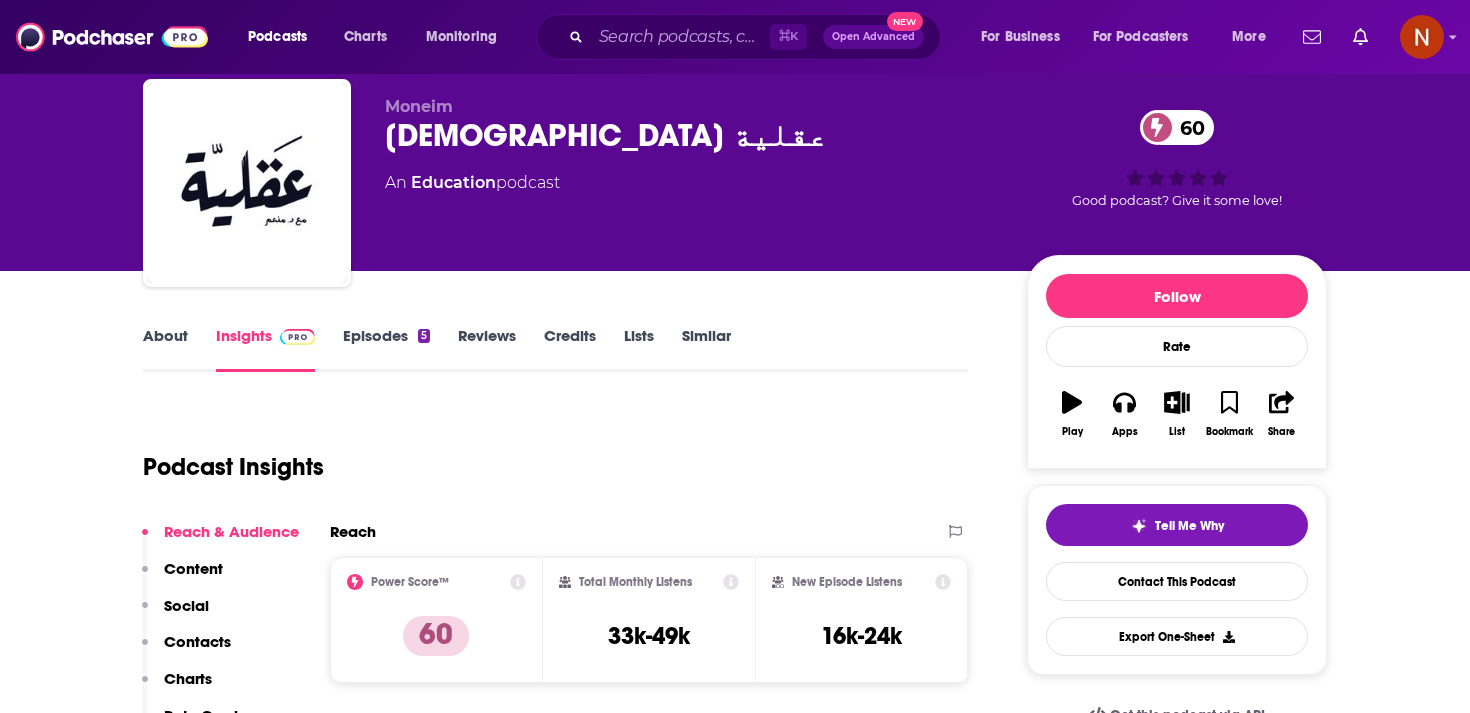 scroll, scrollTop: 43, scrollLeft: 0, axis: vertical 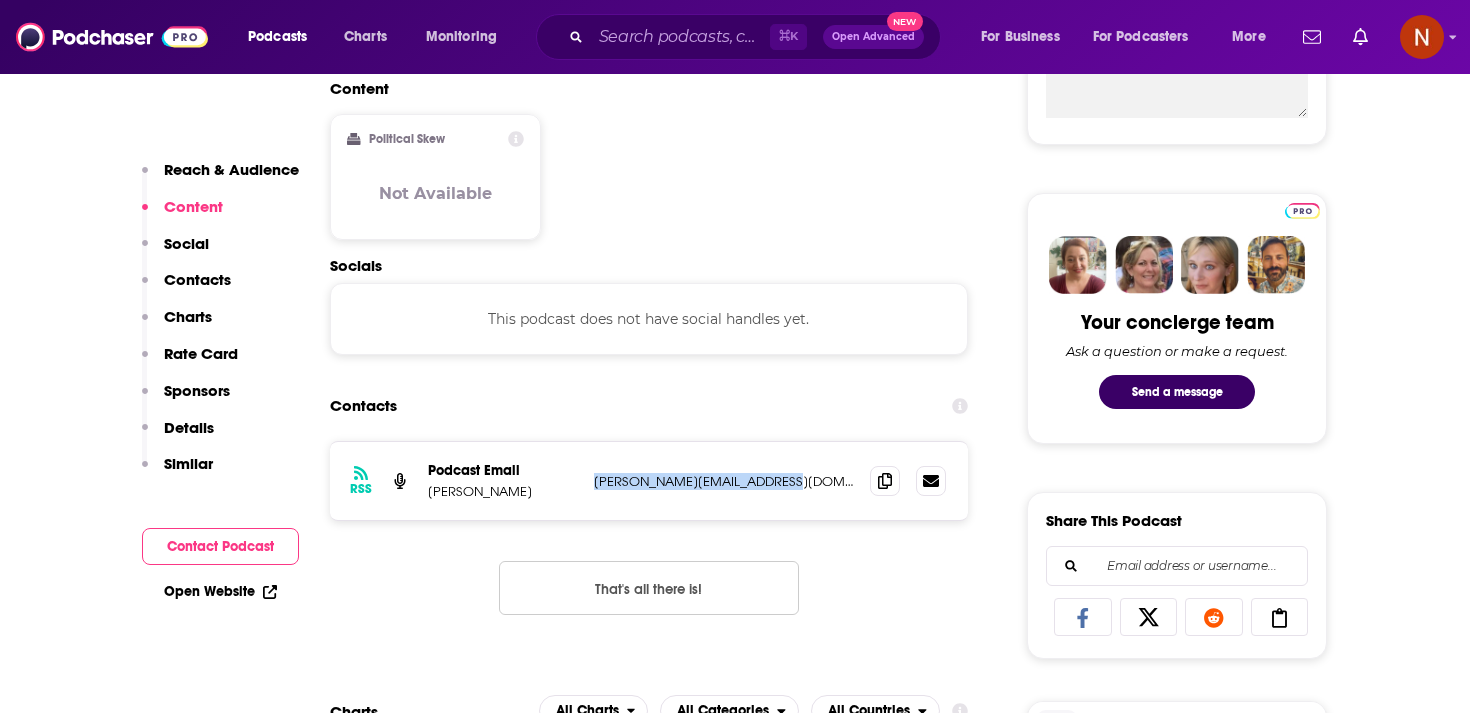 drag, startPoint x: 588, startPoint y: 482, endPoint x: 818, endPoint y: 487, distance: 230.05434 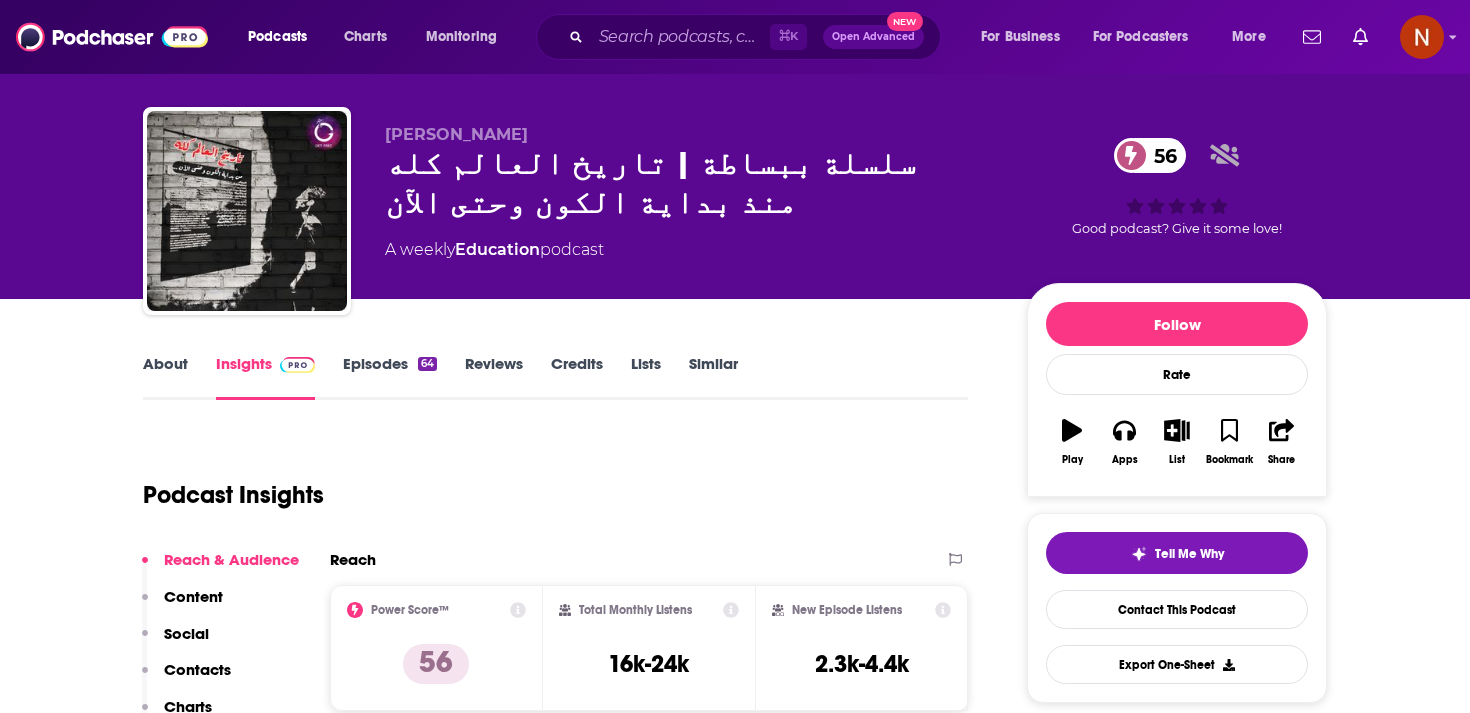 scroll, scrollTop: 0, scrollLeft: 0, axis: both 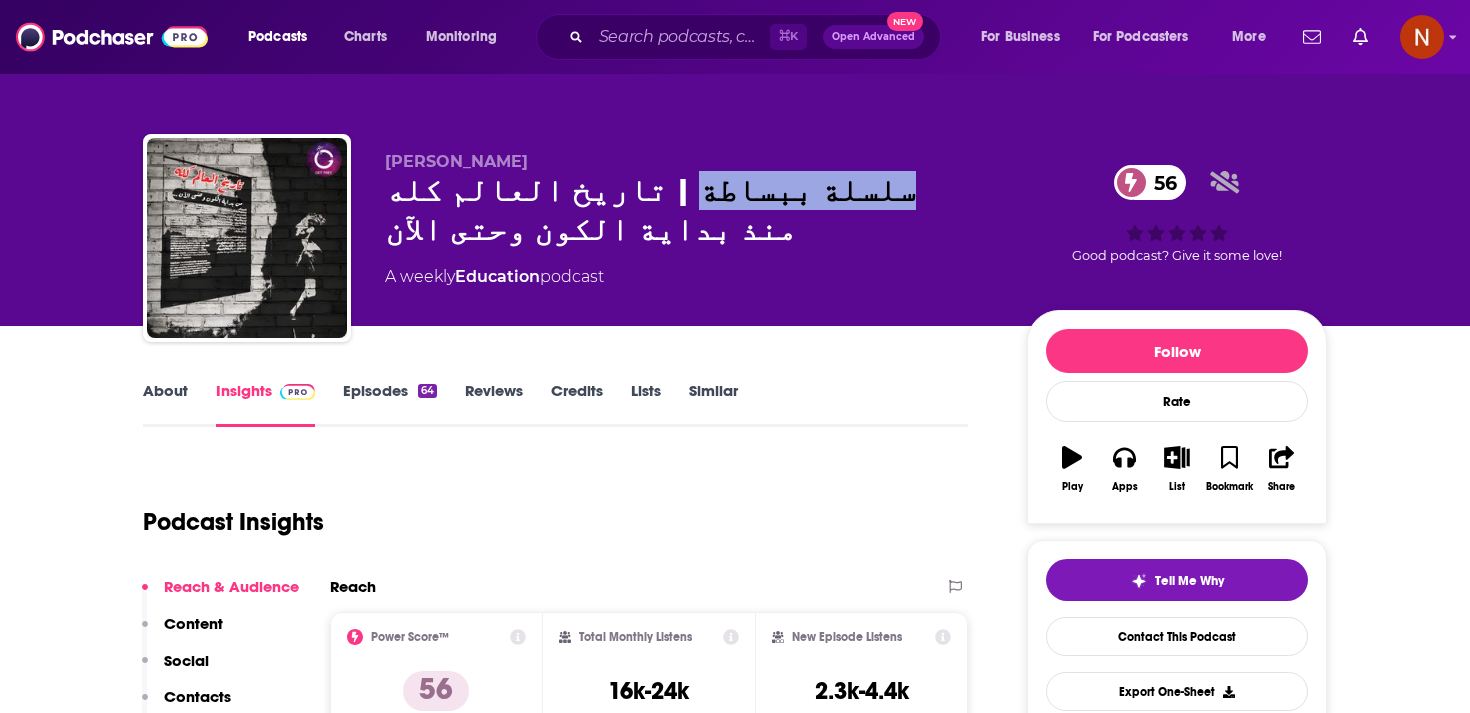 drag, startPoint x: 793, startPoint y: 191, endPoint x: 1006, endPoint y: 188, distance: 213.02112 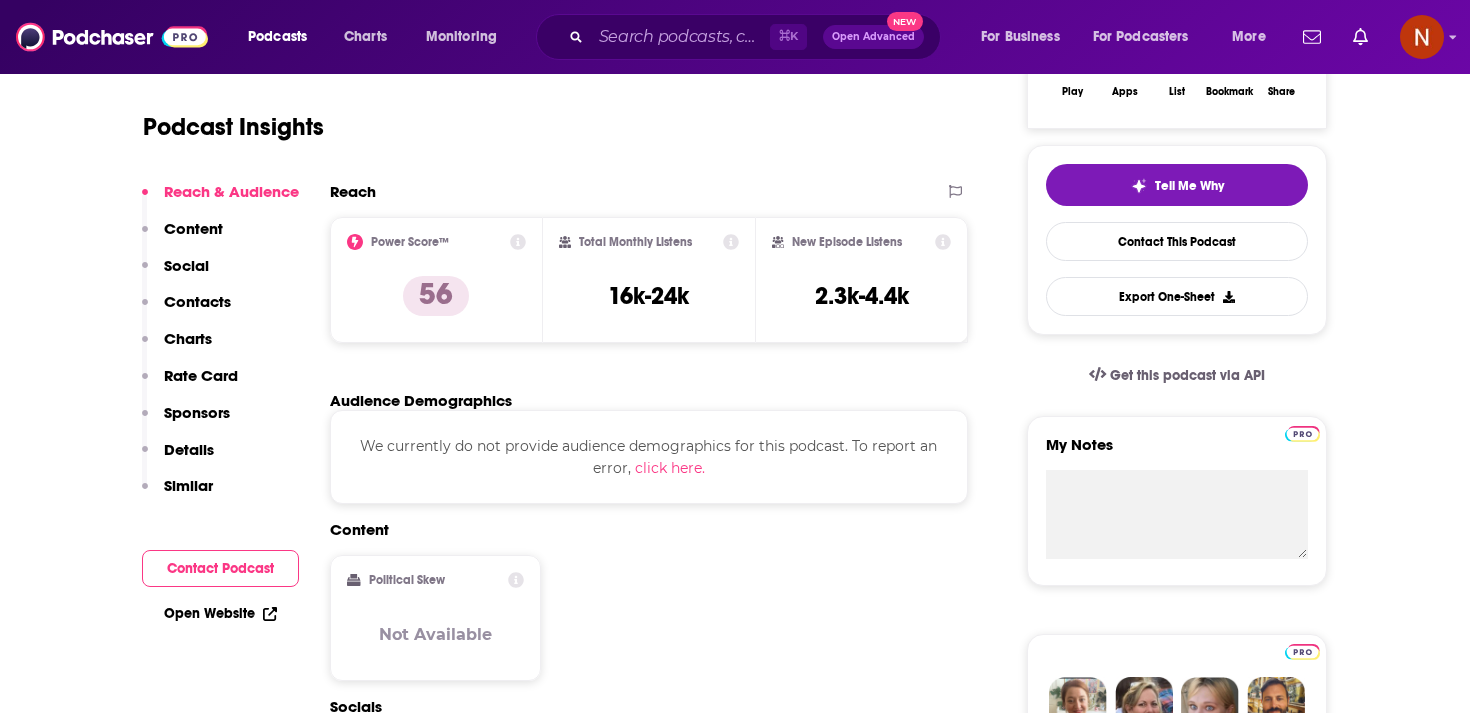 scroll, scrollTop: 4, scrollLeft: 0, axis: vertical 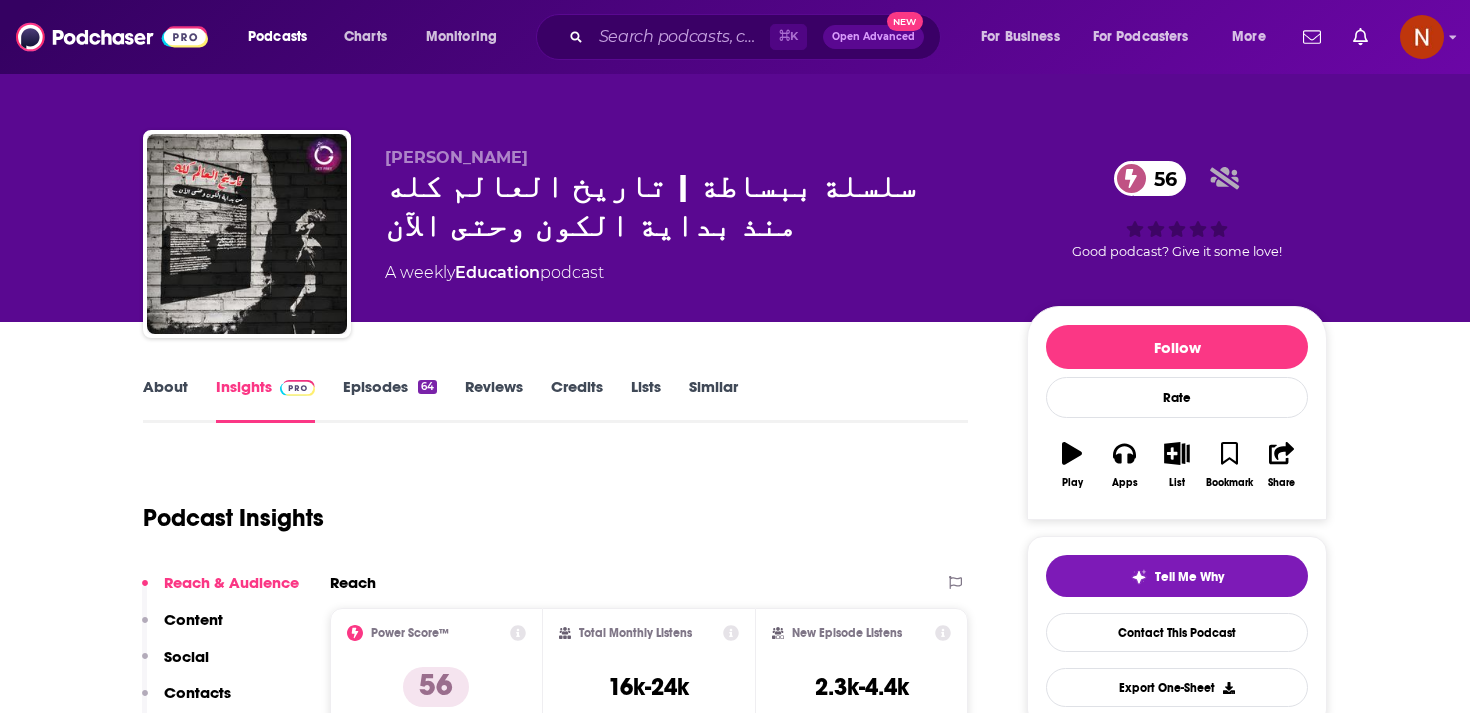 click on "About Insights Episodes 64 Reviews Credits Lists Similar" at bounding box center [555, 398] 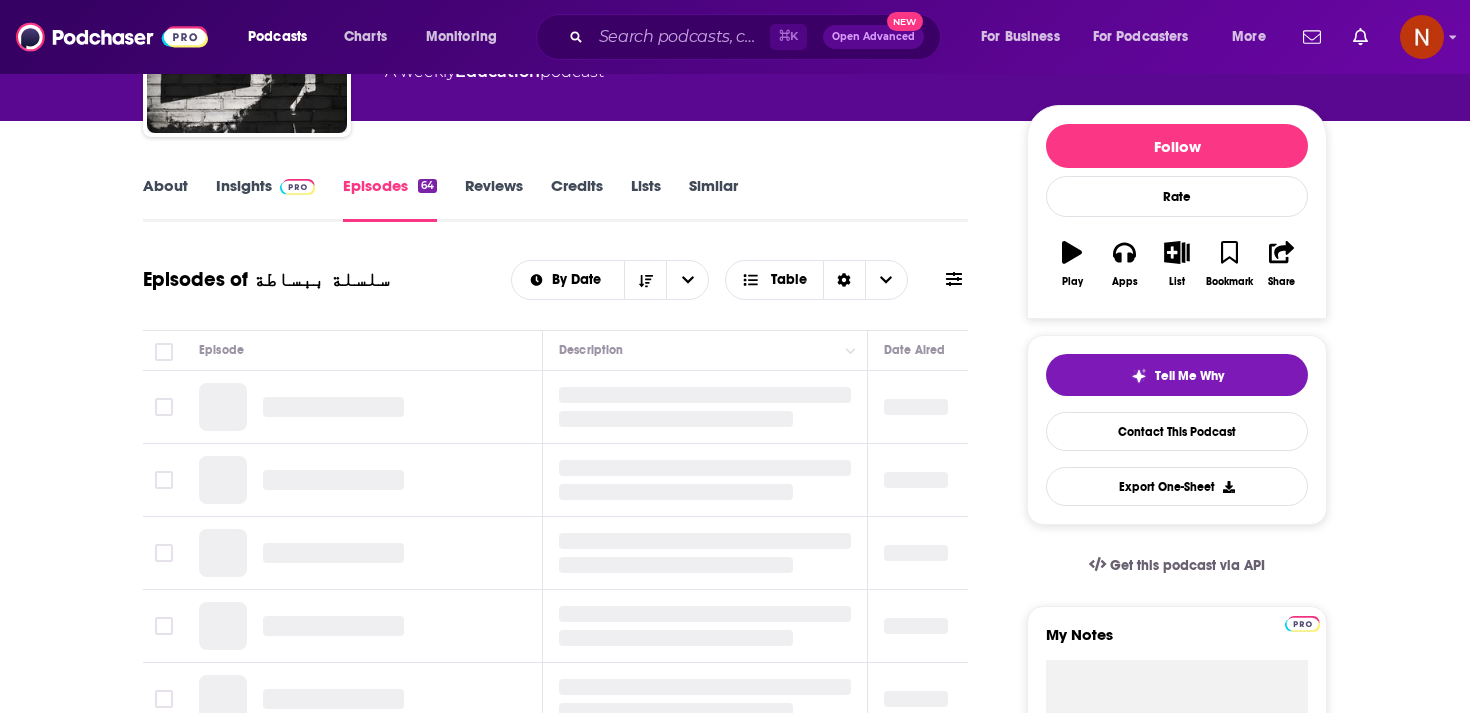 scroll, scrollTop: 232, scrollLeft: 0, axis: vertical 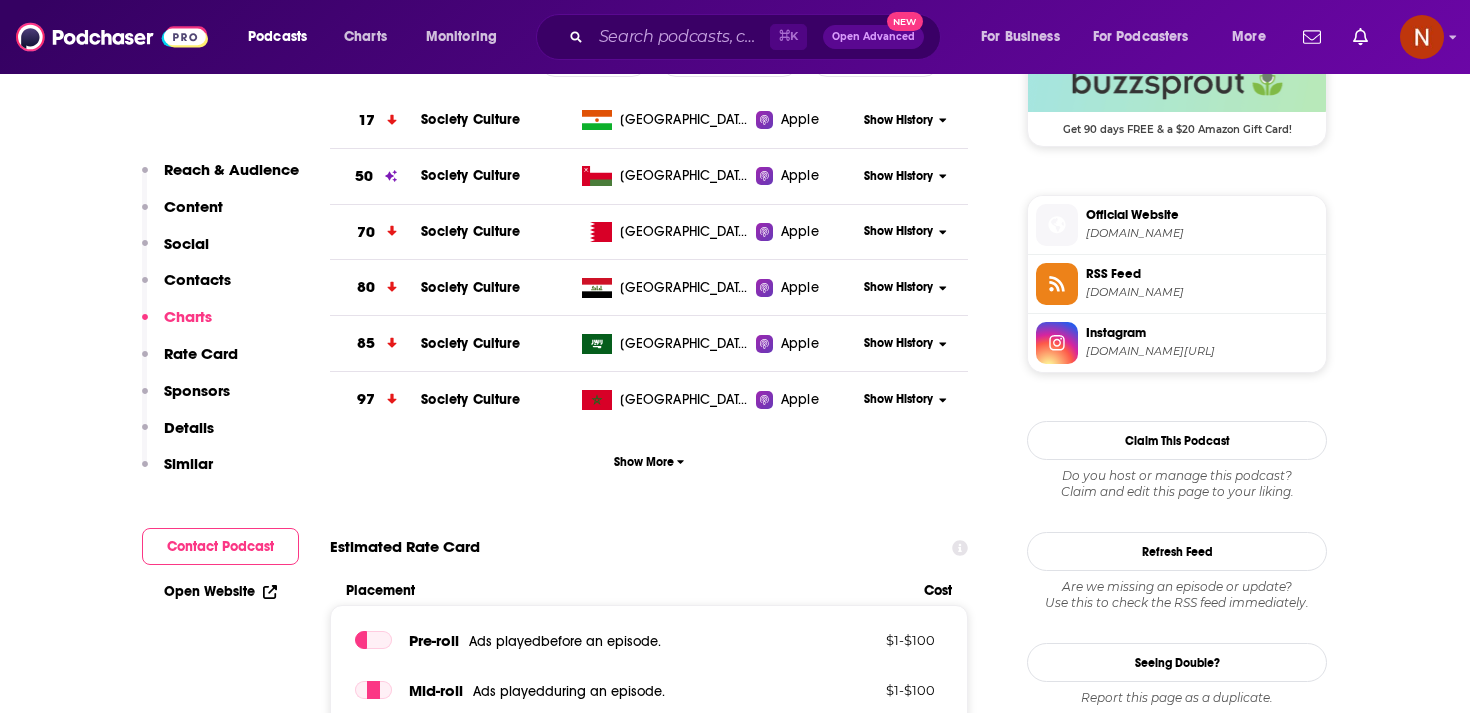 click on "[DOMAIN_NAME]" at bounding box center [1202, 292] 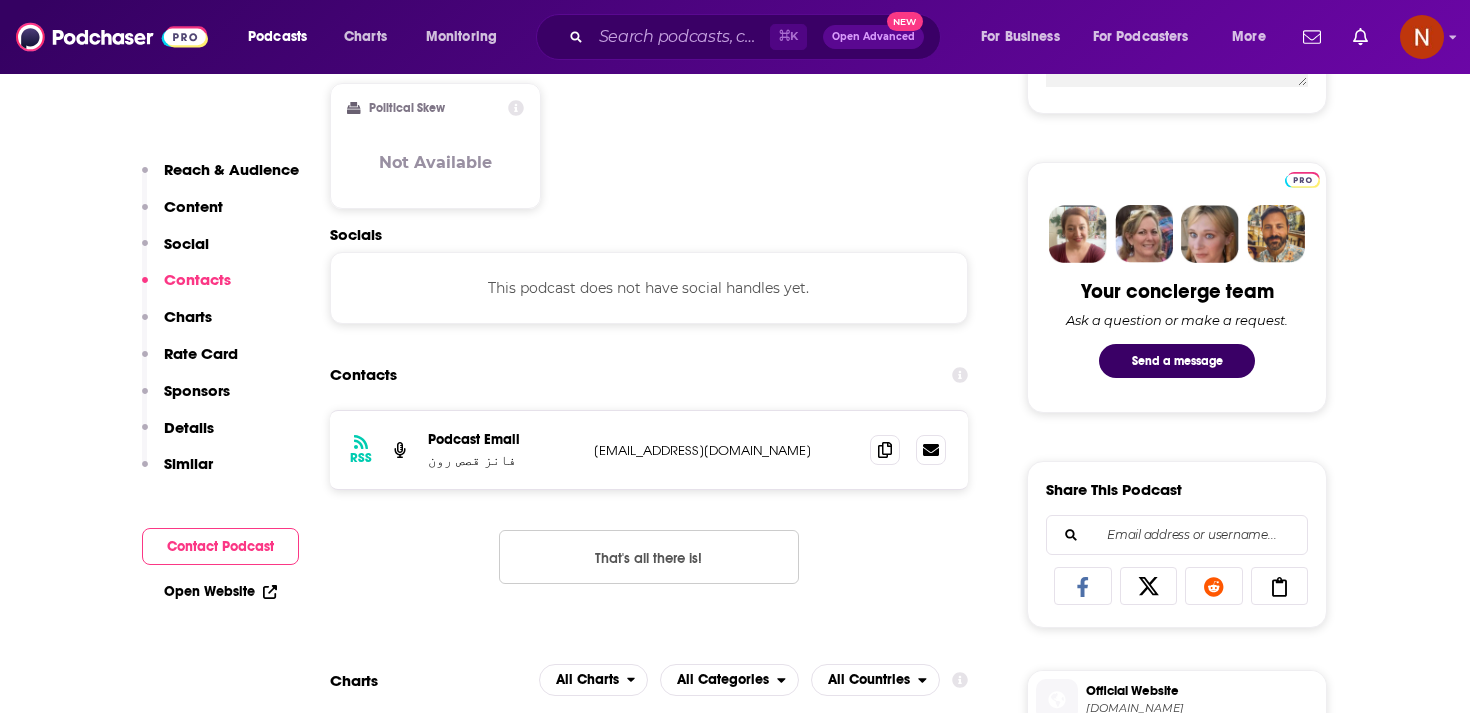 scroll, scrollTop: 700, scrollLeft: 0, axis: vertical 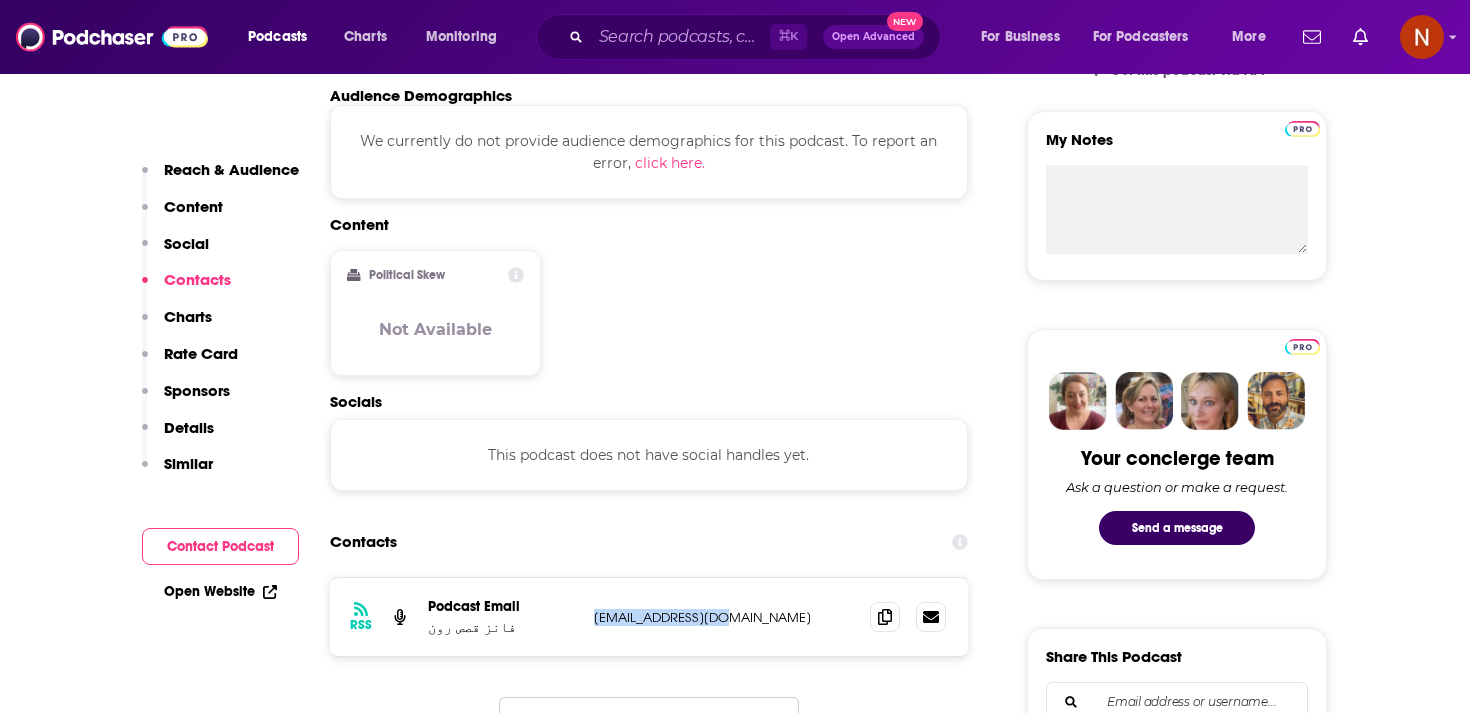 drag, startPoint x: 586, startPoint y: 613, endPoint x: 755, endPoint y: 624, distance: 169.3576 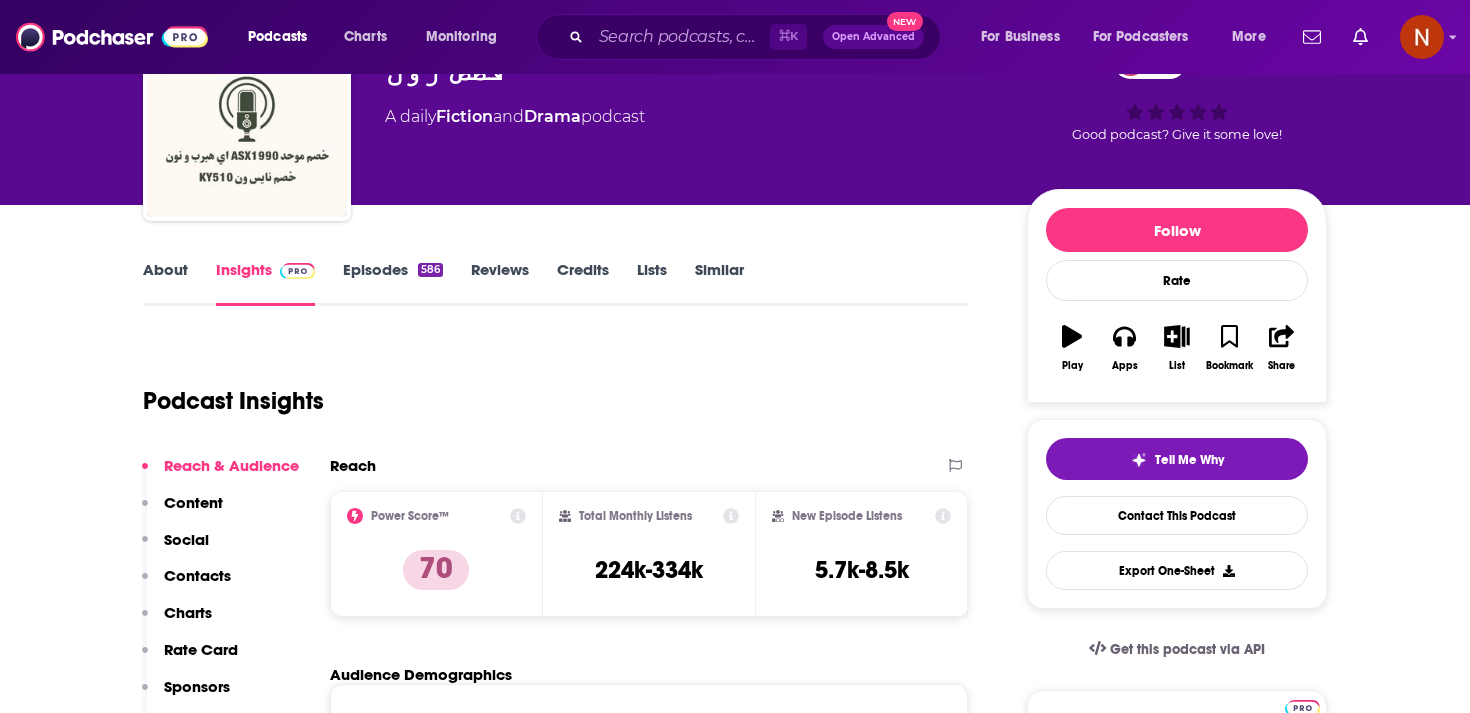 scroll, scrollTop: 119, scrollLeft: 0, axis: vertical 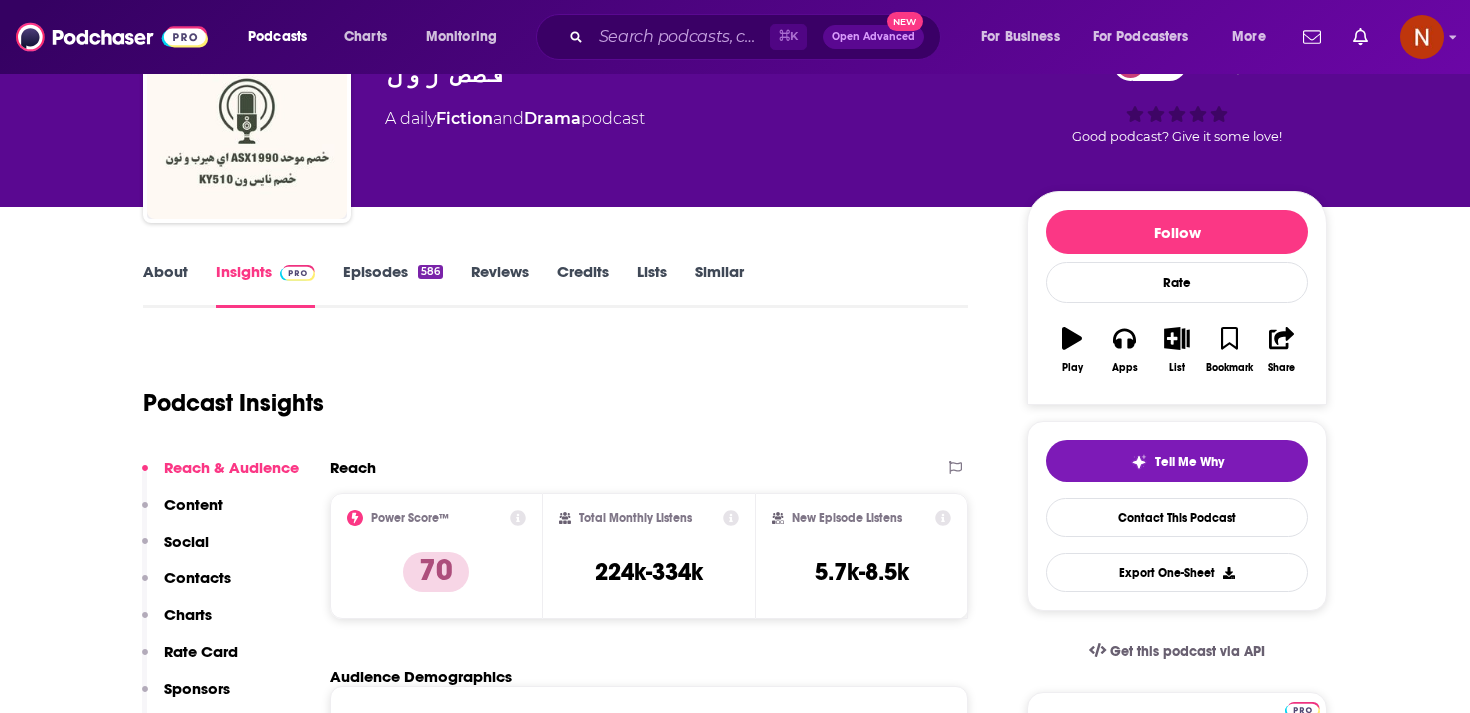 click on "Episodes 586" at bounding box center (393, 285) 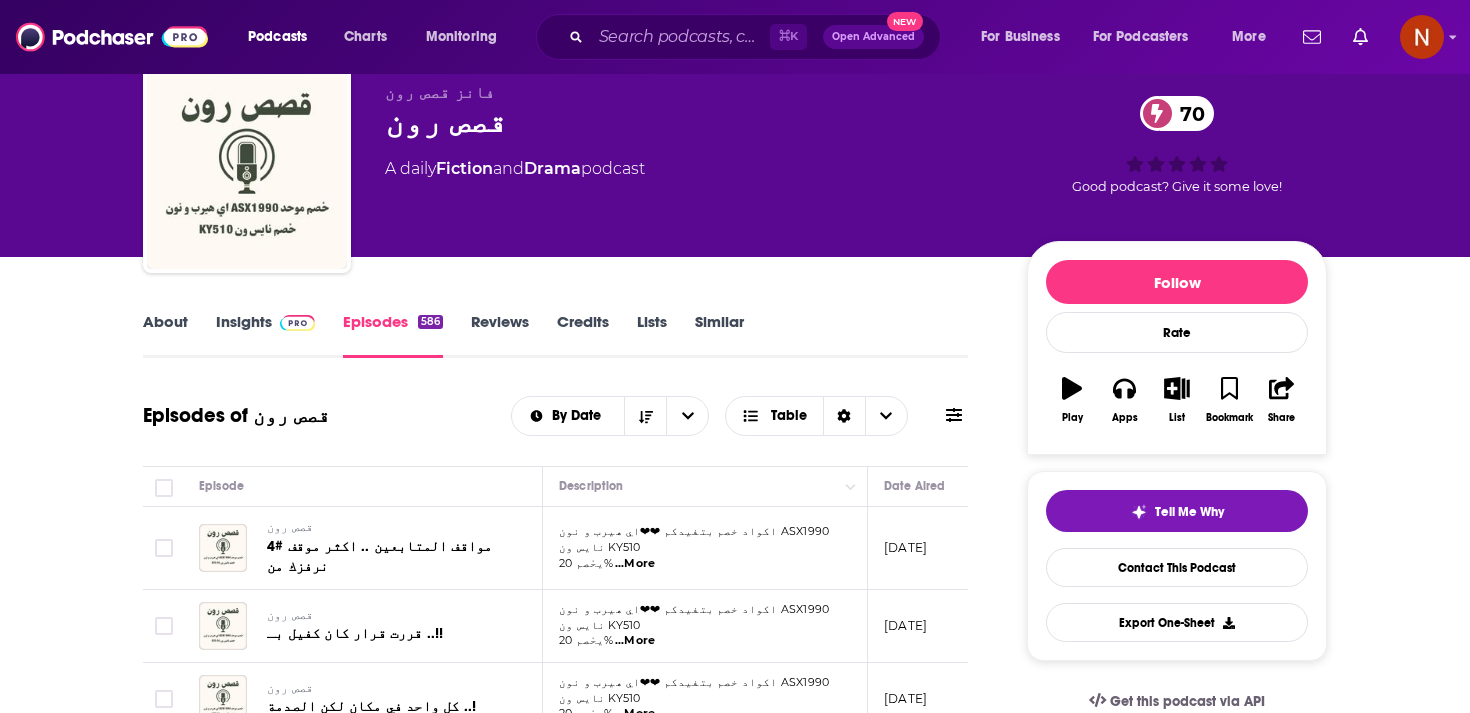 scroll, scrollTop: 73, scrollLeft: 0, axis: vertical 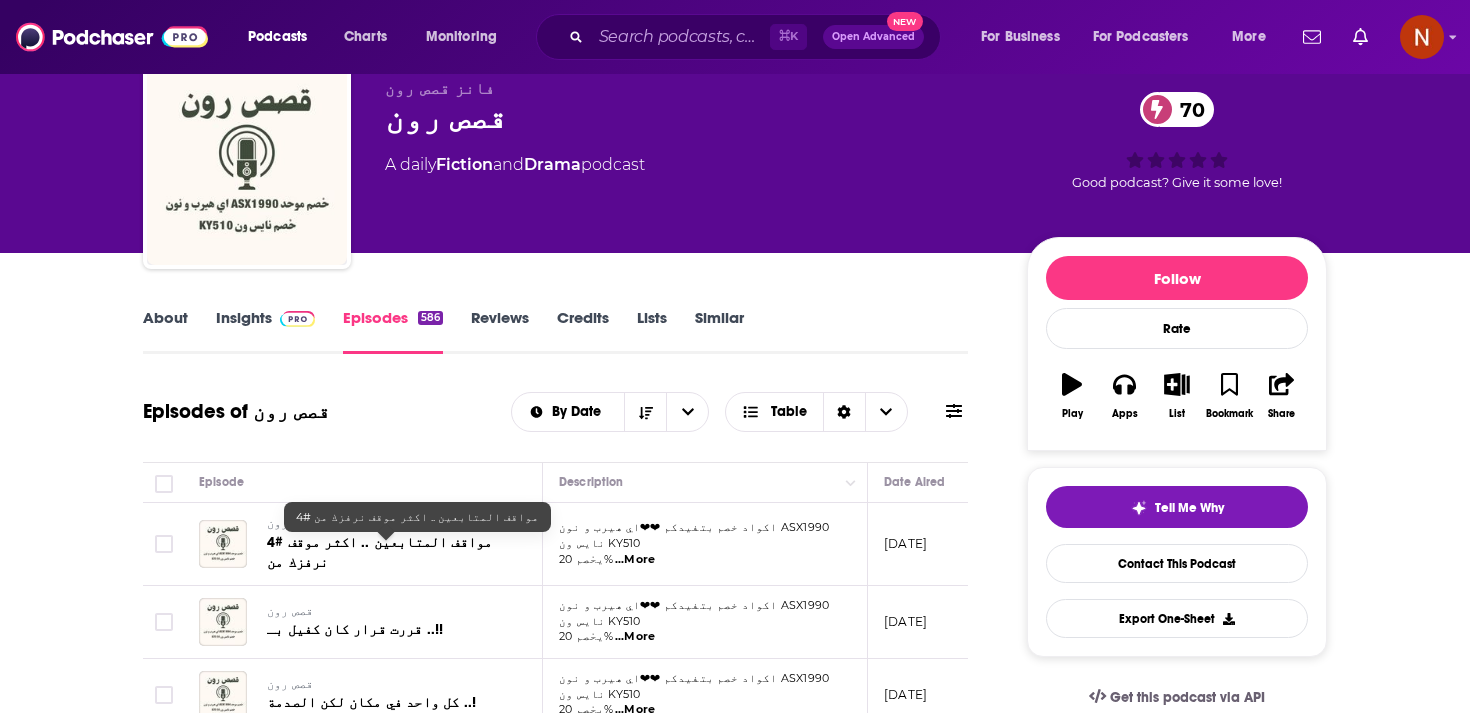 click on "4# مواقف المتابعين .. اكثر موقف نرفزك من" at bounding box center [379, 552] 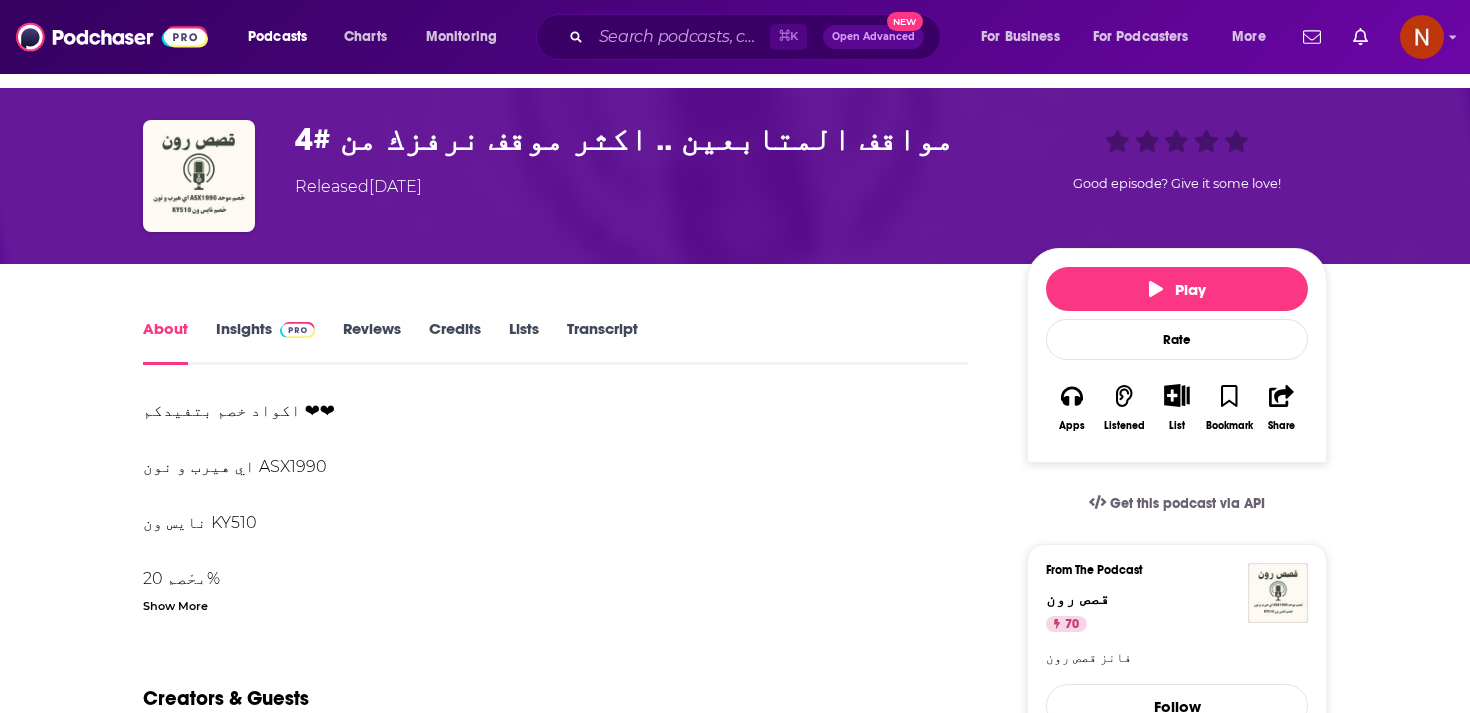 scroll, scrollTop: 111, scrollLeft: 0, axis: vertical 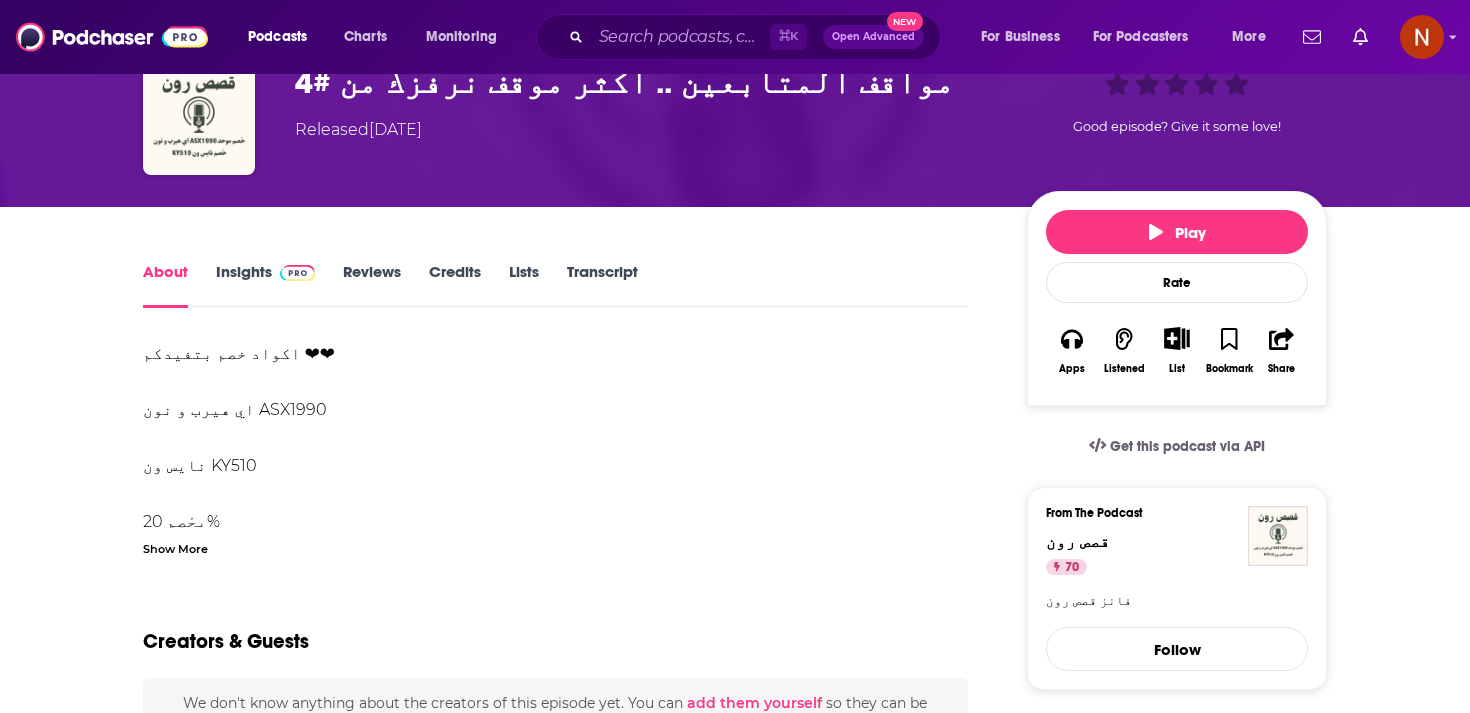 click on "Show More" at bounding box center (175, 547) 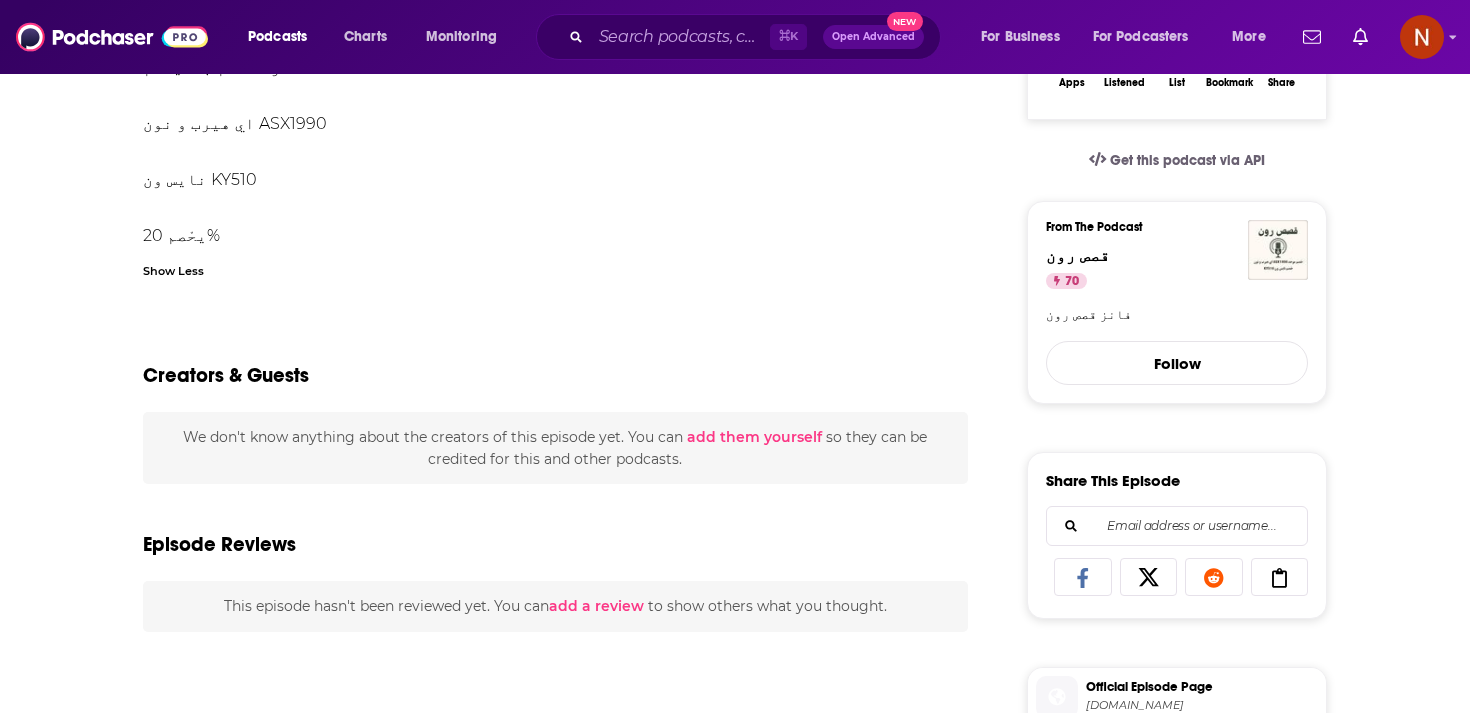 scroll, scrollTop: 0, scrollLeft: 0, axis: both 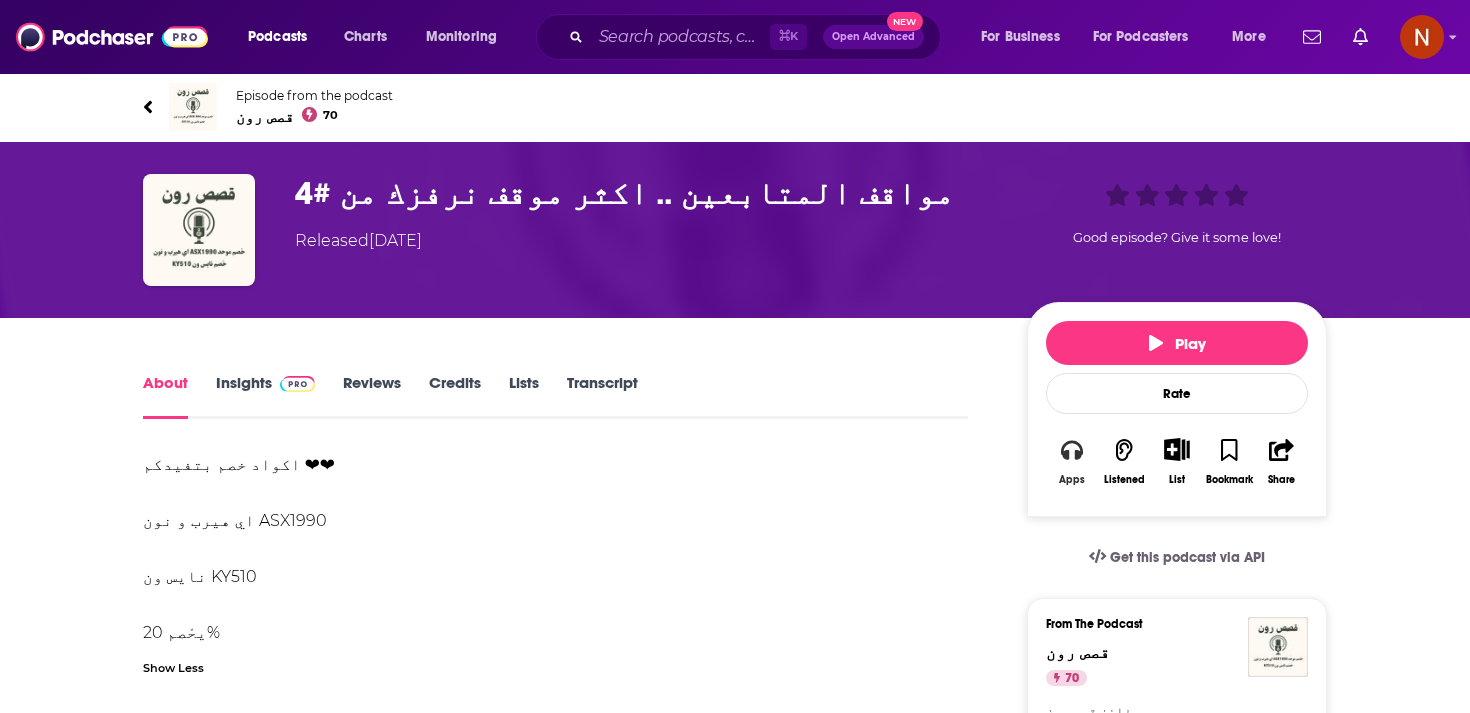 click 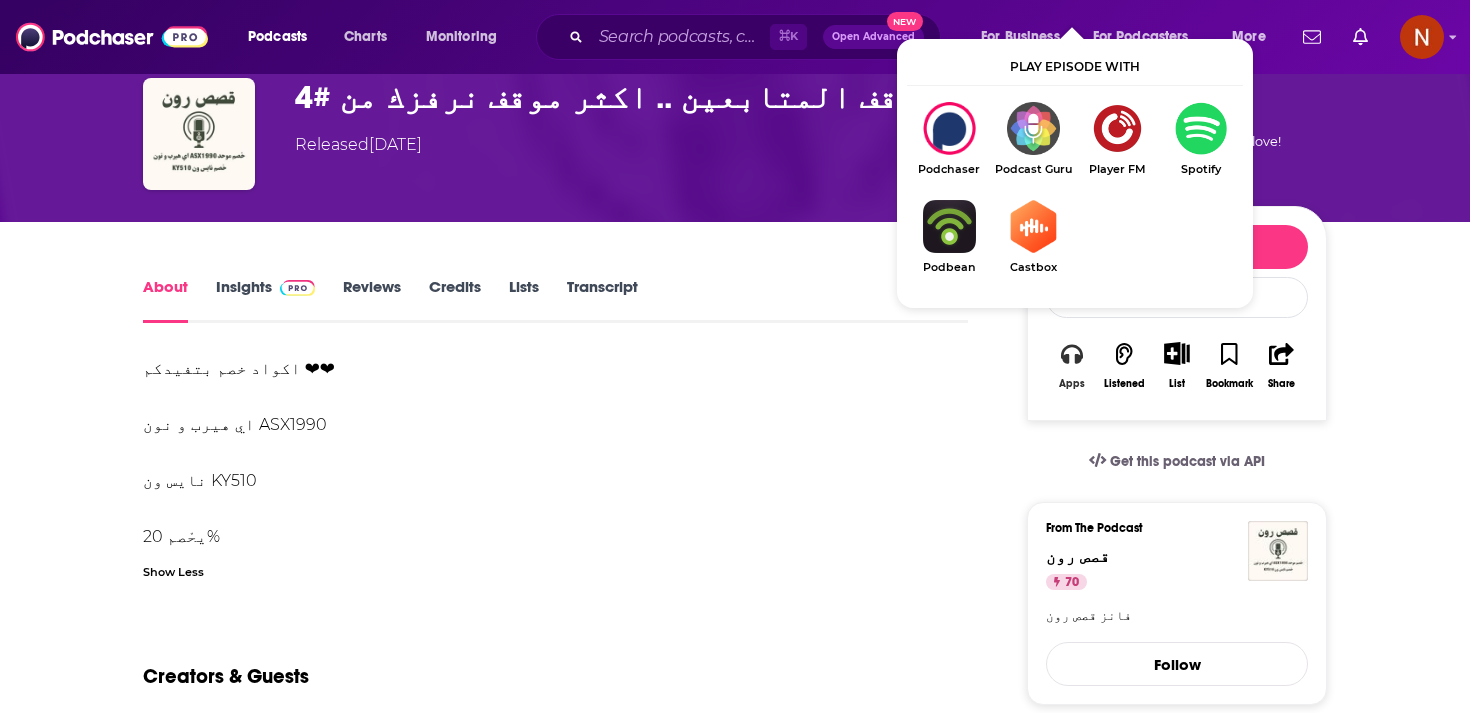 scroll, scrollTop: 100, scrollLeft: 0, axis: vertical 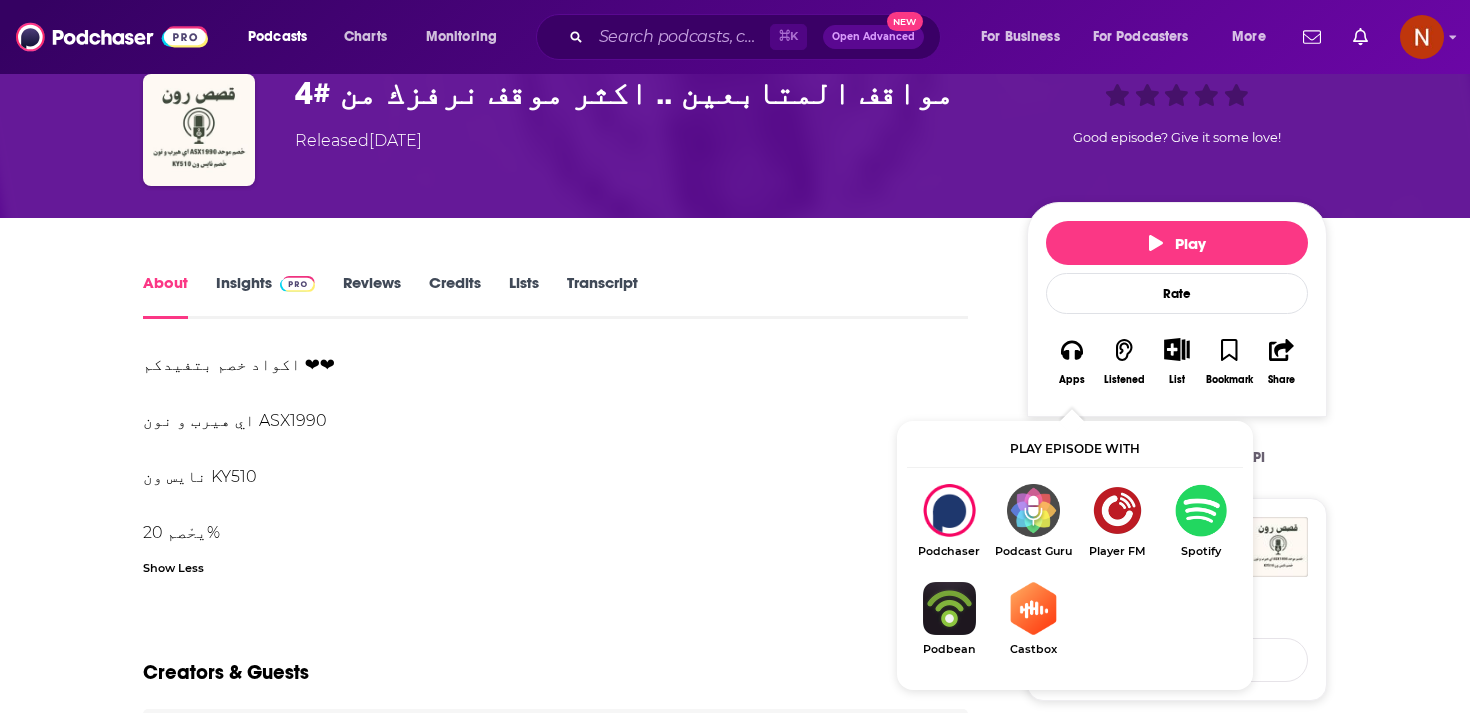 click at bounding box center (1201, 510) 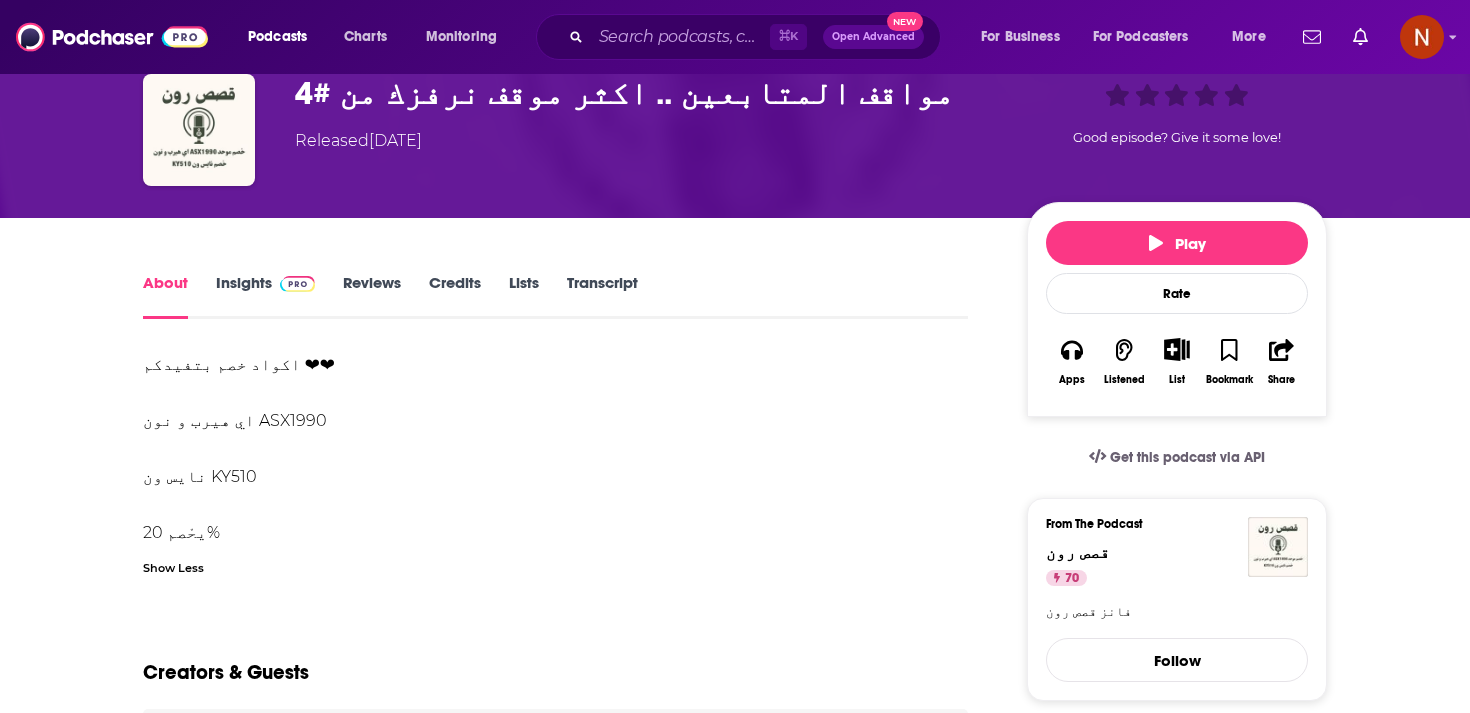 scroll, scrollTop: 0, scrollLeft: 0, axis: both 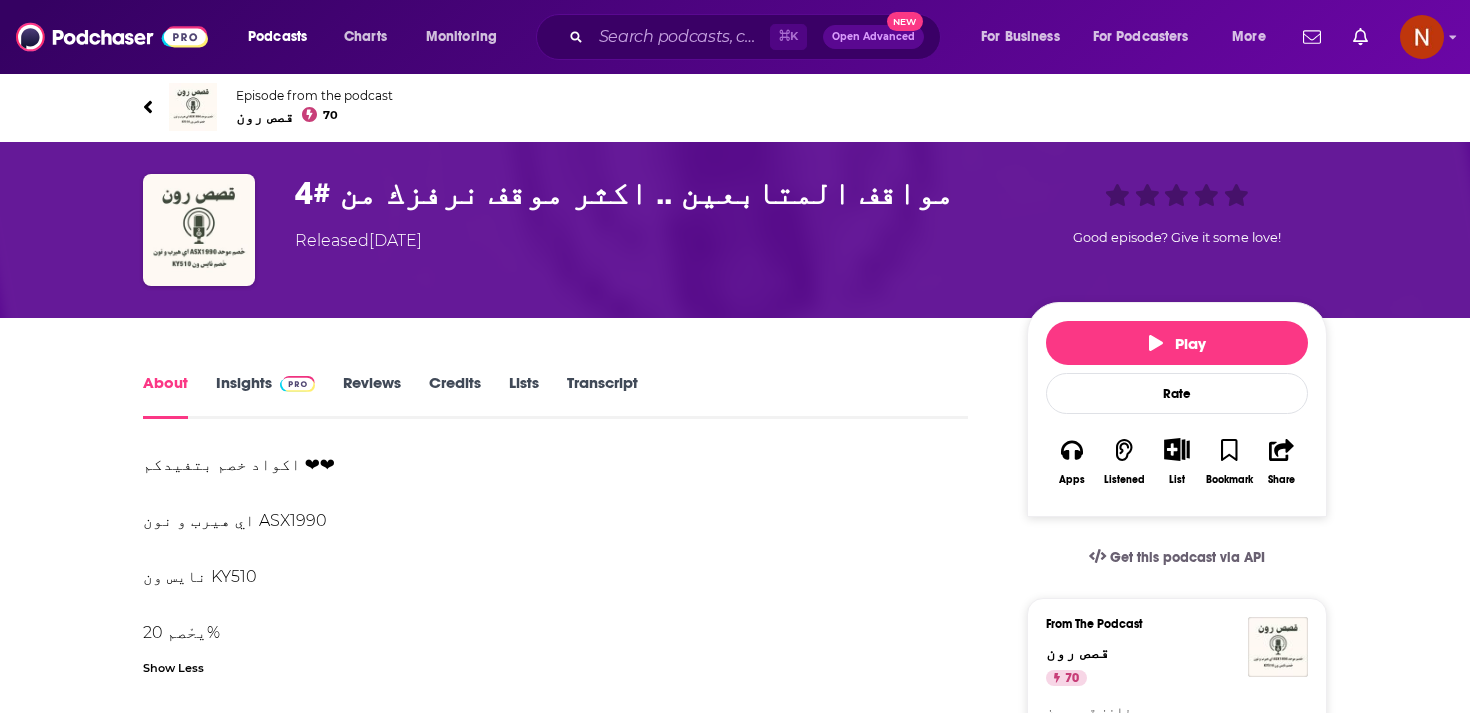 click on "قصص رون 70" at bounding box center (314, 116) 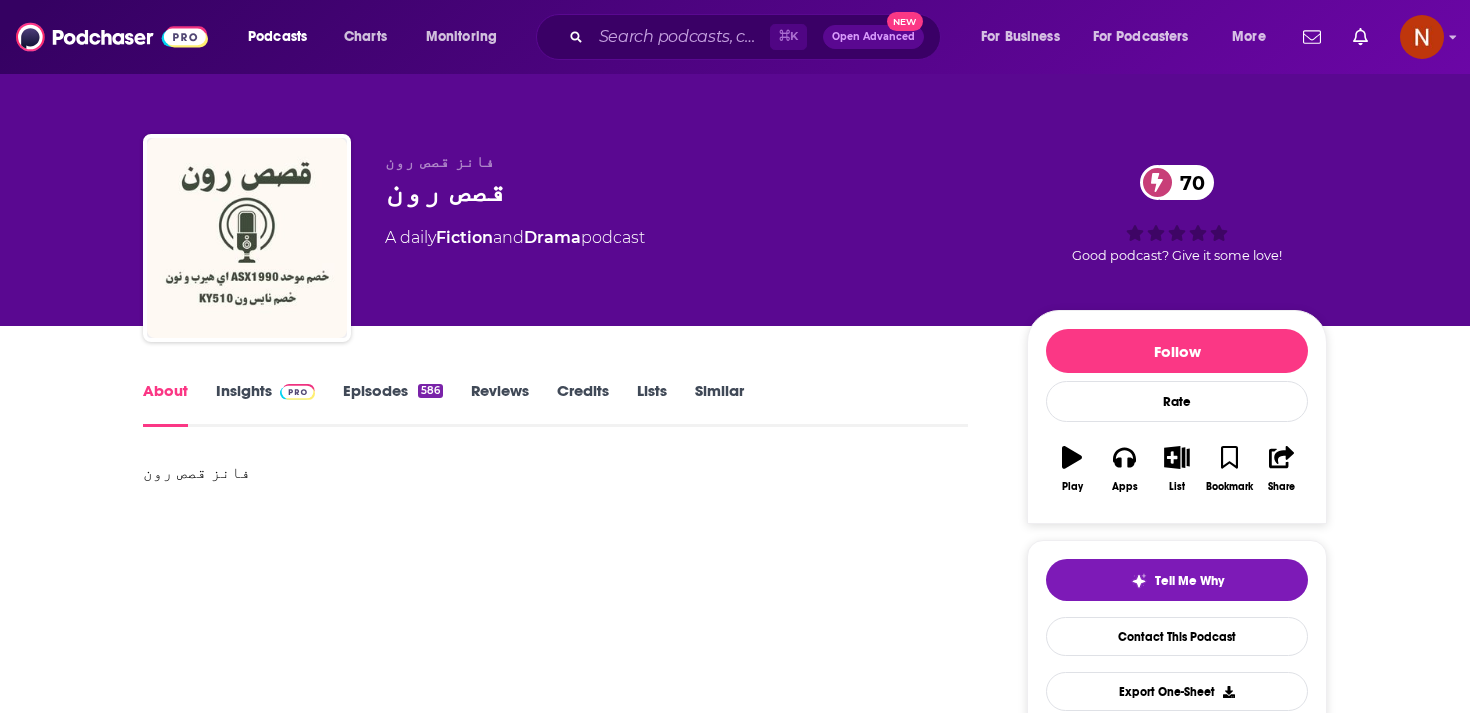 click on "قصص رون 70" at bounding box center (690, 190) 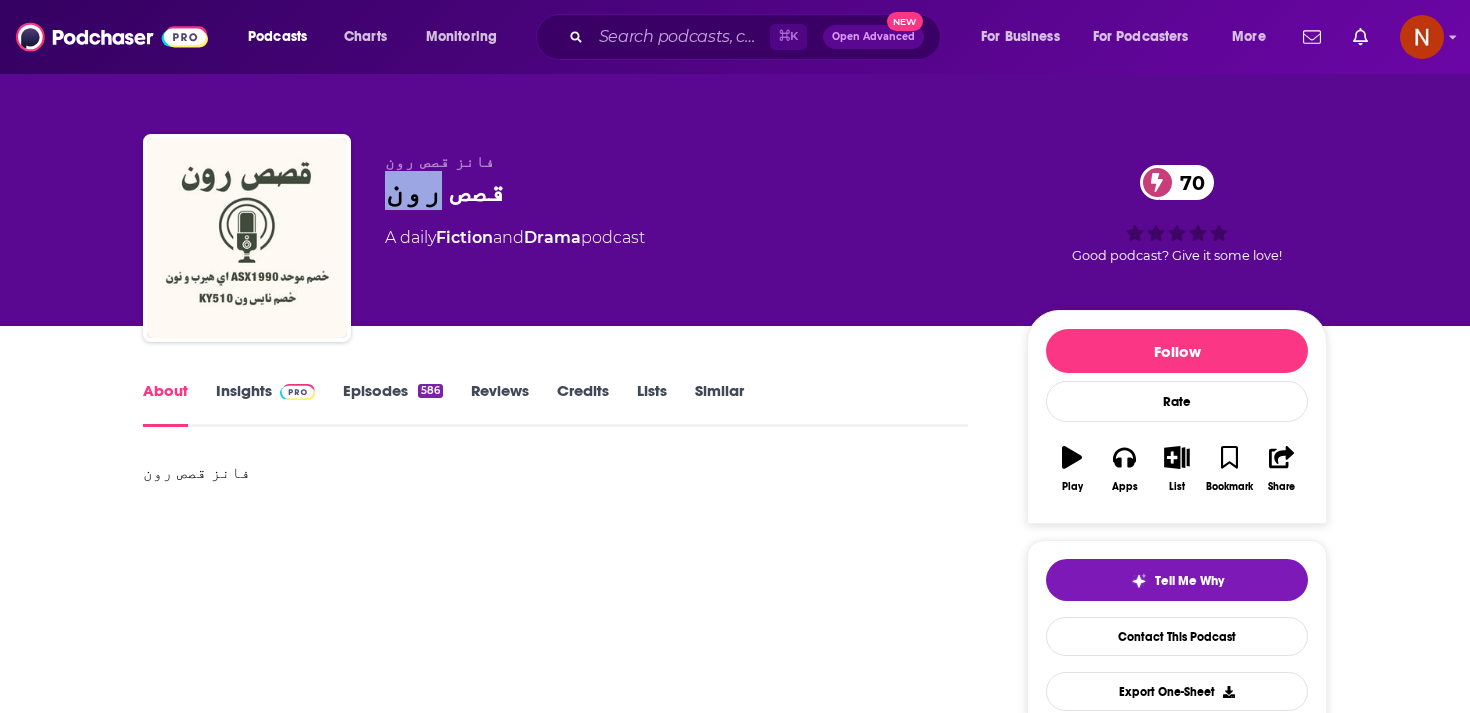 click on "قصص رون 70" at bounding box center (690, 190) 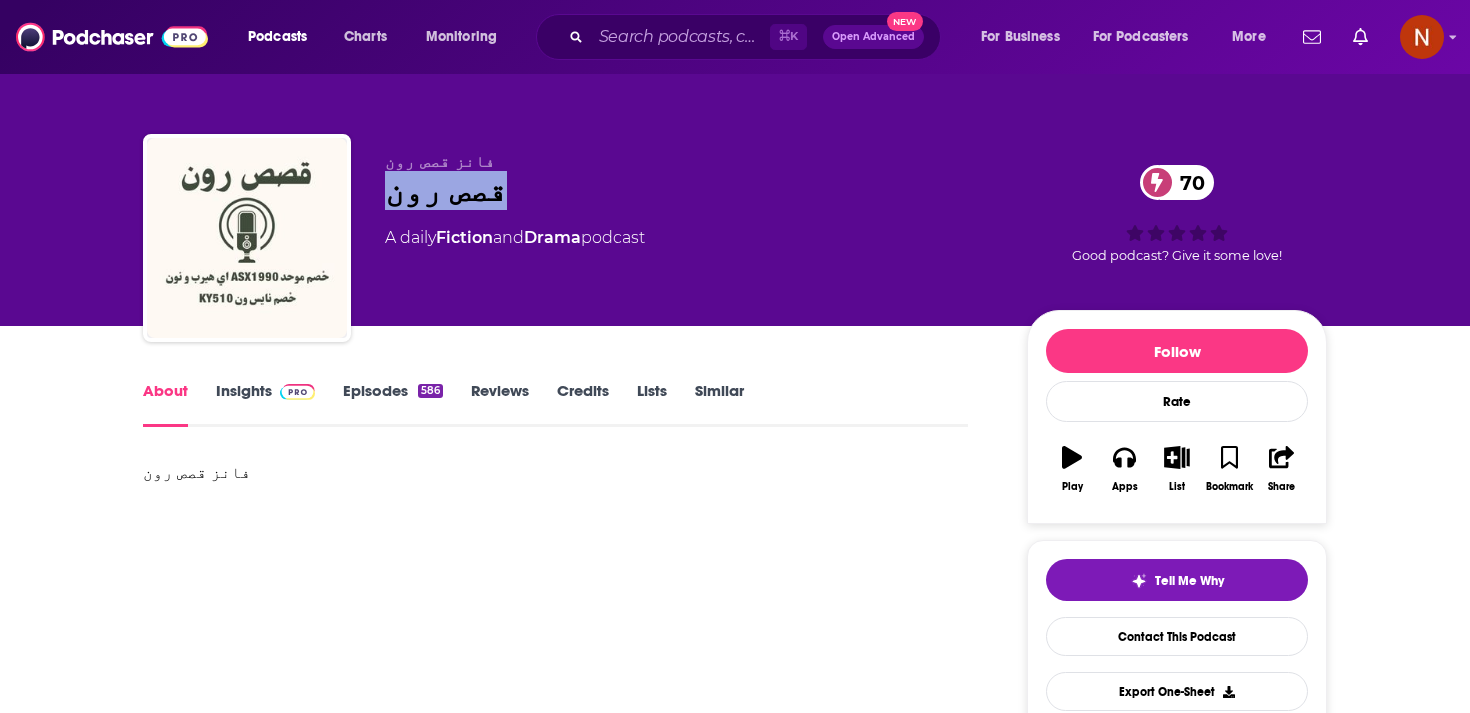 click on "قصص رون 70" at bounding box center (690, 190) 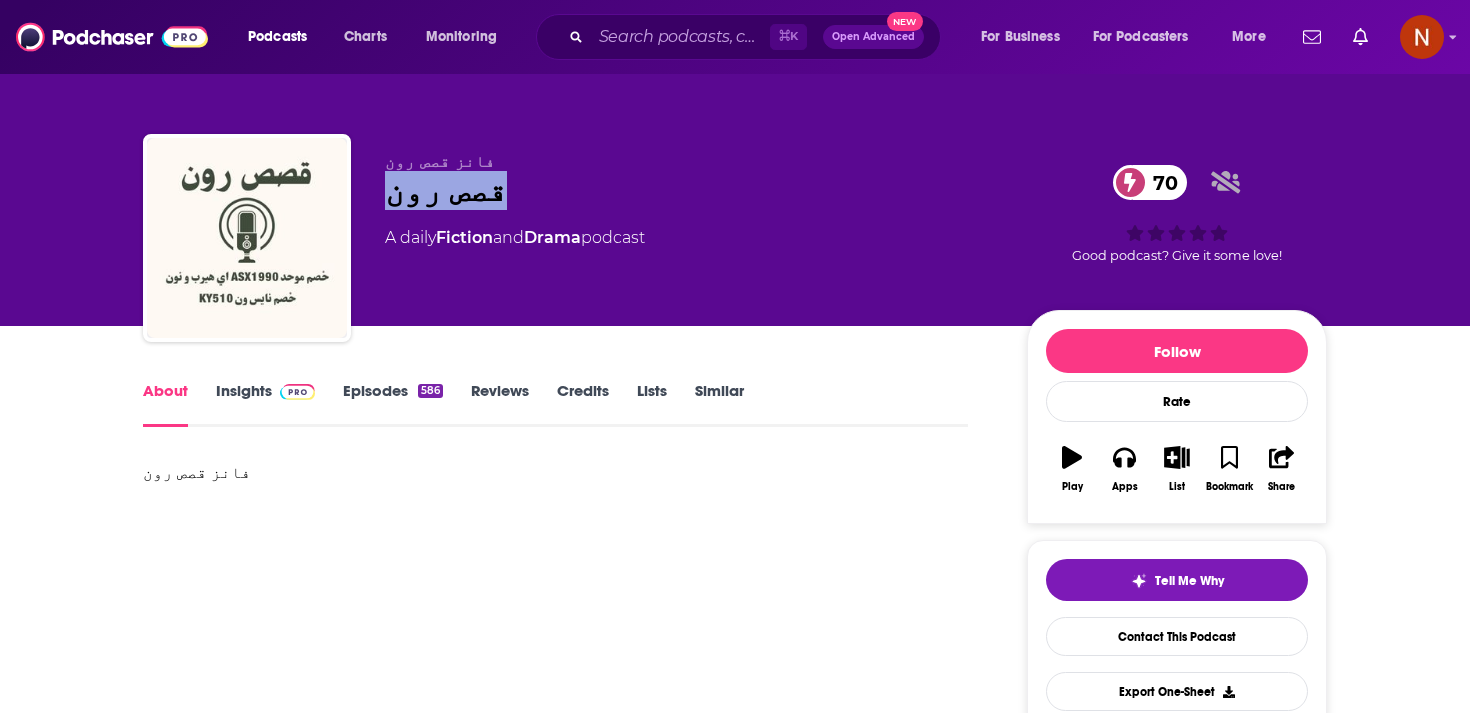 copy on "قصص رون 70" 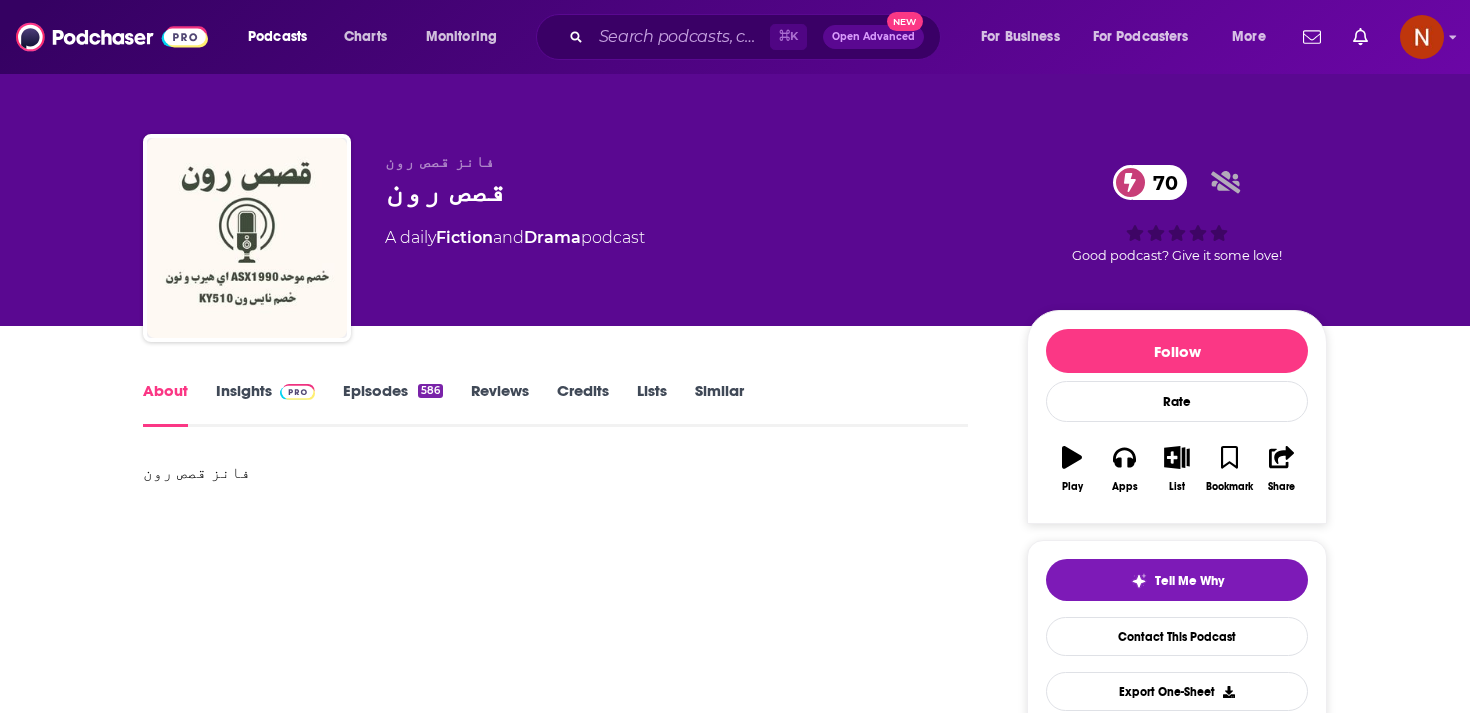 click on "فانز قصص رون" at bounding box center [440, 161] 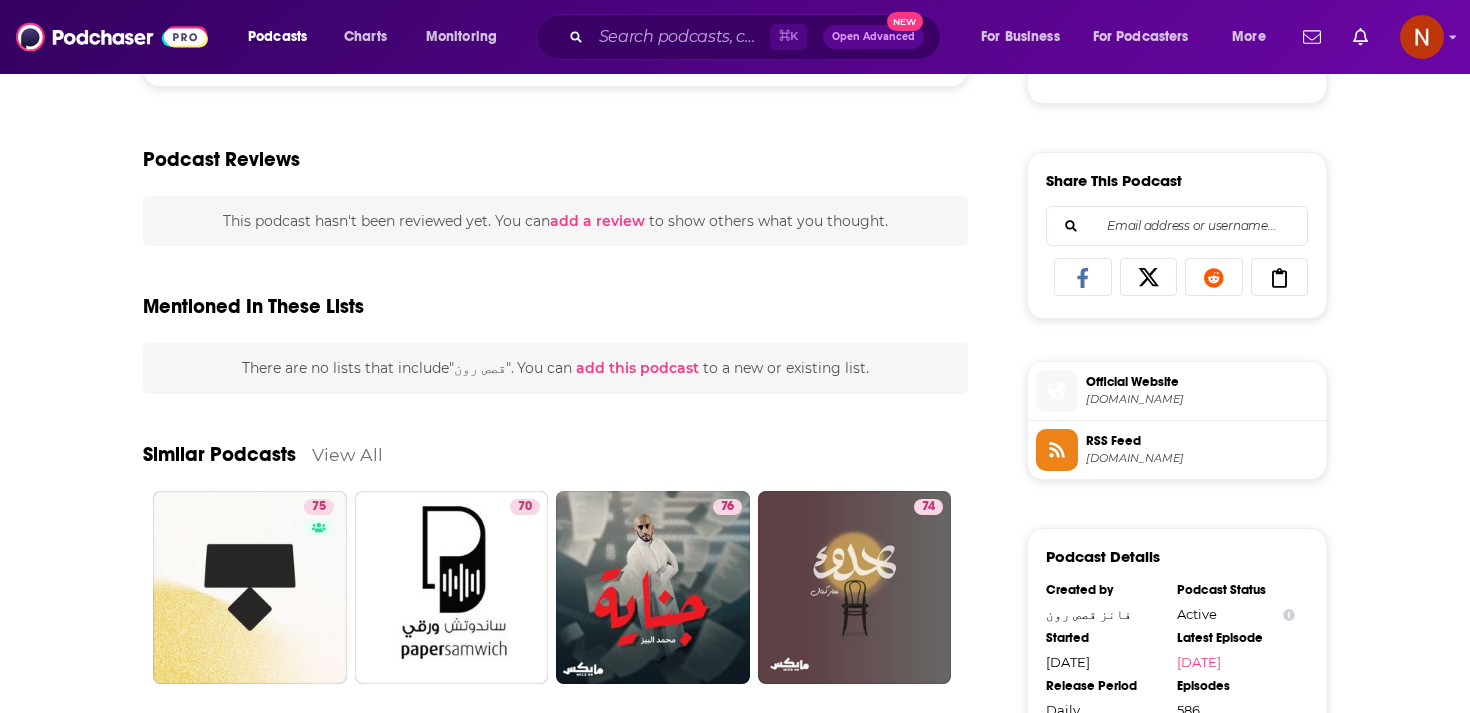scroll, scrollTop: 1178, scrollLeft: 0, axis: vertical 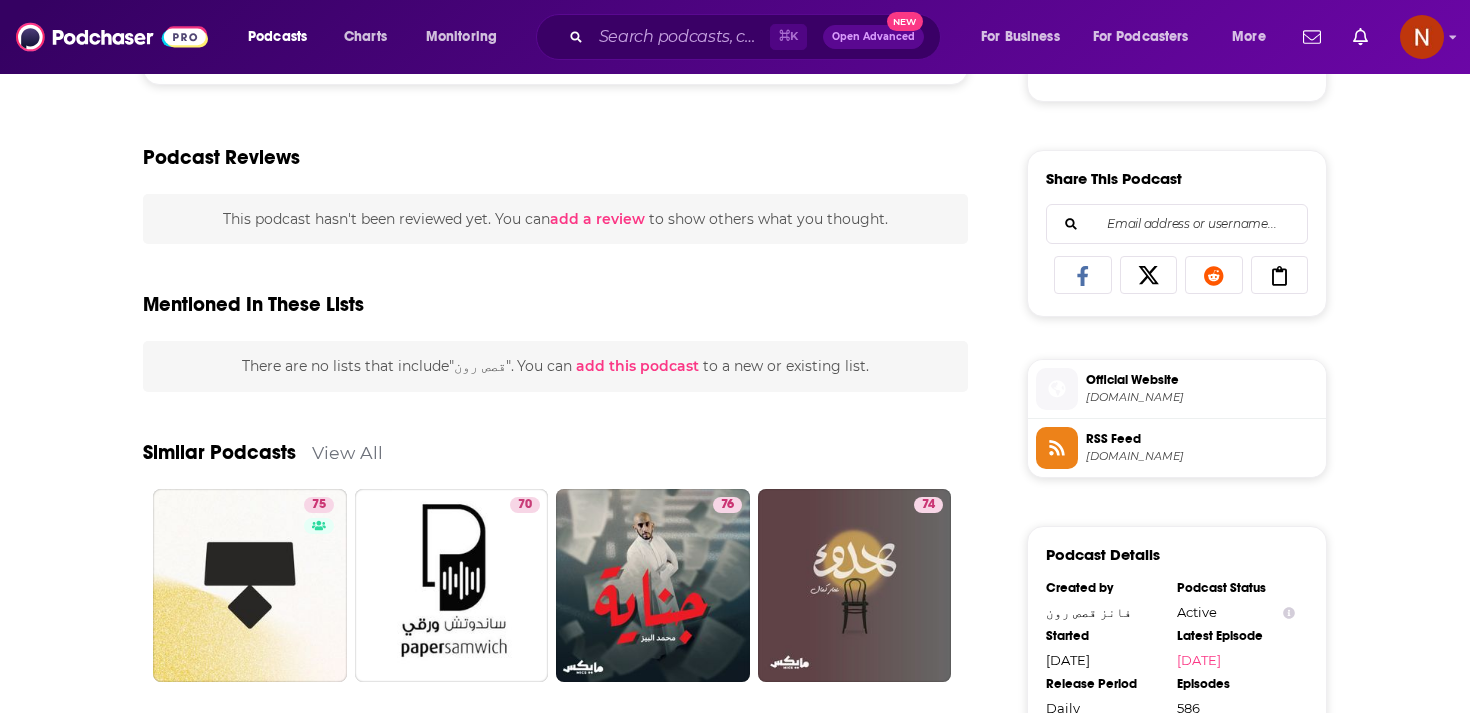 click on "[DOMAIN_NAME]" at bounding box center [1202, 456] 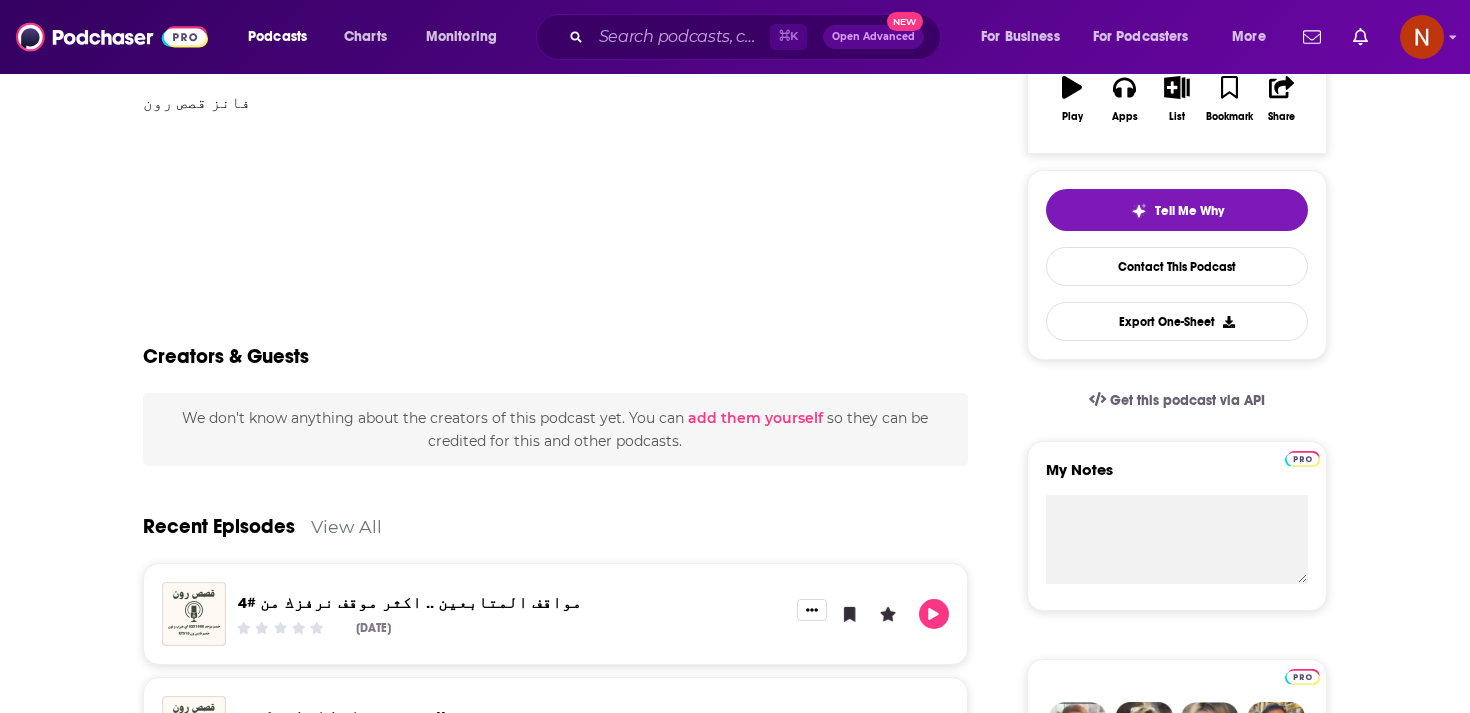 scroll, scrollTop: 0, scrollLeft: 0, axis: both 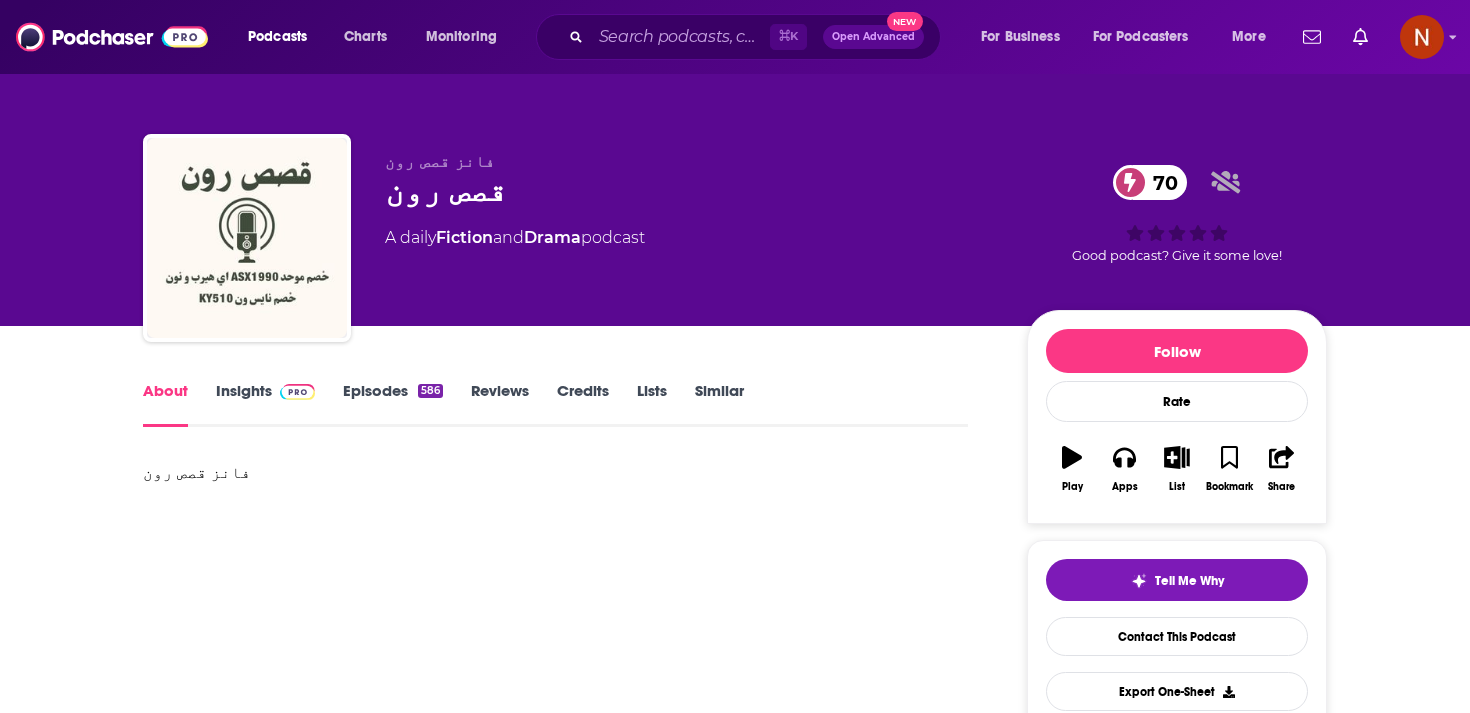click on "قصص رون 70" at bounding box center (690, 190) 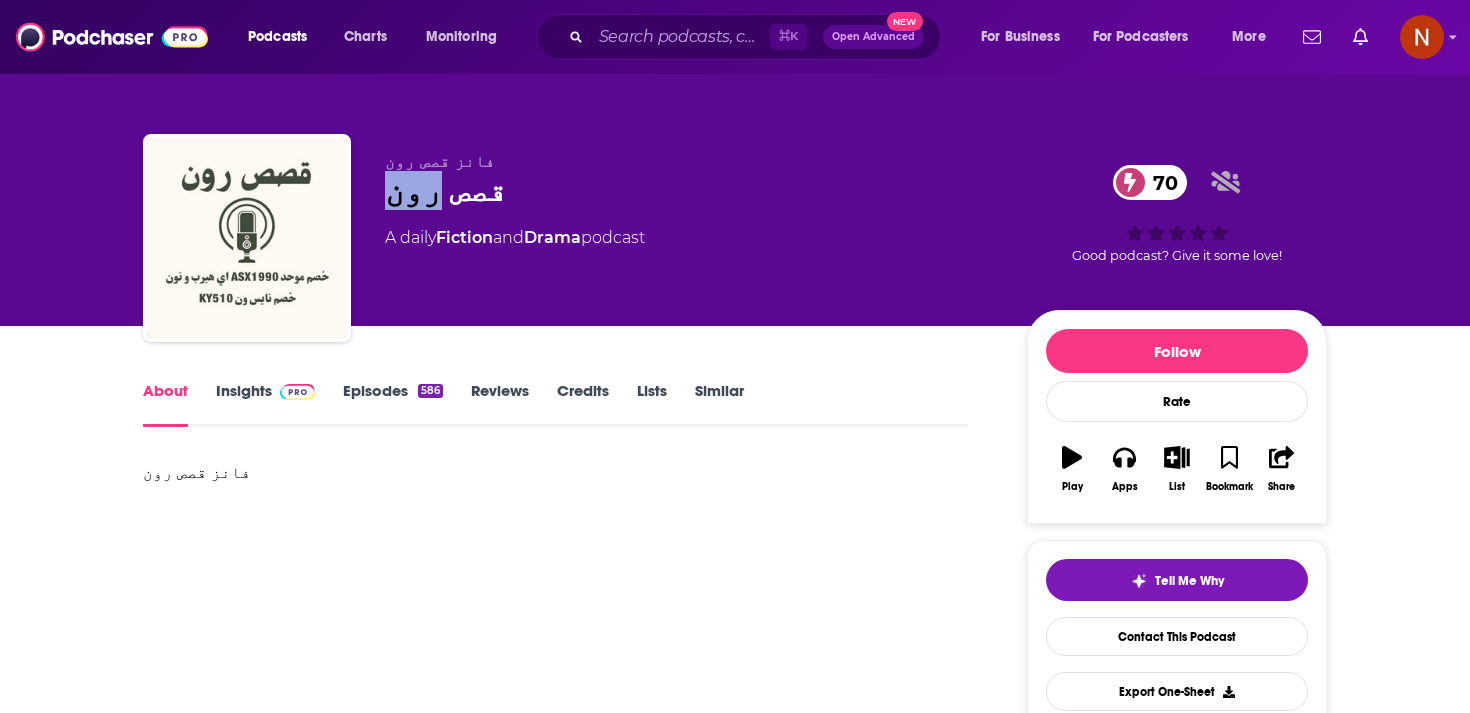 click on "قصص رون 70" at bounding box center [690, 190] 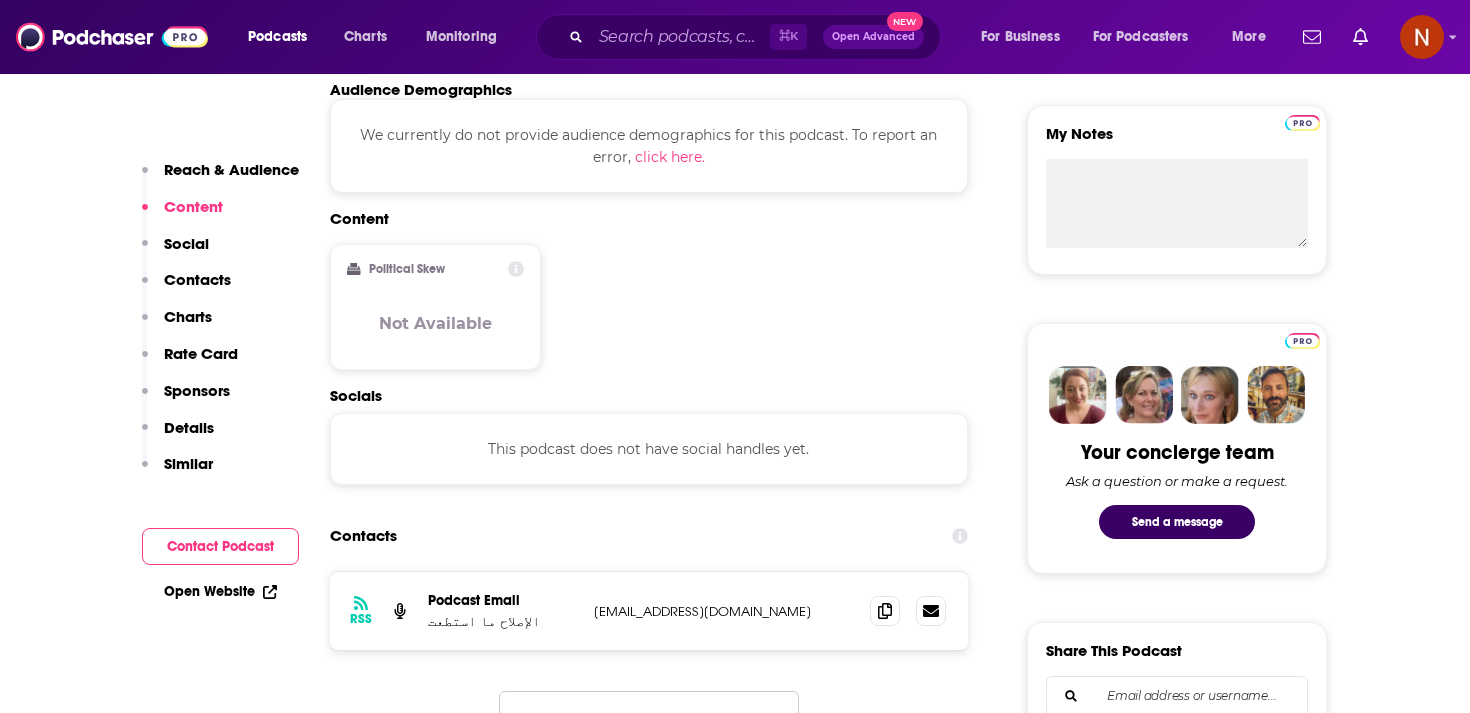 scroll, scrollTop: 708, scrollLeft: 0, axis: vertical 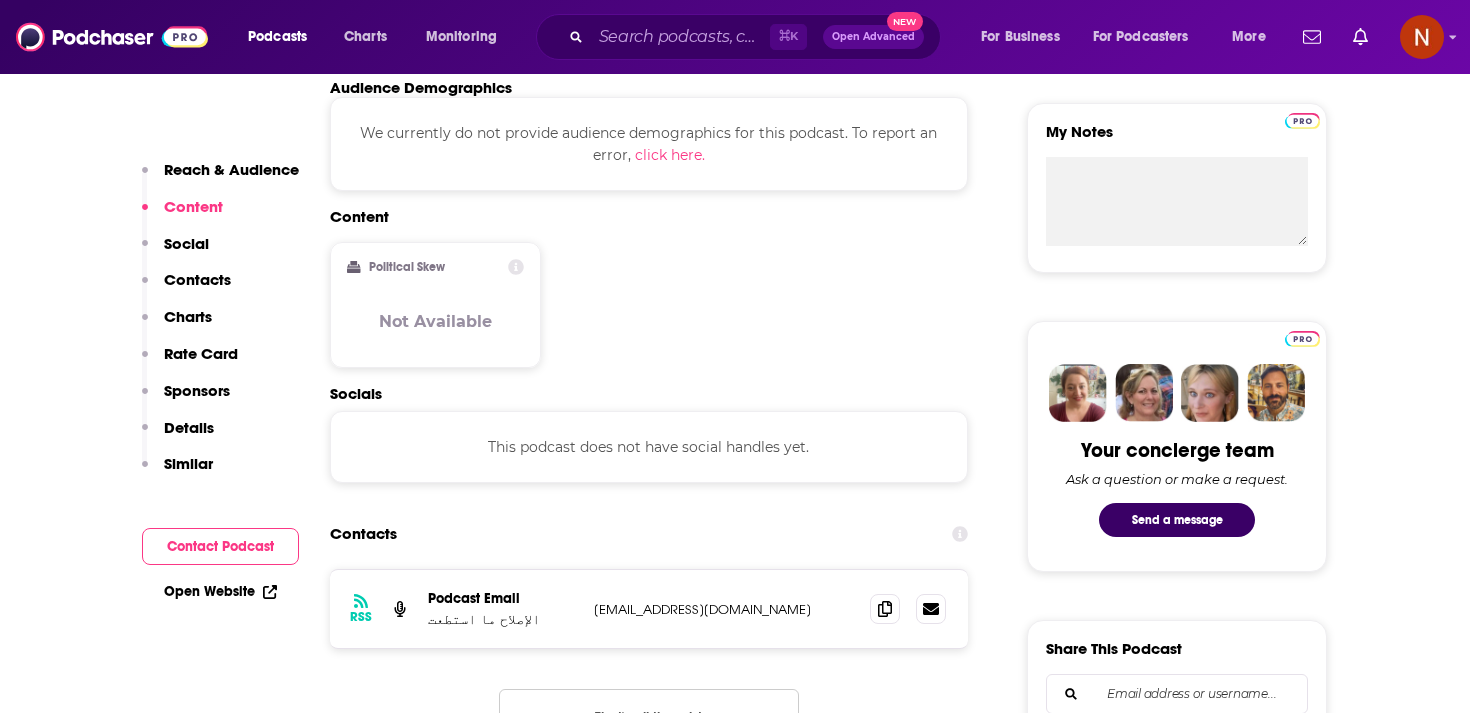 drag, startPoint x: 590, startPoint y: 608, endPoint x: 836, endPoint y: 603, distance: 246.05081 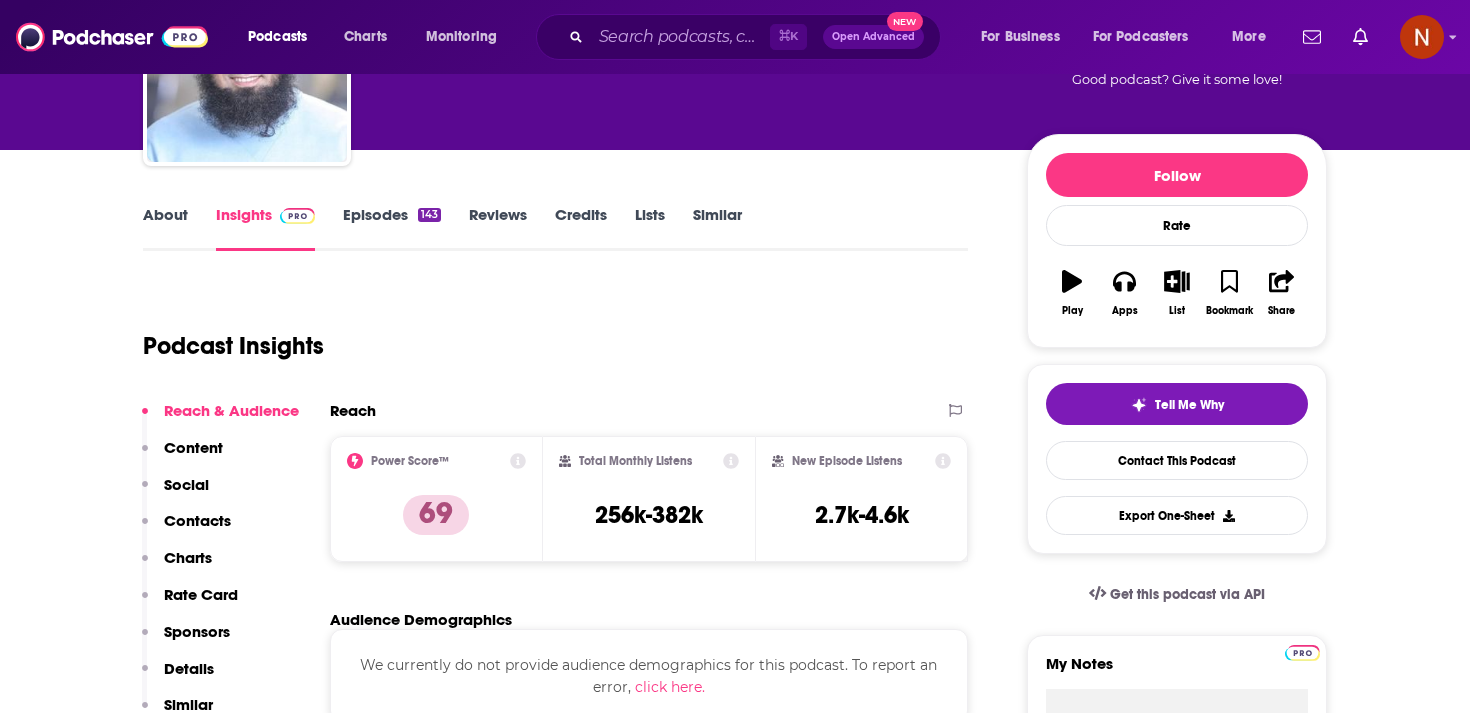 scroll, scrollTop: 127, scrollLeft: 0, axis: vertical 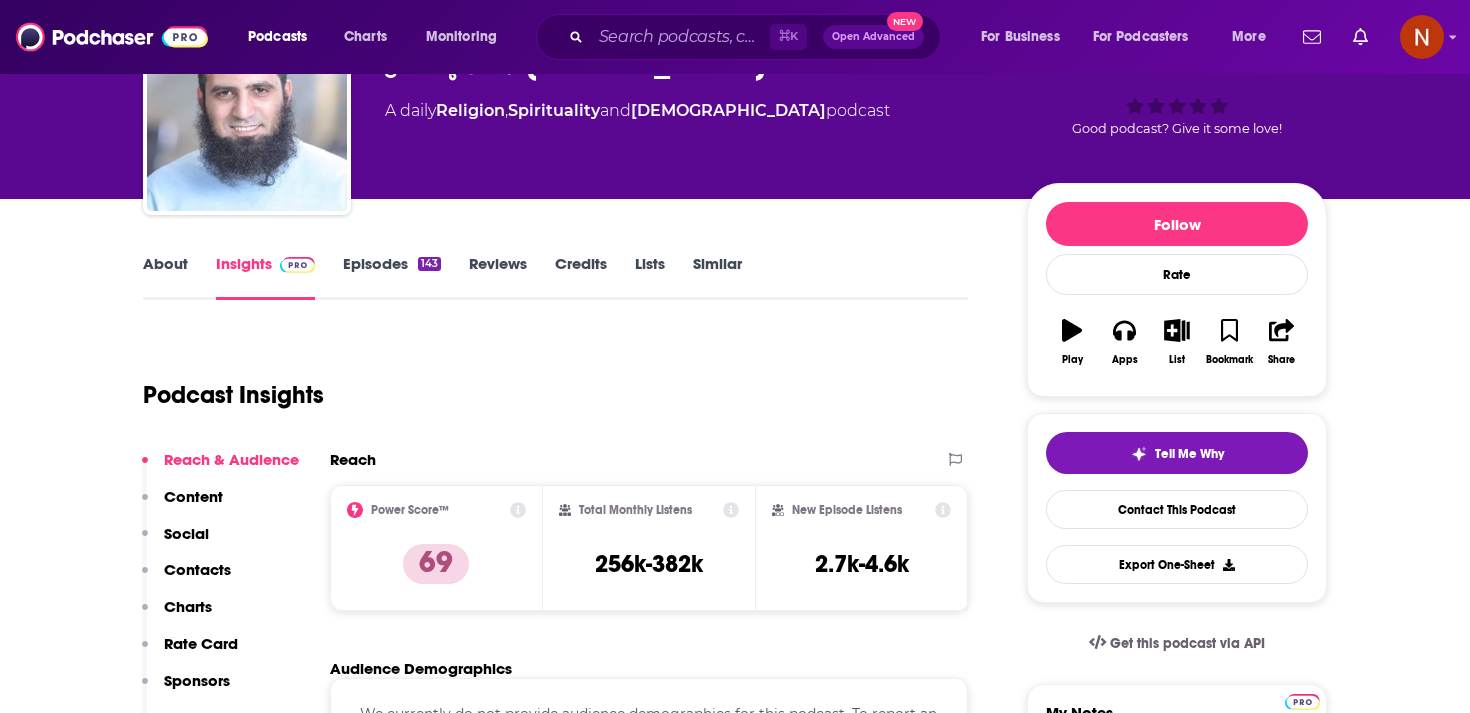 click on "Episodes 143" at bounding box center (392, 277) 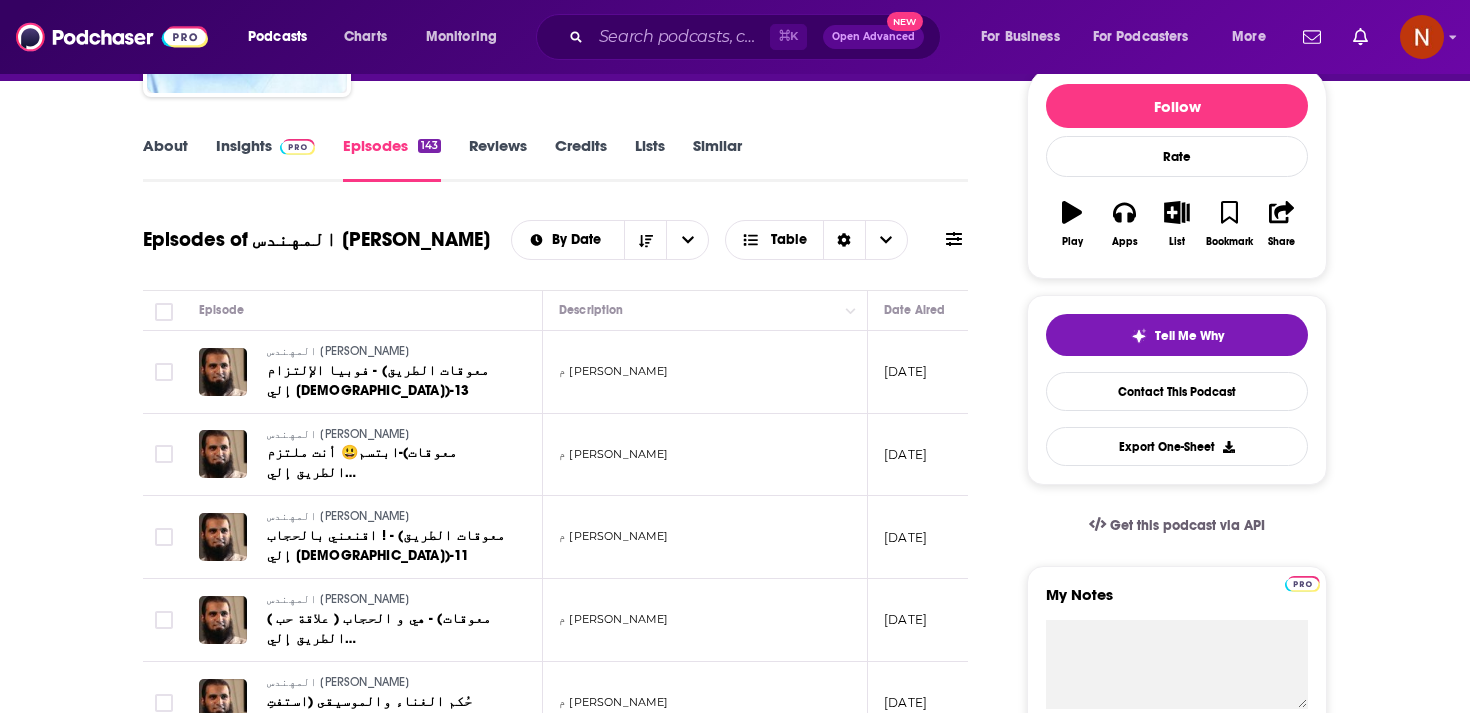 scroll, scrollTop: 0, scrollLeft: 0, axis: both 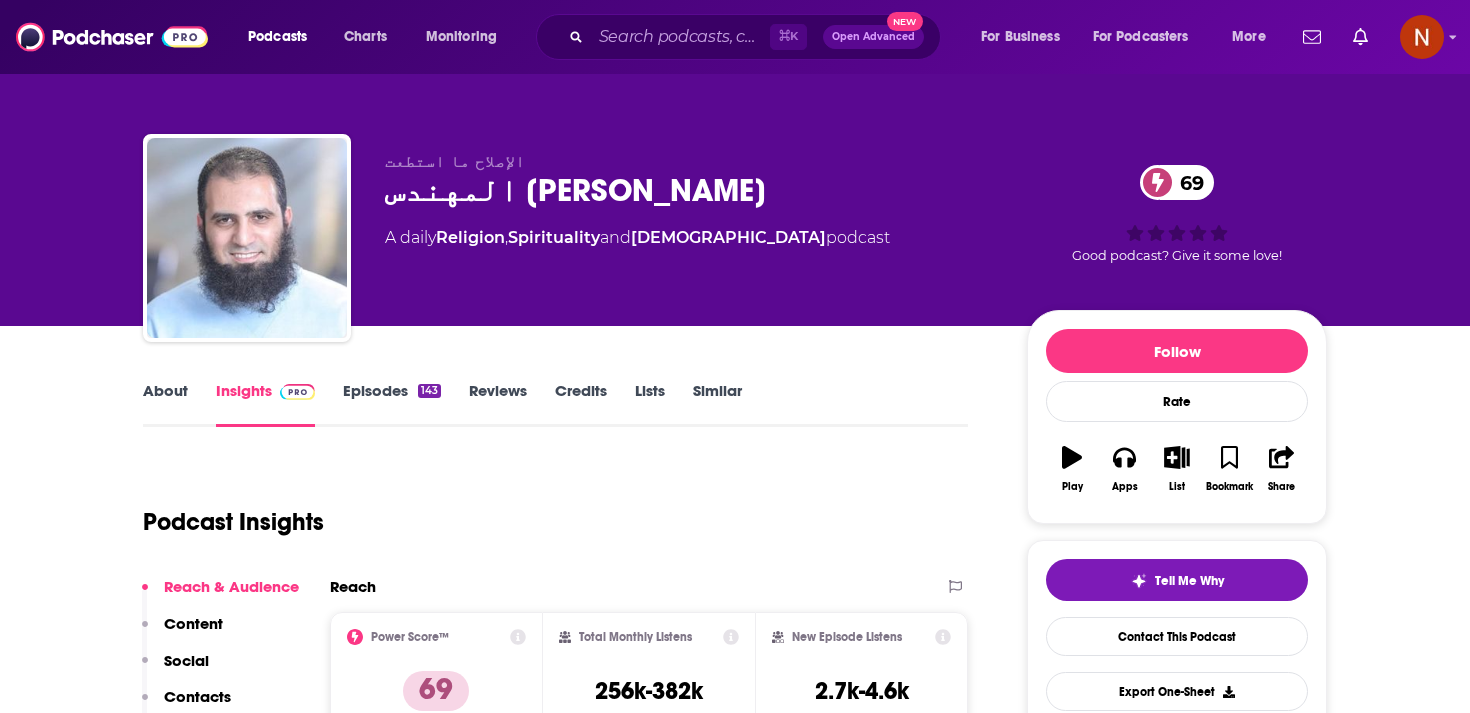 click on "المهندس [PERSON_NAME] 69" at bounding box center (690, 190) 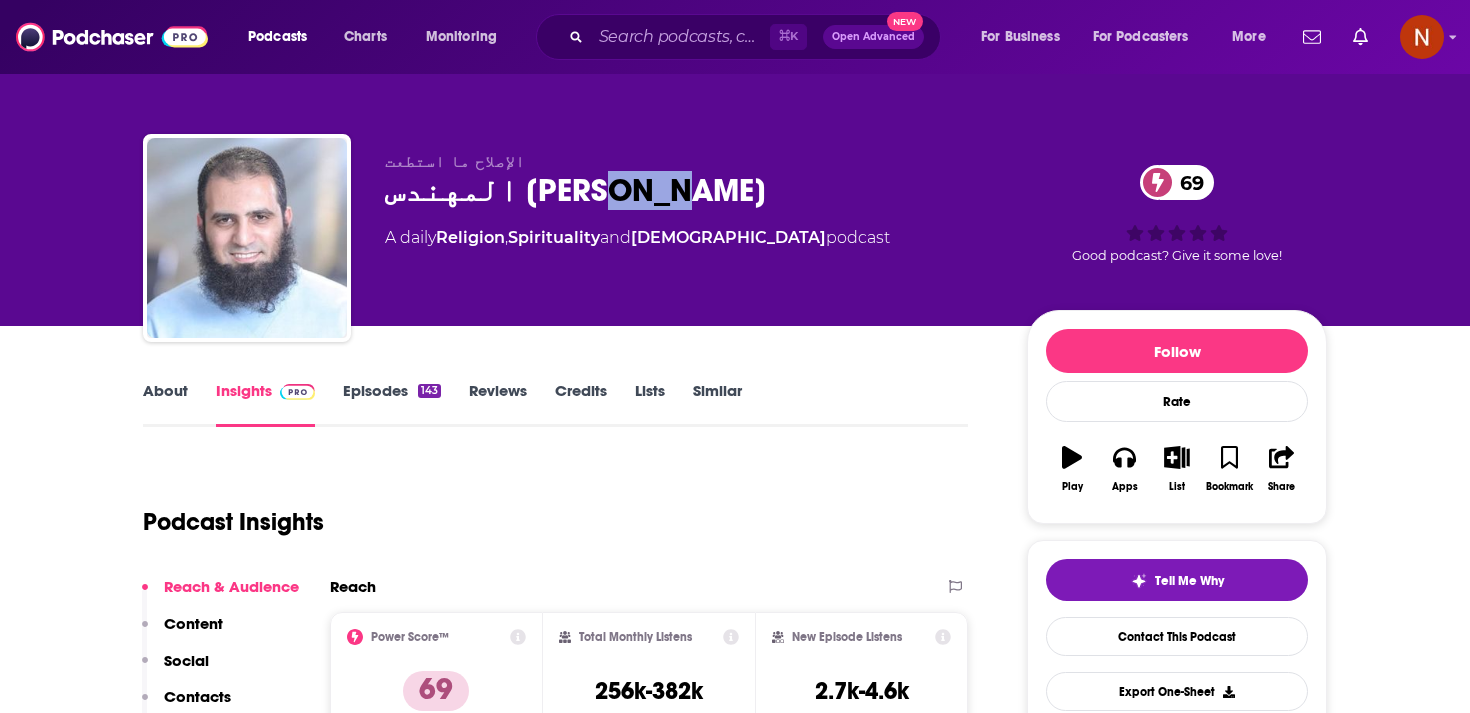 click on "المهندس [PERSON_NAME] 69" at bounding box center (690, 190) 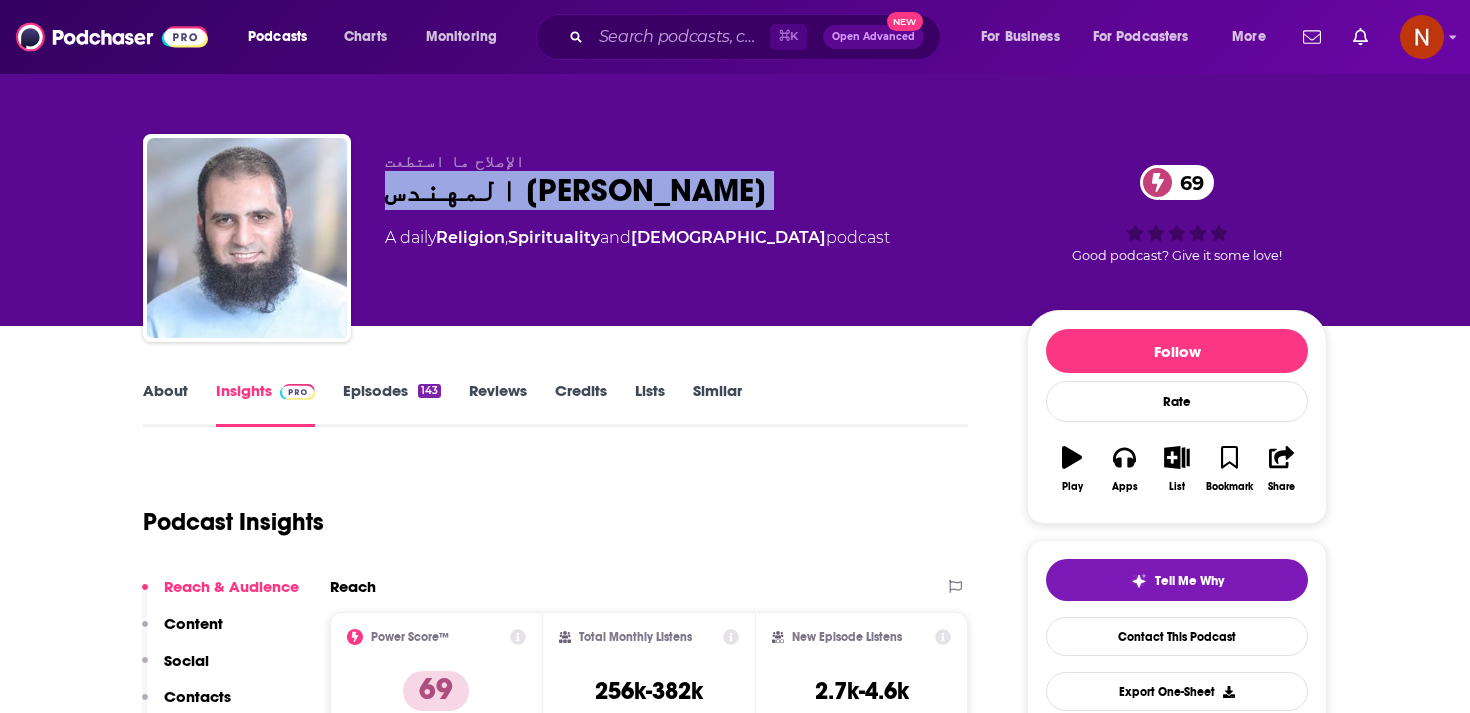 click on "المهندس [PERSON_NAME] 69" at bounding box center [690, 190] 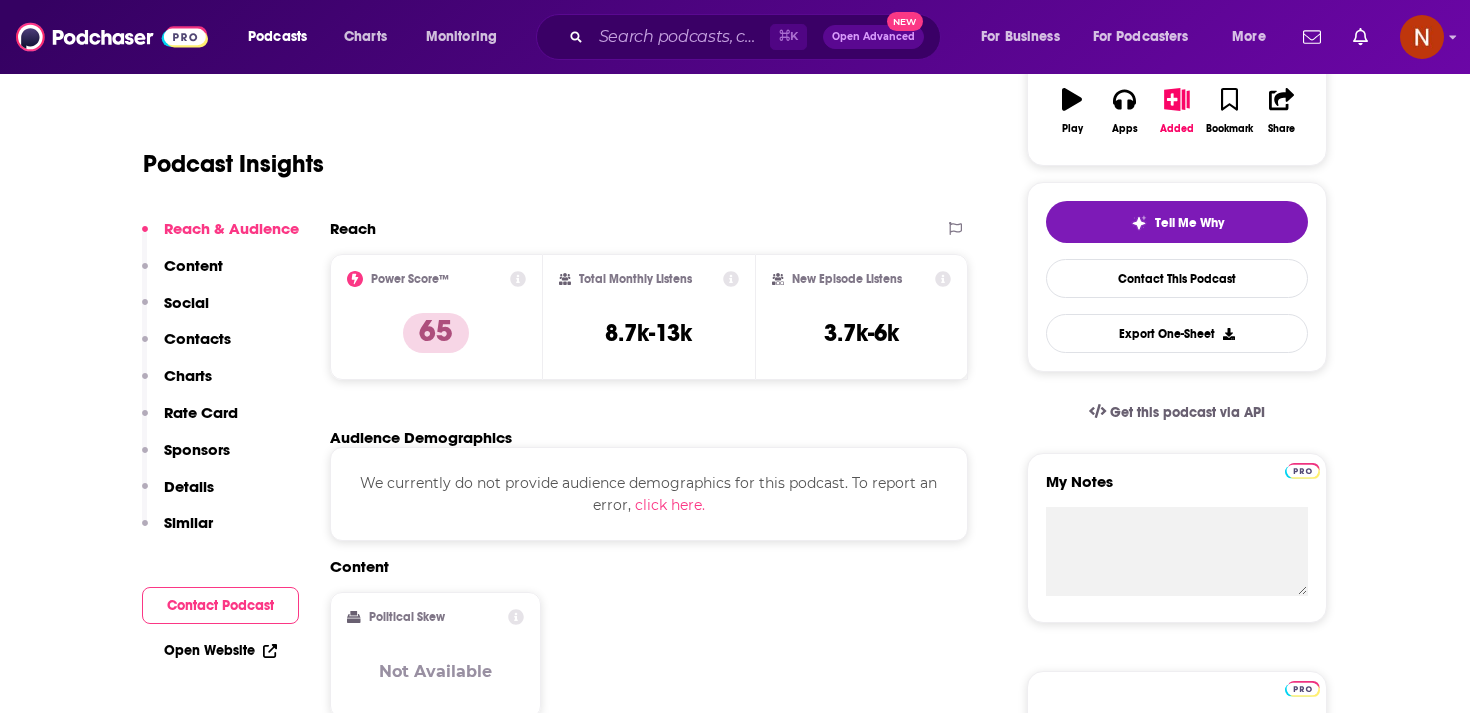 scroll, scrollTop: 748, scrollLeft: 0, axis: vertical 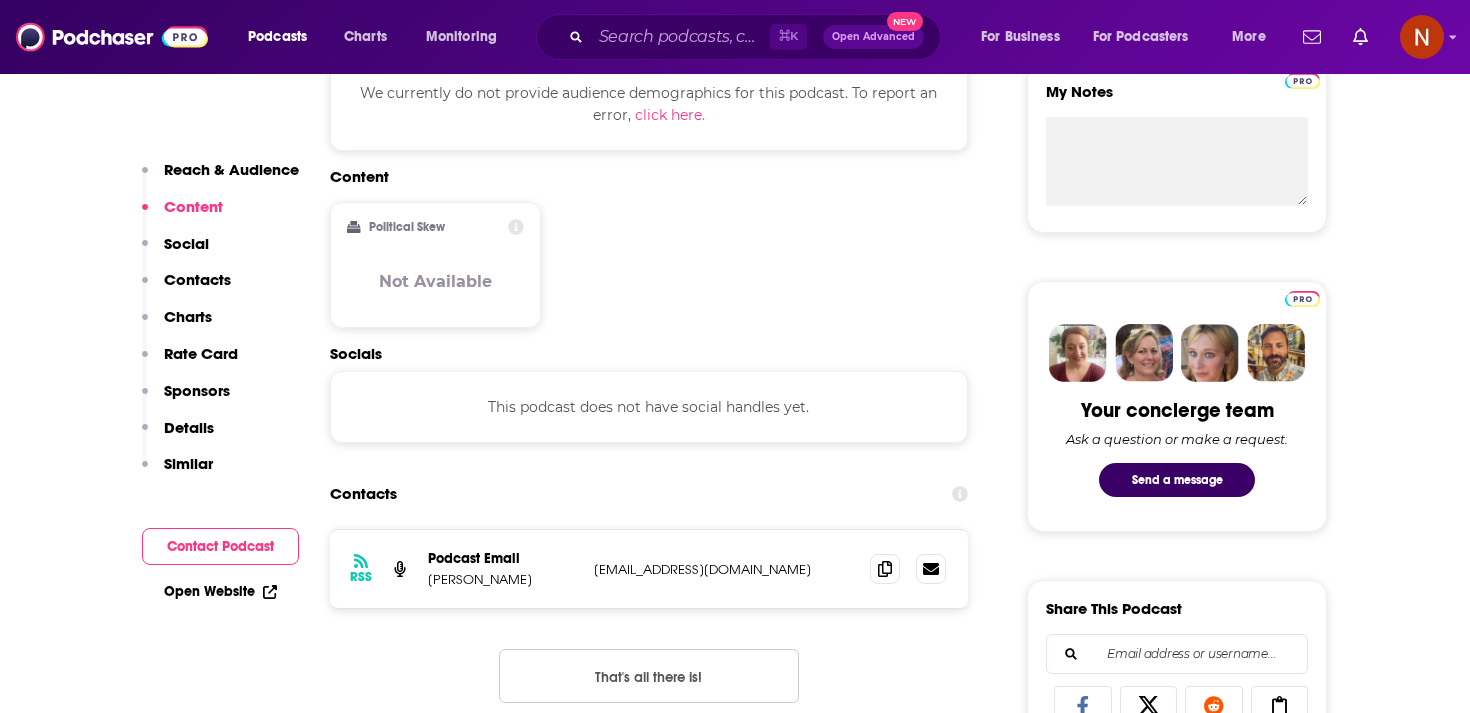 click on "⌘  K Open Advanced New" at bounding box center [738, 37] 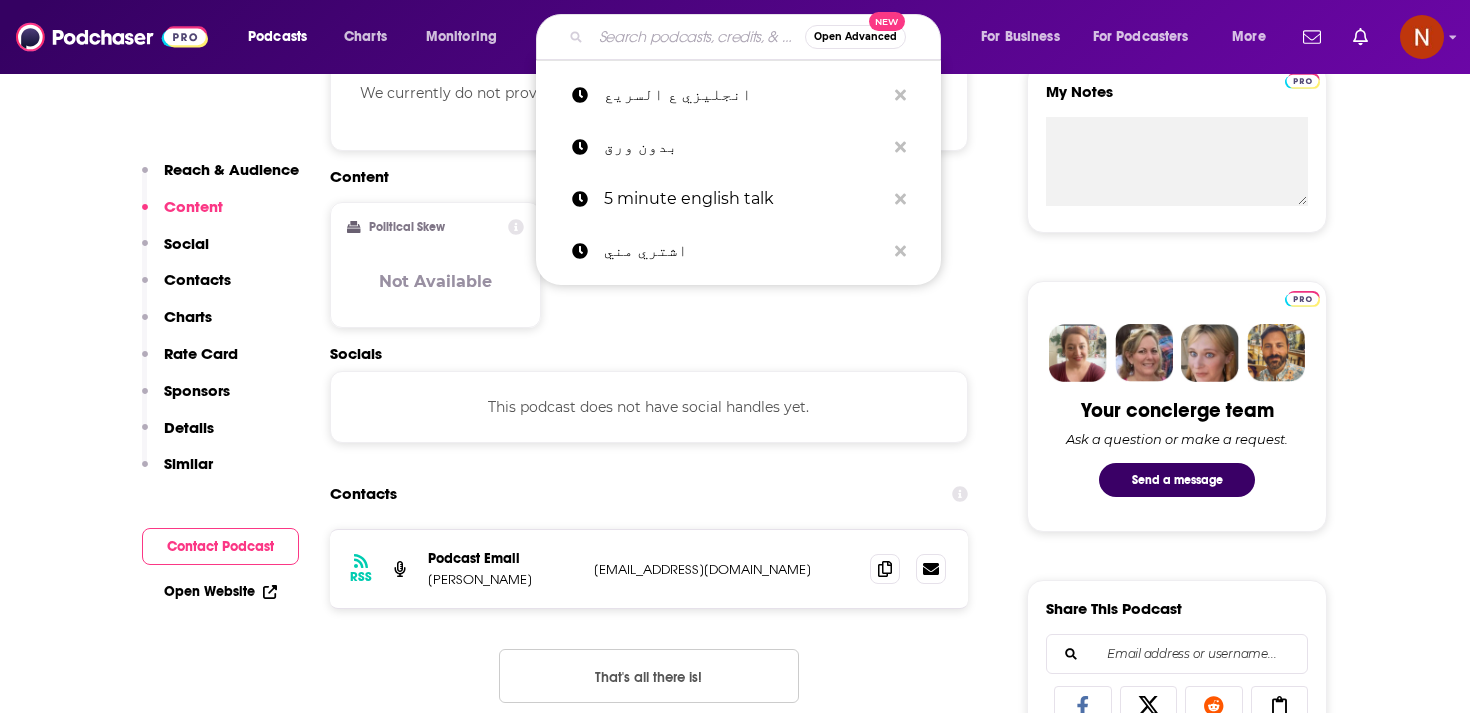 click at bounding box center (698, 37) 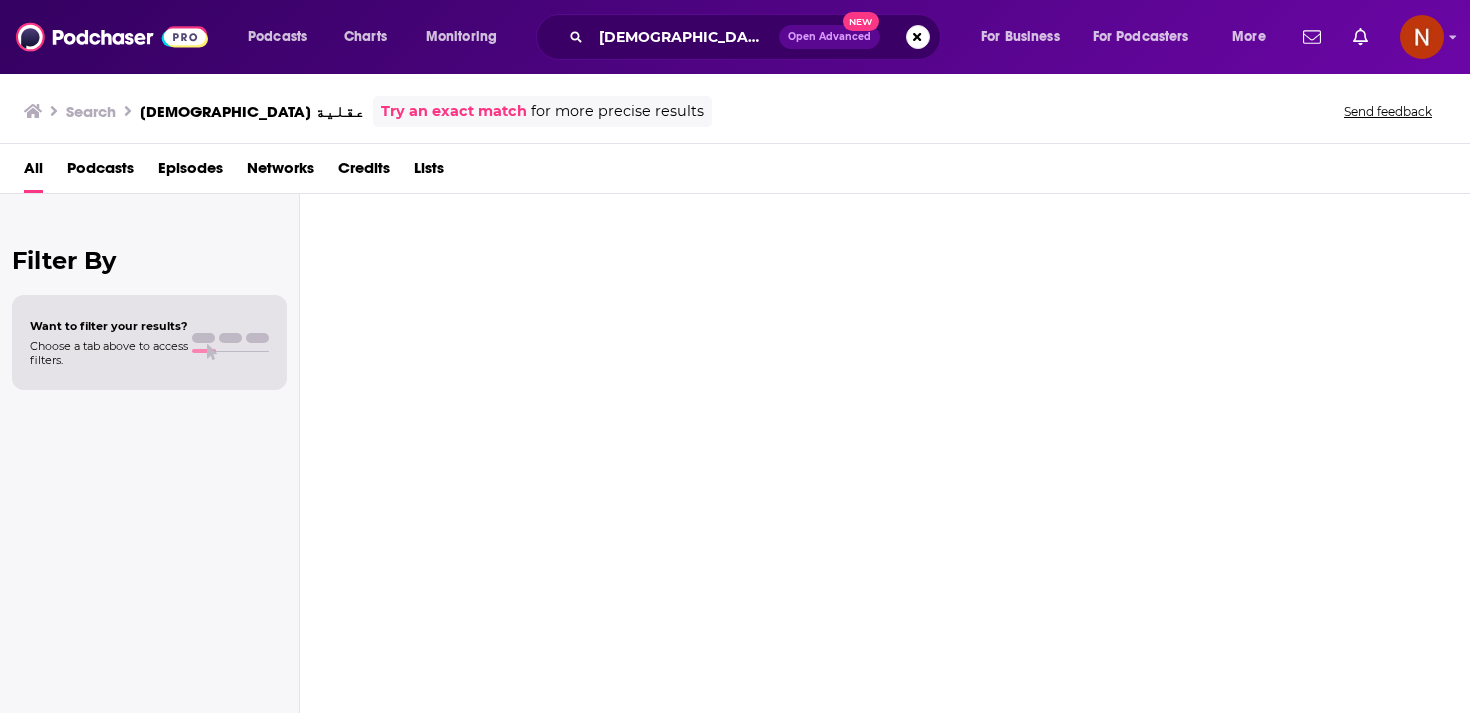 scroll, scrollTop: 0, scrollLeft: 0, axis: both 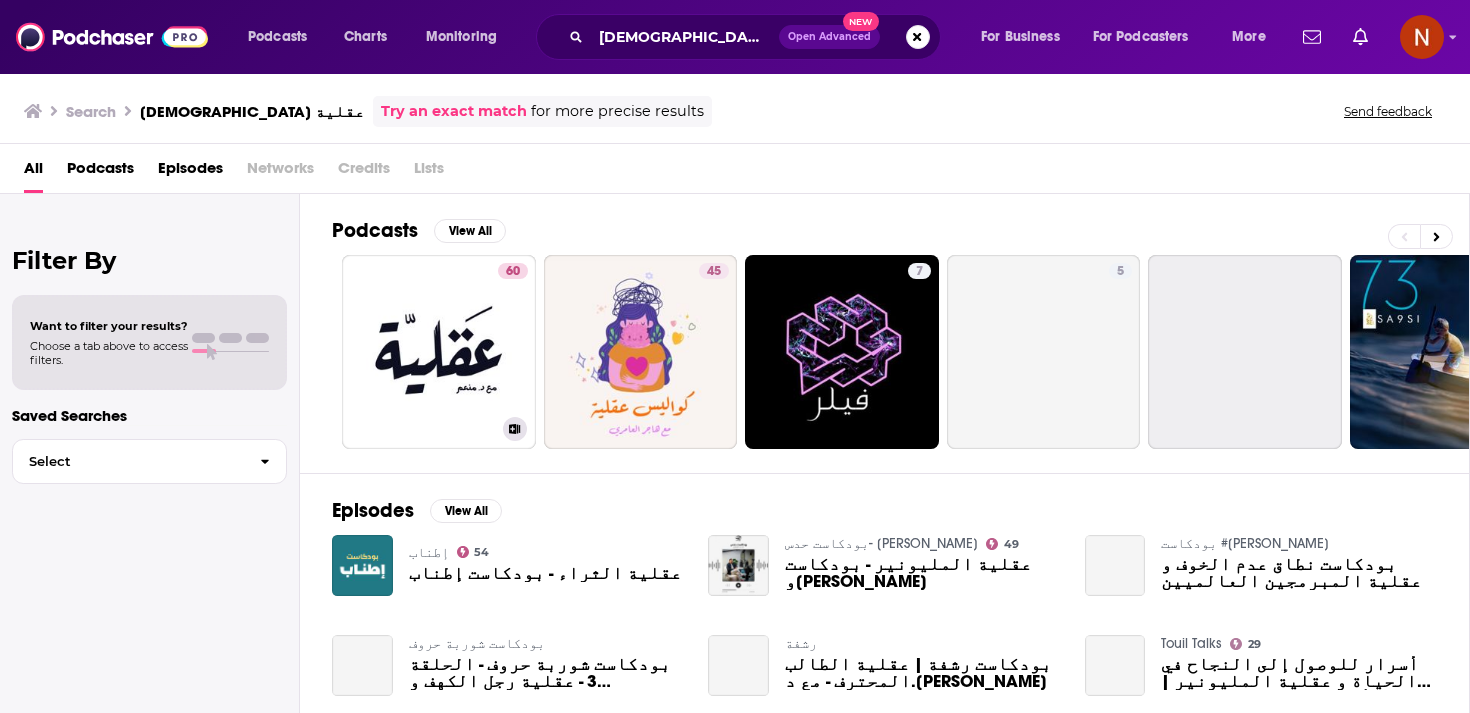 click on "60 بودكاست عقلية" at bounding box center (439, 352) 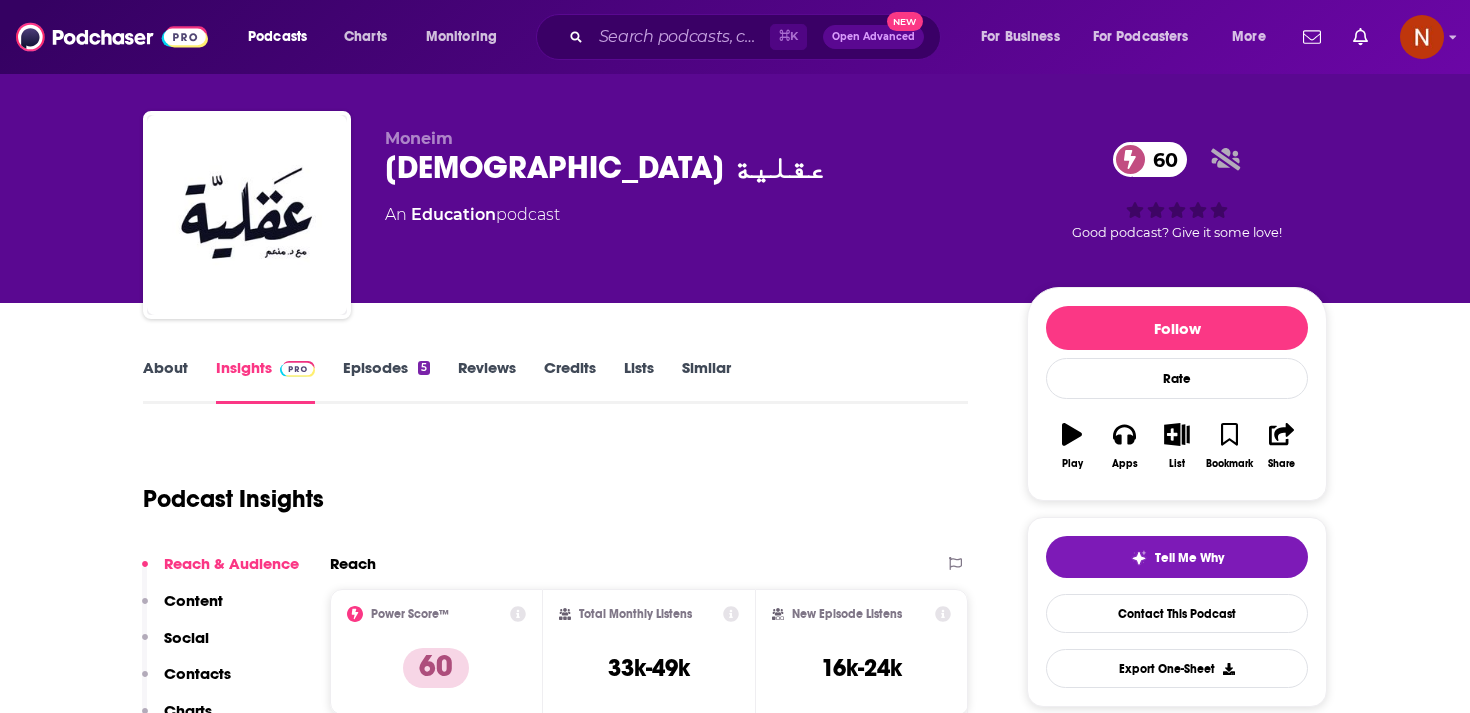 scroll, scrollTop: 0, scrollLeft: 0, axis: both 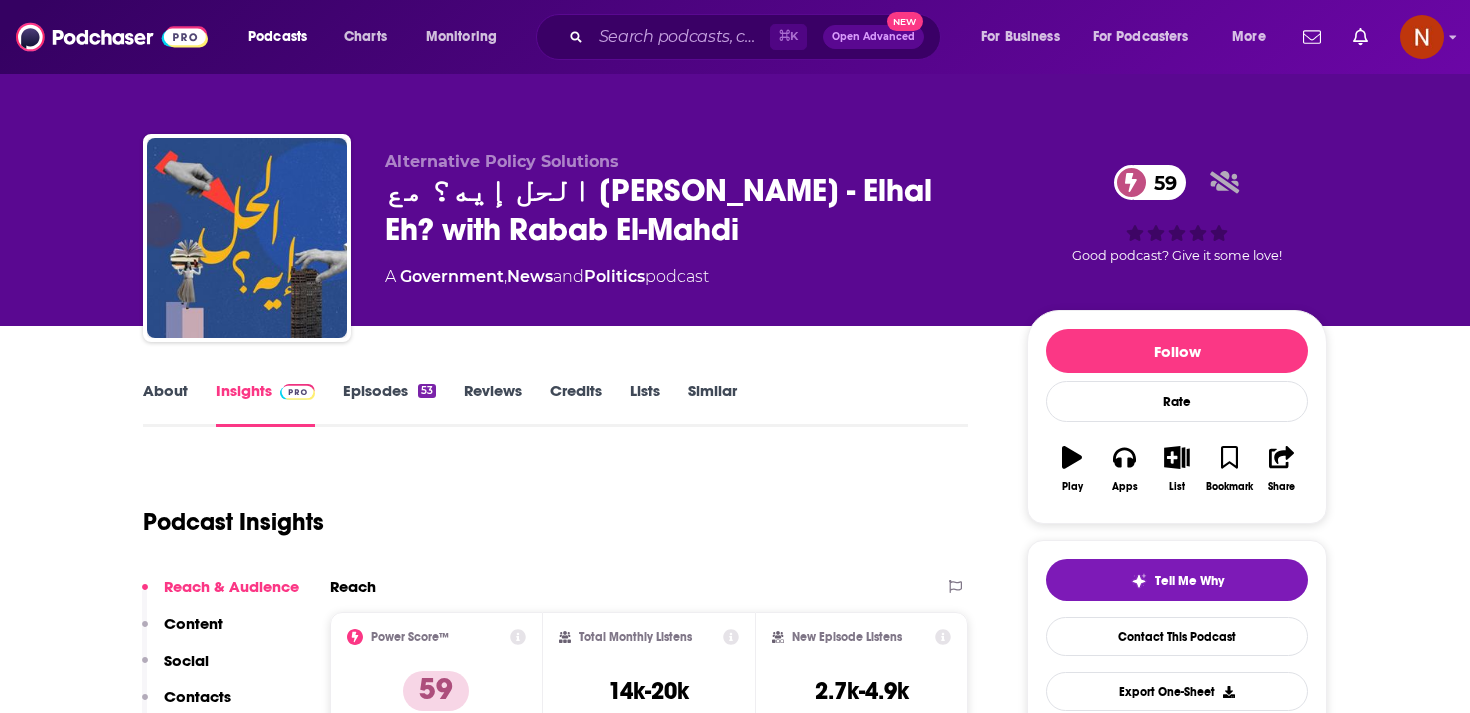 click on "⌘  K Open Advanced New" at bounding box center [738, 37] 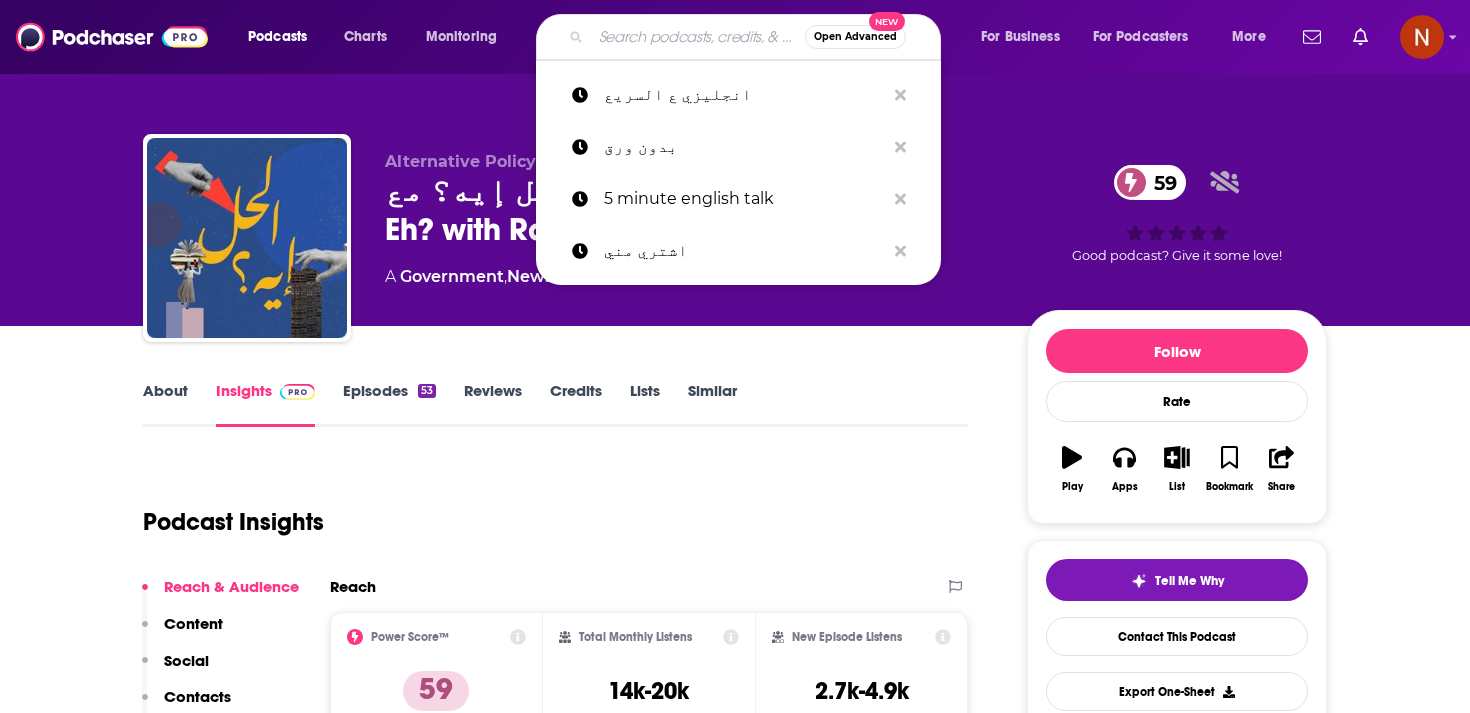 click at bounding box center [698, 37] 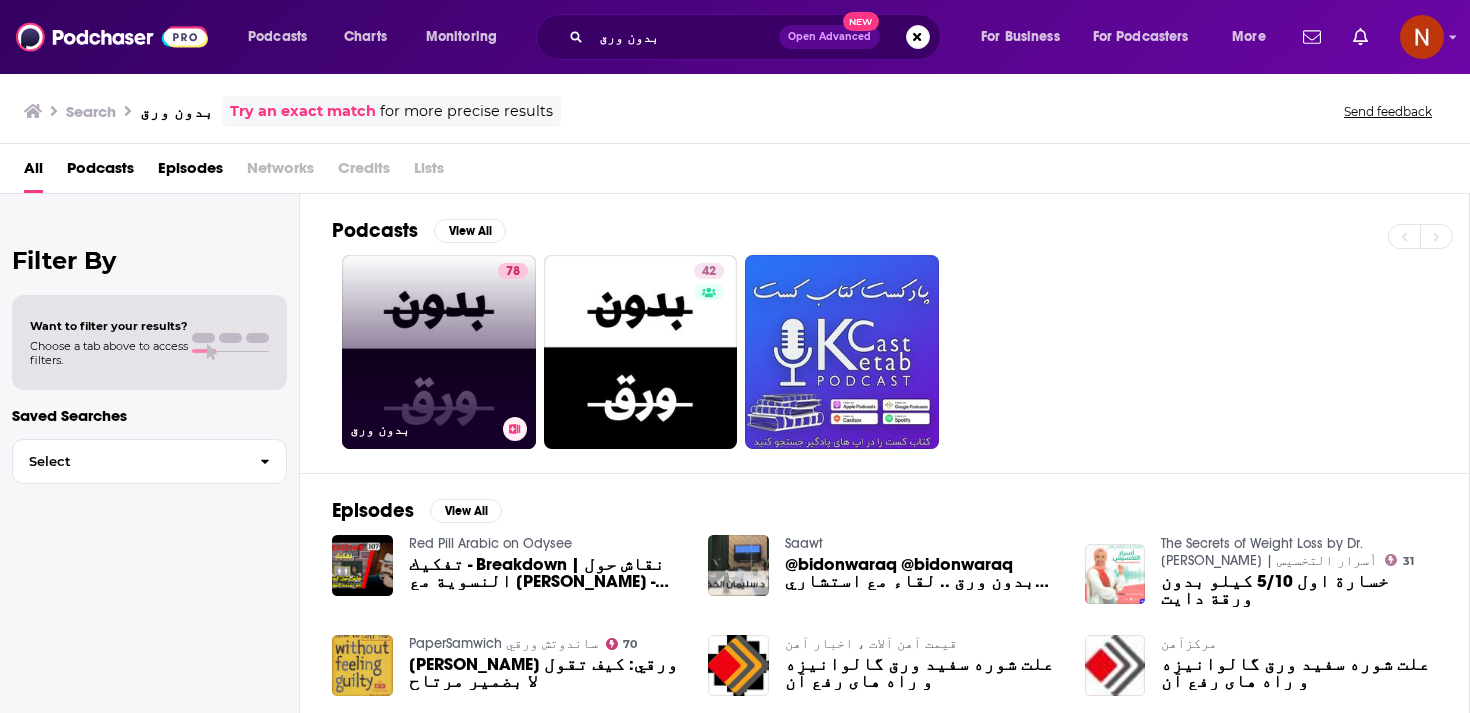 click on "بدون ورق" at bounding box center [422, 429] 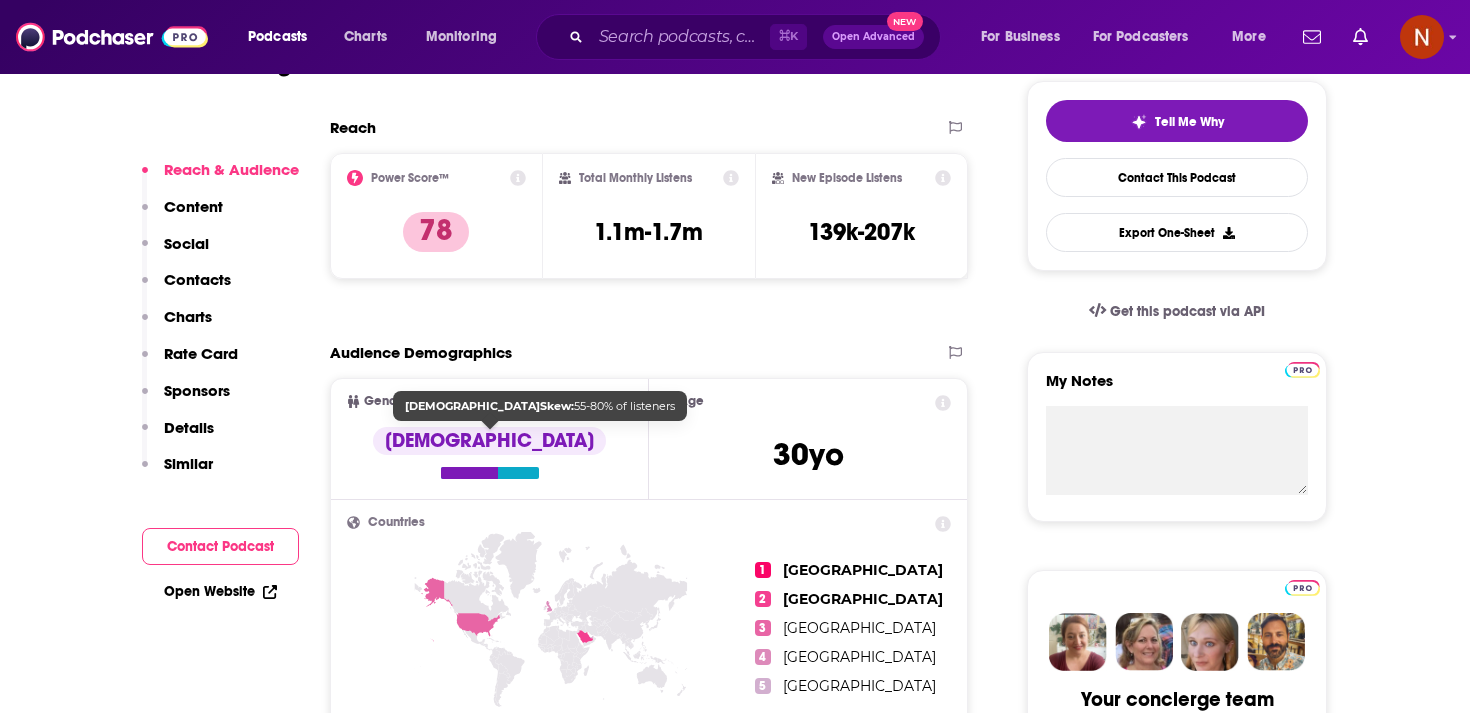 scroll, scrollTop: 235, scrollLeft: 0, axis: vertical 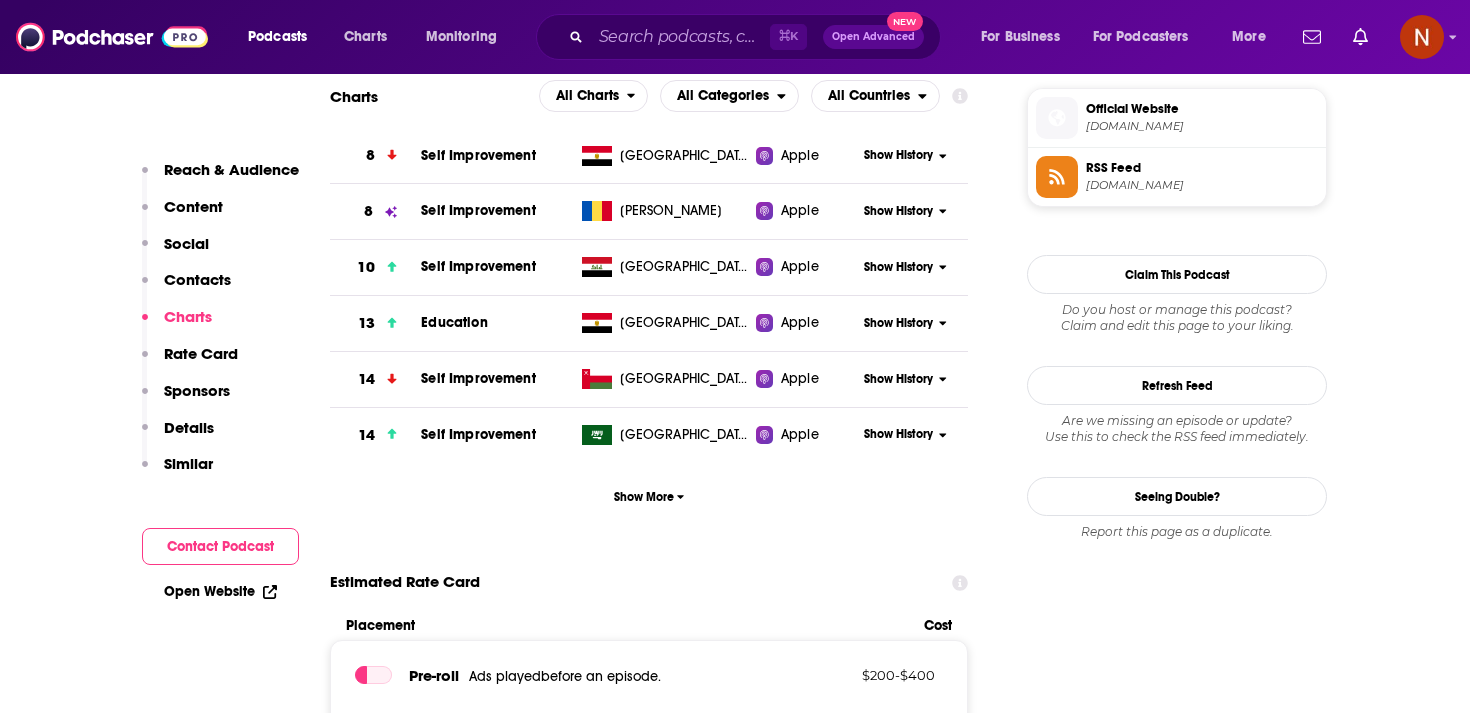 click on "Self Improvement" at bounding box center (478, 434) 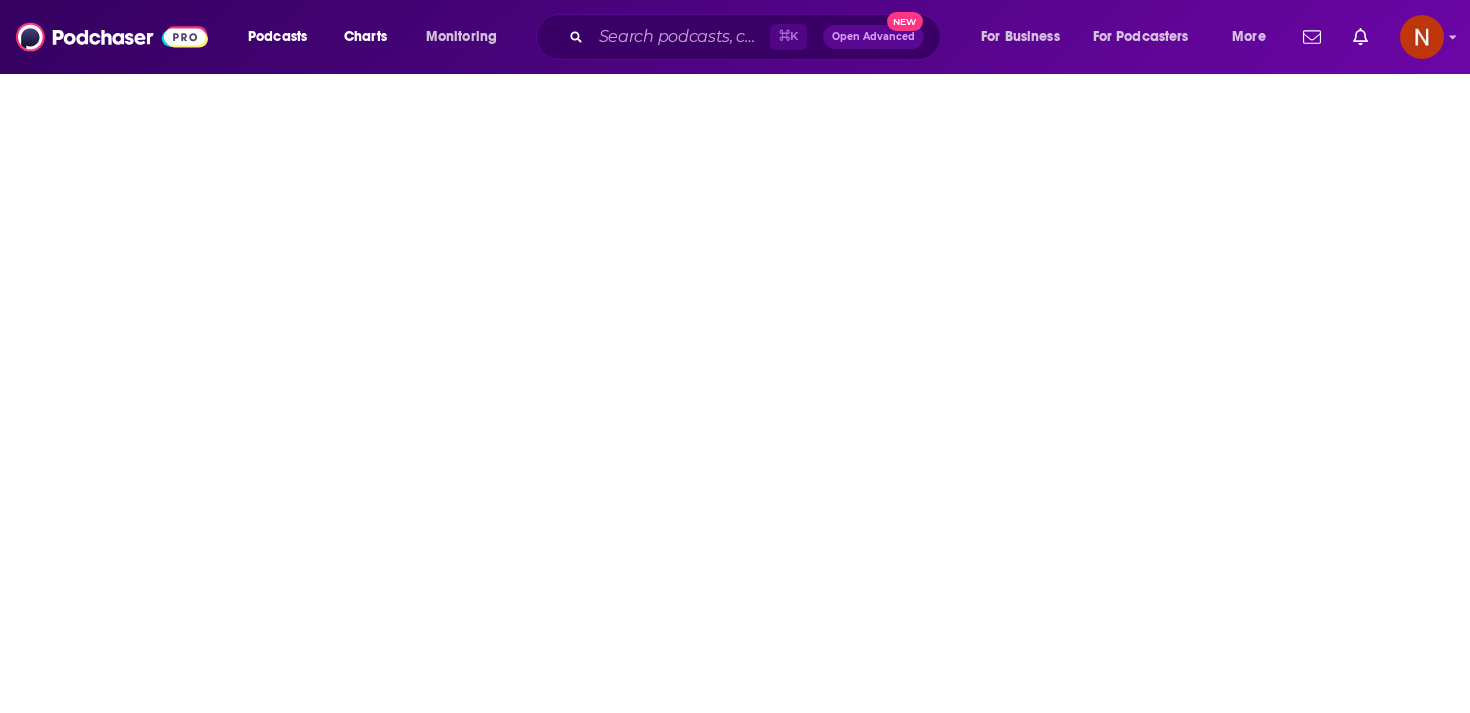 scroll, scrollTop: 0, scrollLeft: 0, axis: both 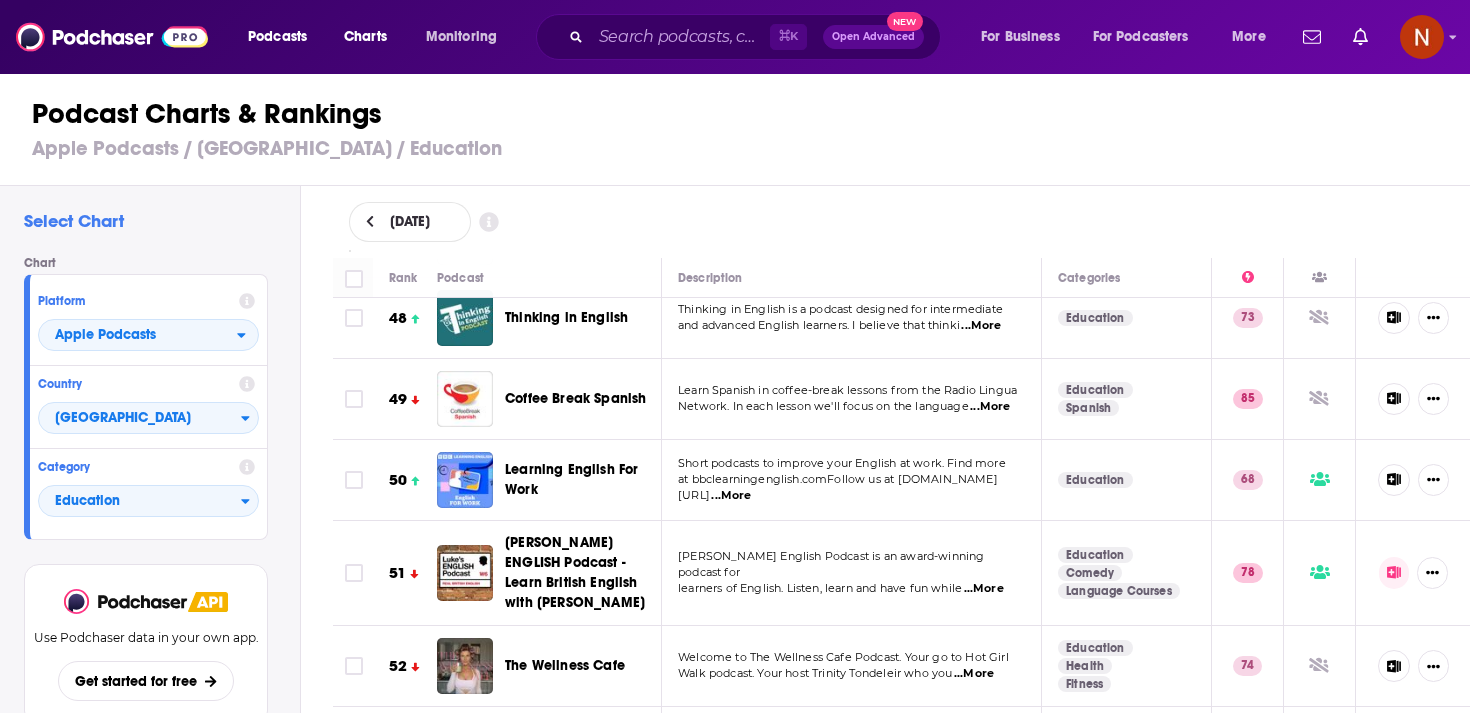 click on "Podcast Charts & Rankings" at bounding box center (743, 114) 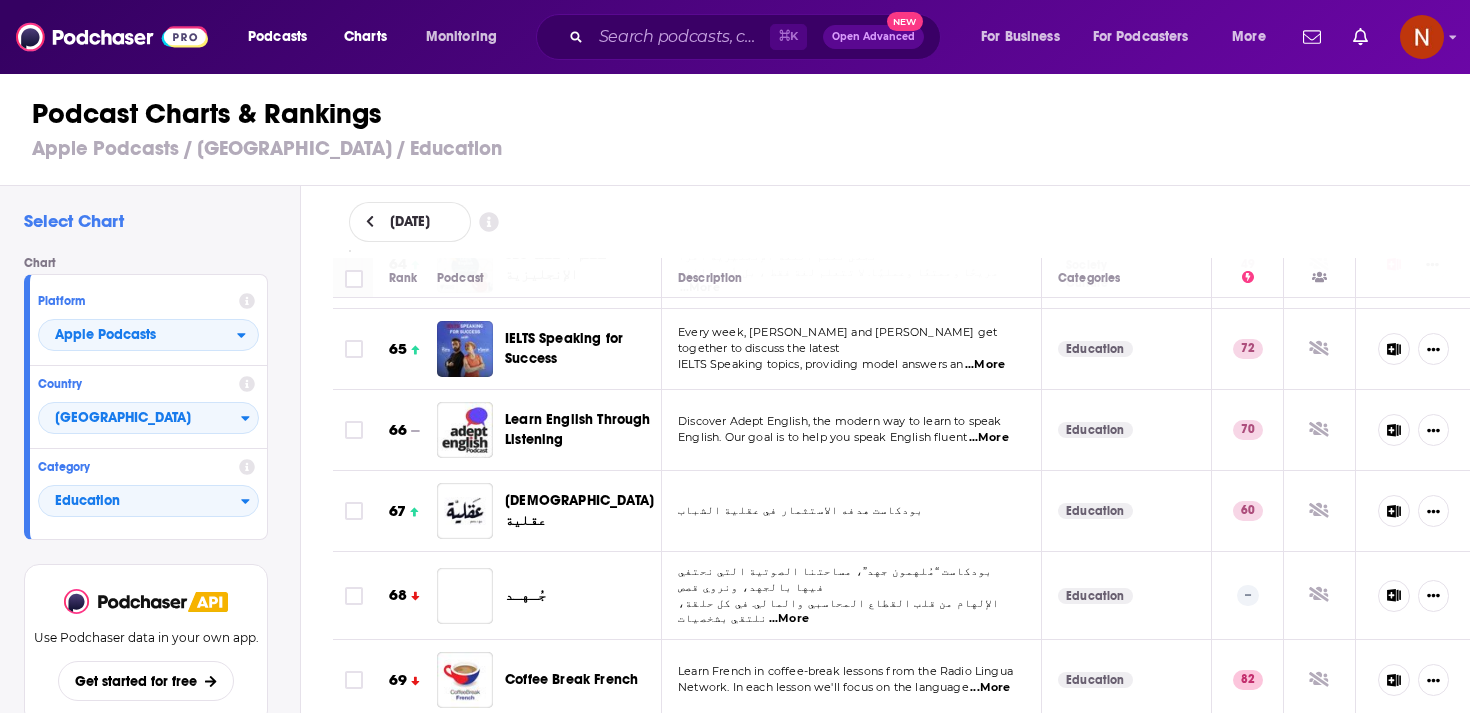 scroll, scrollTop: 5498, scrollLeft: 0, axis: vertical 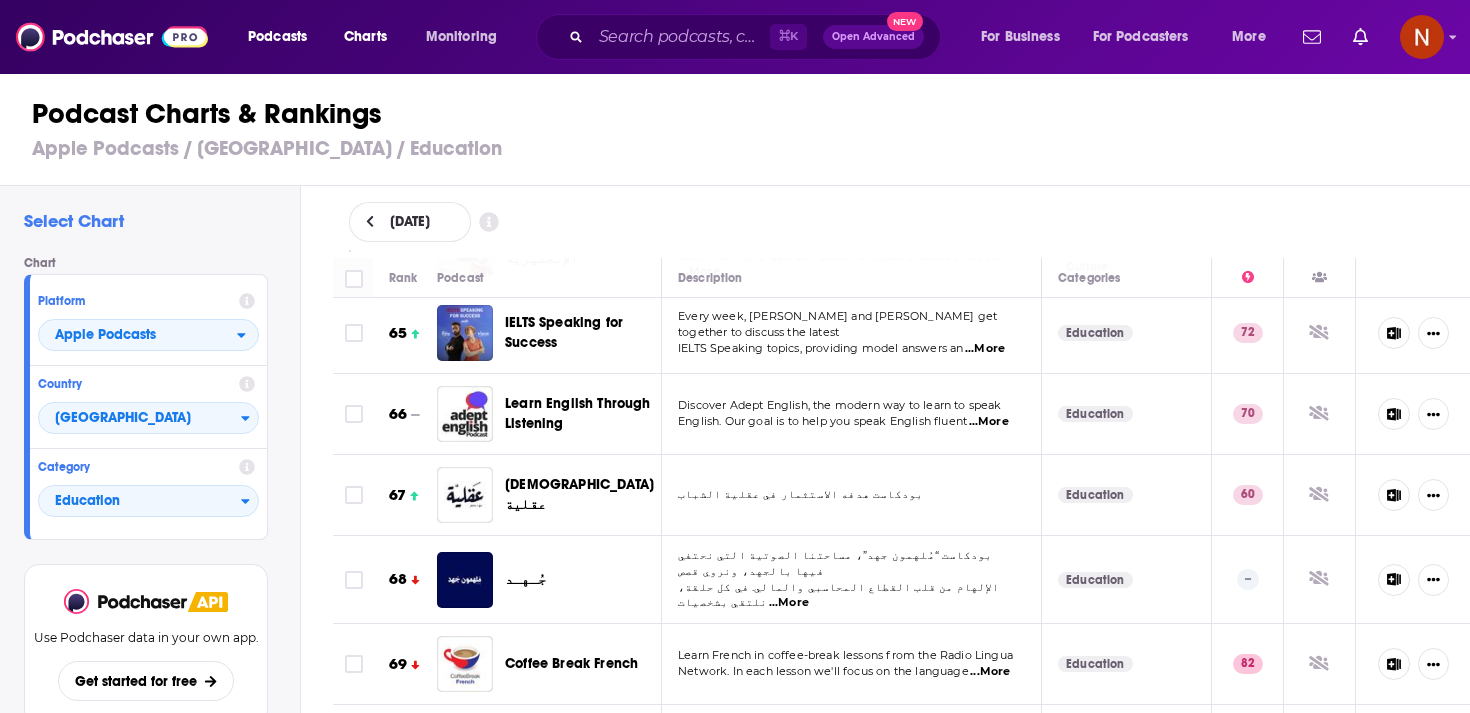 click on "Podcasts Charts Monitoring ⌘  K Open Advanced New For Business For Podcasters More Podcasts Charts Monitoring For Business For Podcasters More Podcast Charts & Rankings Apple Podcasts / Saudi Arabia / Education Select Chart Chart Platform Apple Podcasts Country Saudi Arabia Category Education View chart Use Podchaser data in your own app. Get started for free   Change Chart July 7, 2025 Rank Podcast Description Categories 1 أ. ياسر الحزيمي كاتب ومتحدث سعودي معروف بتخصصه في مجال تطوير الذات والتنمية البشرية. يعمل كمستشار ومدرب في مجالات متعددة مثل القيادة، تطوير المهارات الشخص  ...More Education Health Fitness -- 2 Learn English with Coffee Break English Coffee Break English is a podcast which will help you learn English in regular 15-minute episodes, perfect for yo  ...More Education 75 3 Speak English Now Podcast: Learn English | Speak English without grammar.  ...More Education 5" at bounding box center [735, 356] 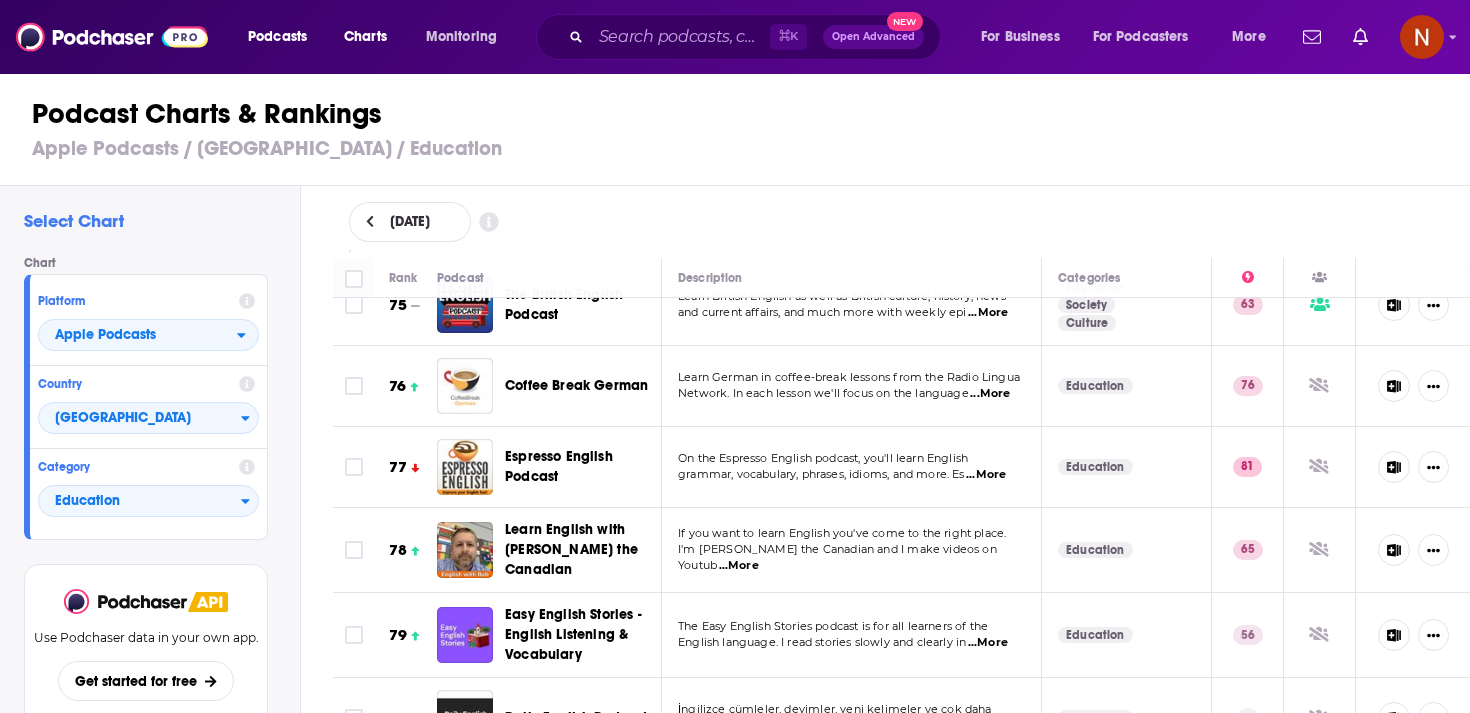scroll, scrollTop: 6391, scrollLeft: 0, axis: vertical 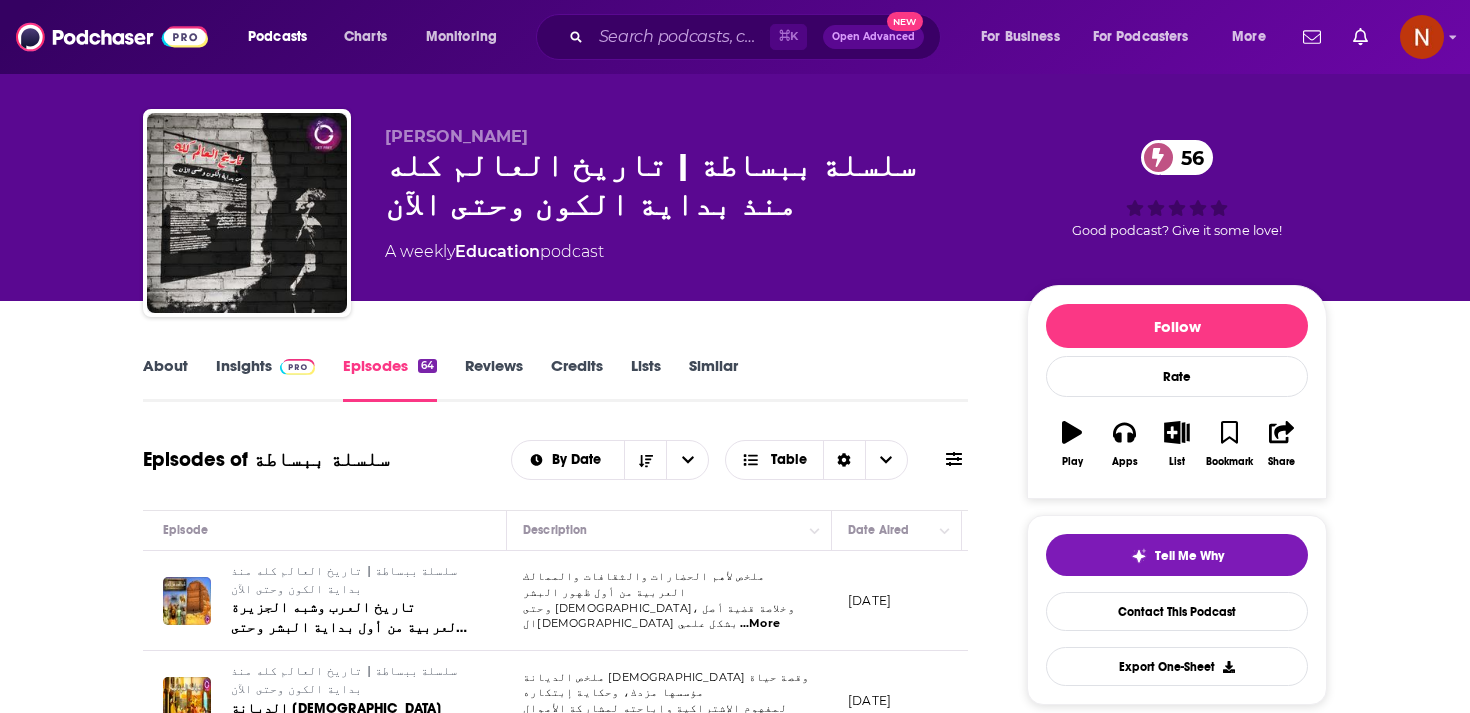 click on "About" at bounding box center [165, 379] 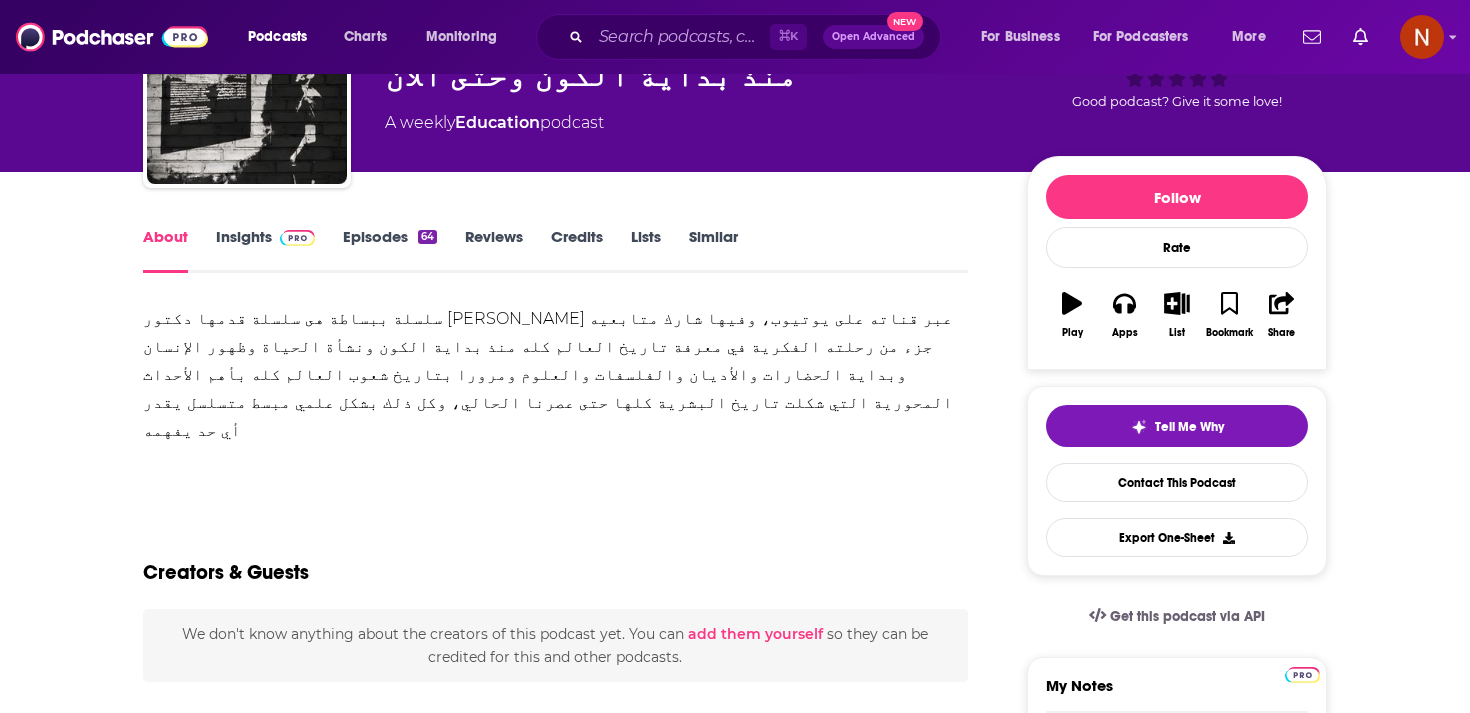 scroll, scrollTop: 51, scrollLeft: 0, axis: vertical 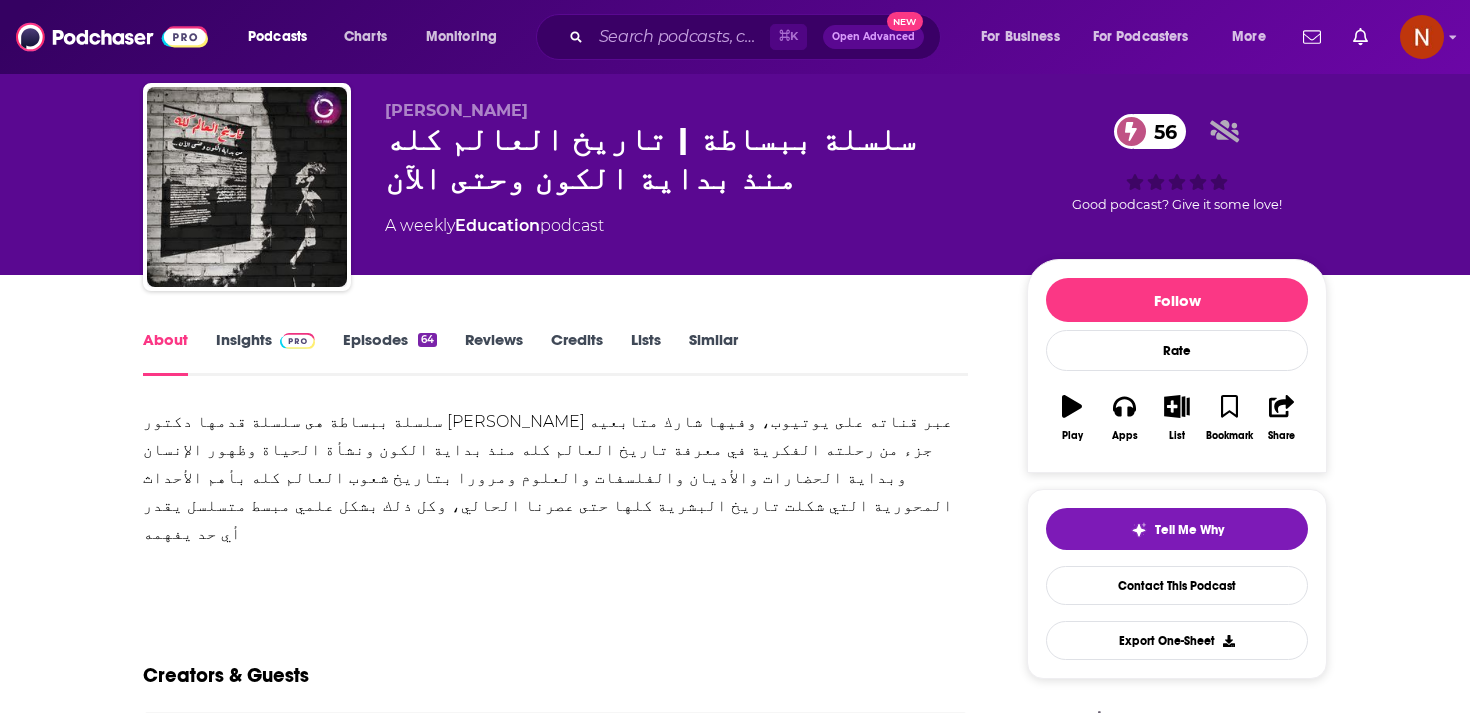 click on "Insights" at bounding box center (265, 353) 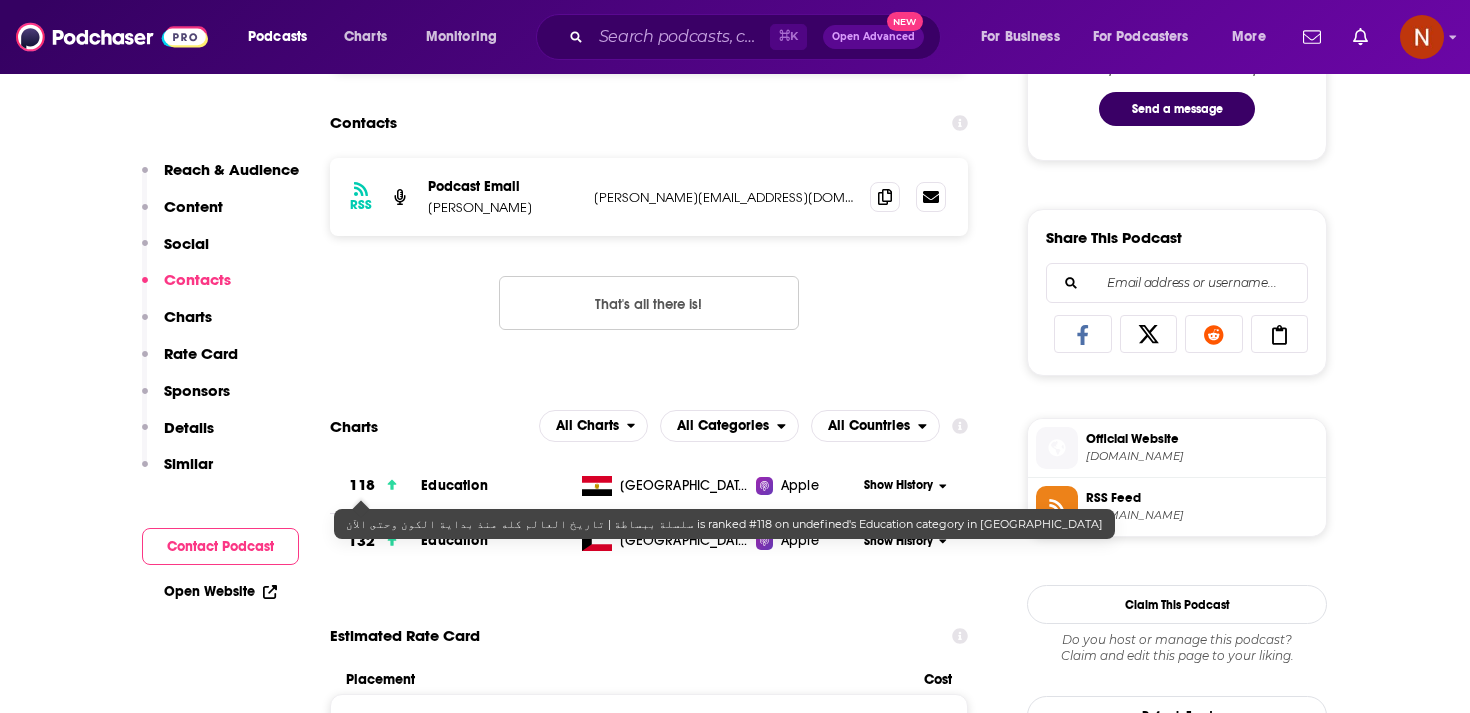 scroll, scrollTop: 1124, scrollLeft: 0, axis: vertical 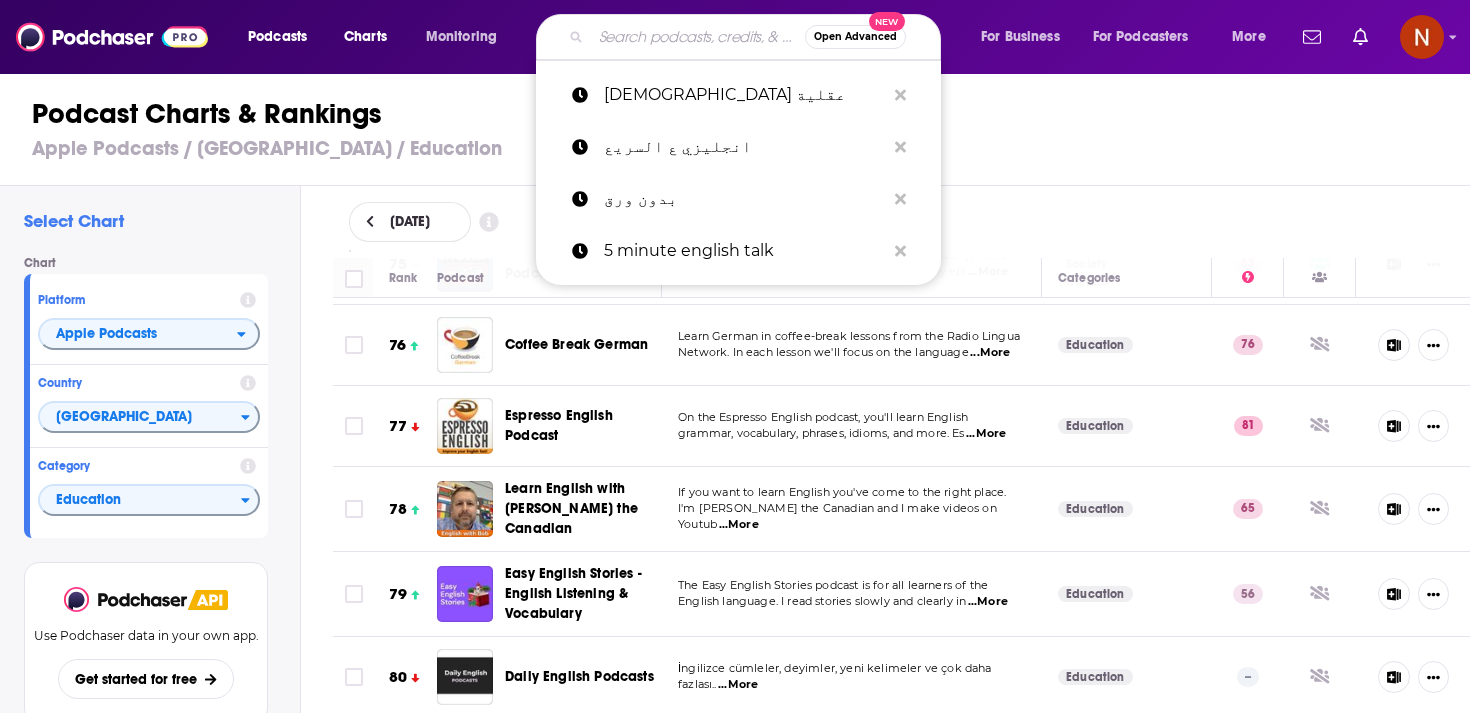 click at bounding box center [698, 37] 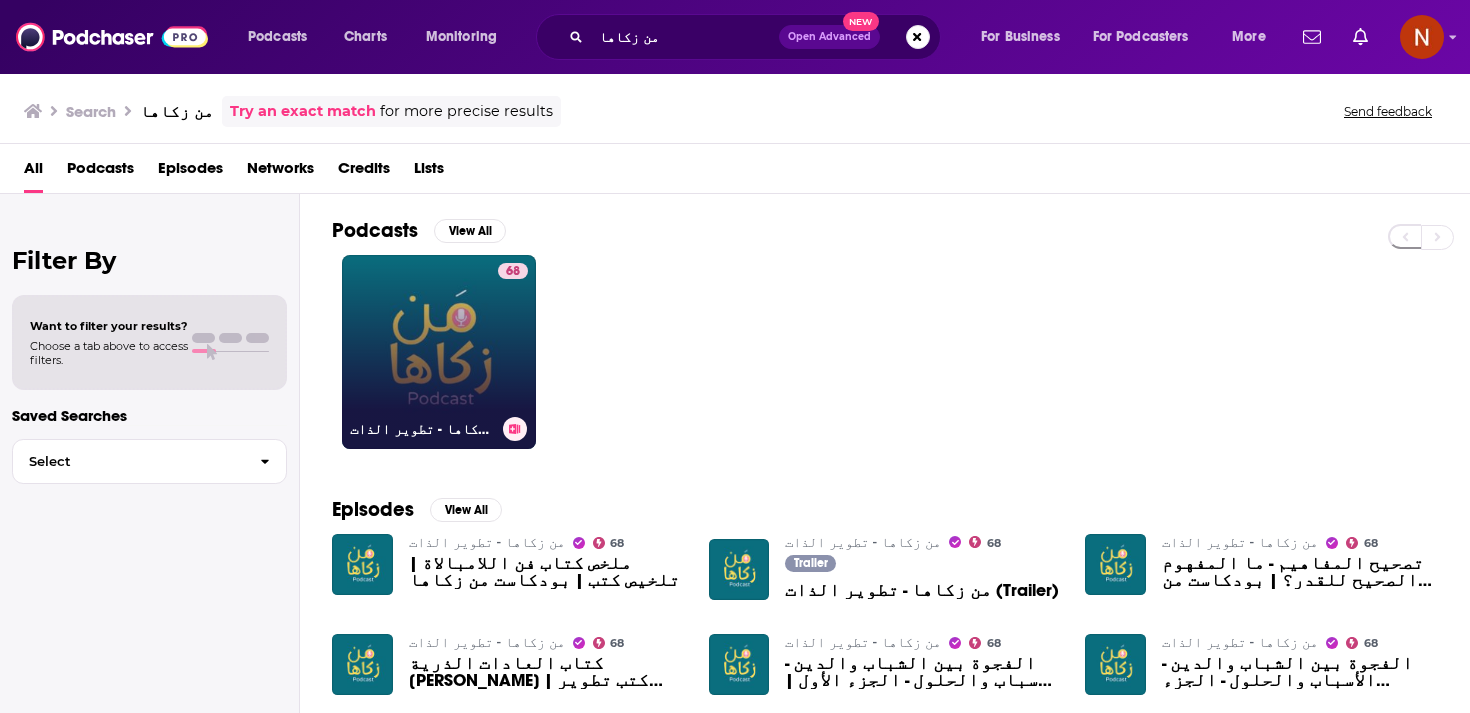 click on "68 من زكاها - تطوير الذات" at bounding box center [439, 352] 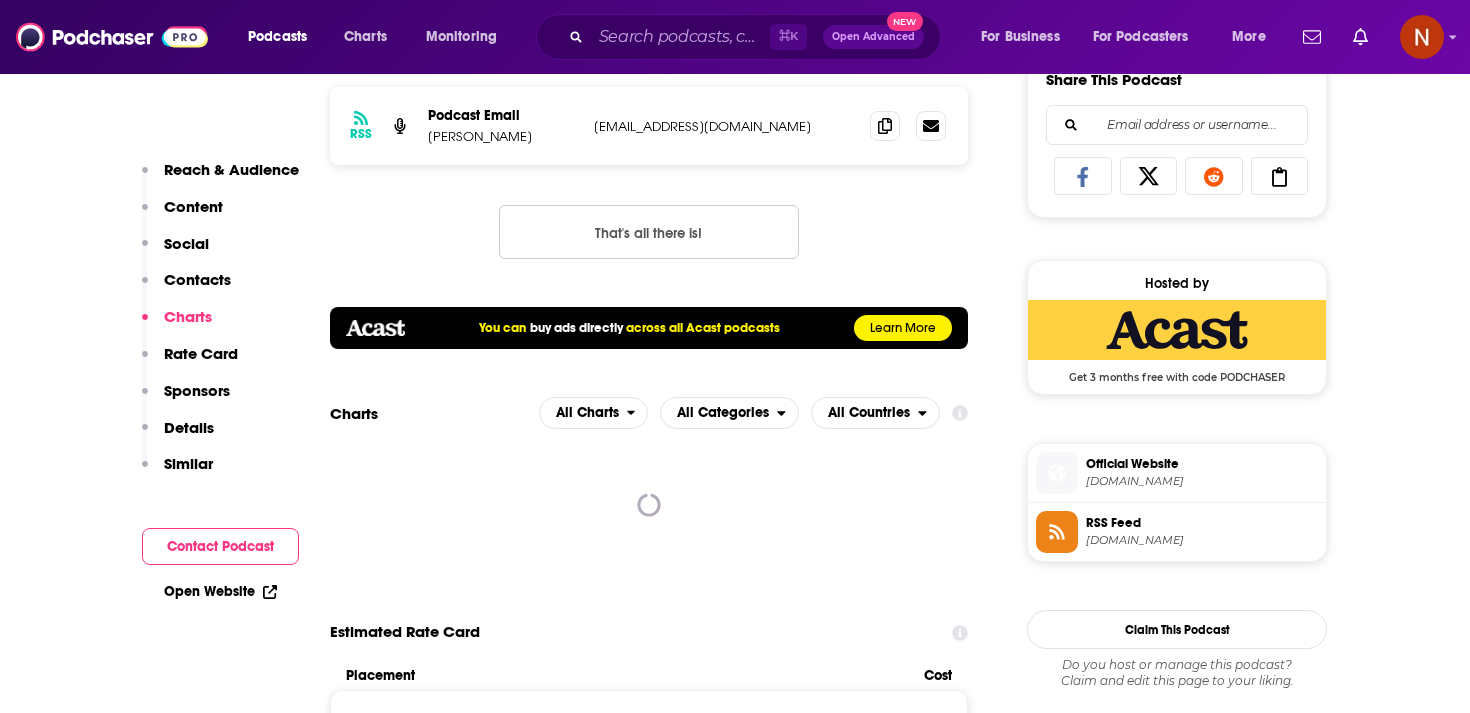 scroll, scrollTop: 1117, scrollLeft: 0, axis: vertical 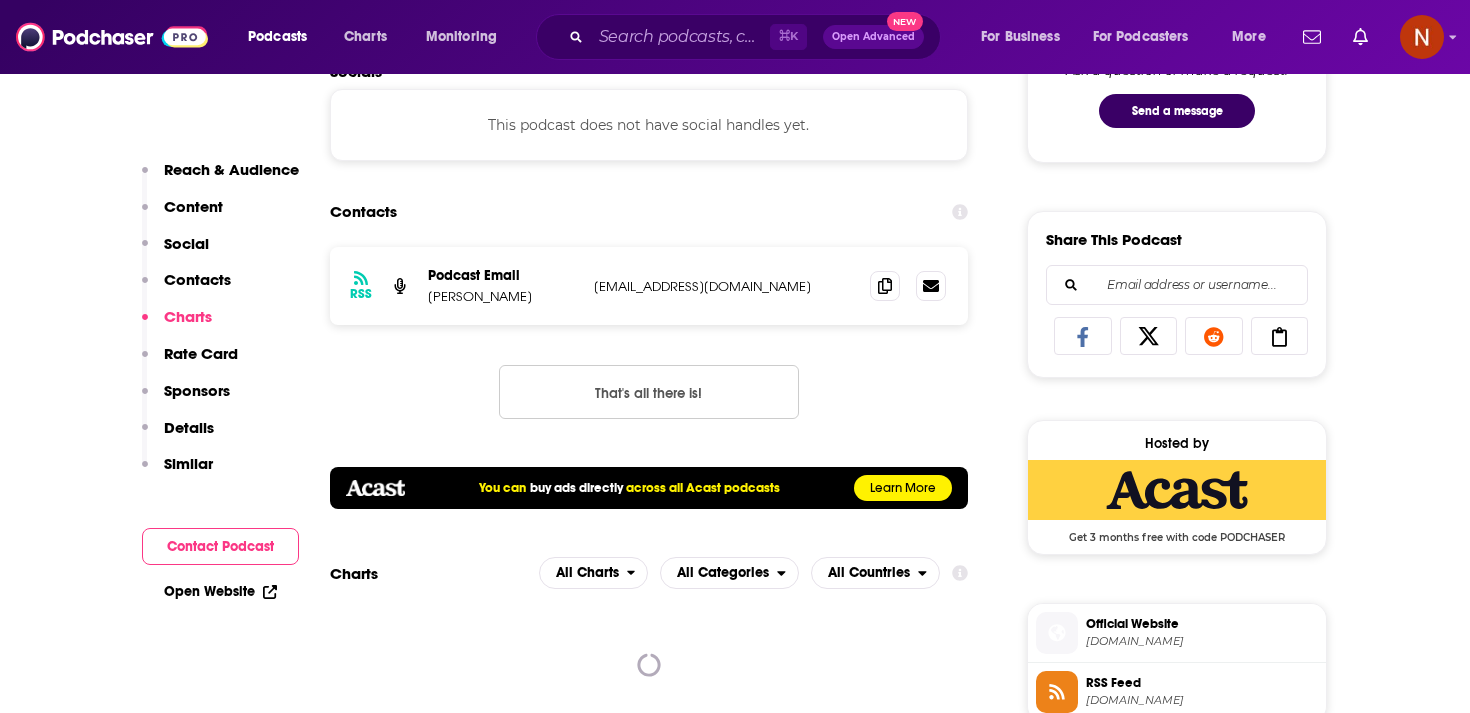 click on "RSS Feed" at bounding box center [1202, 683] 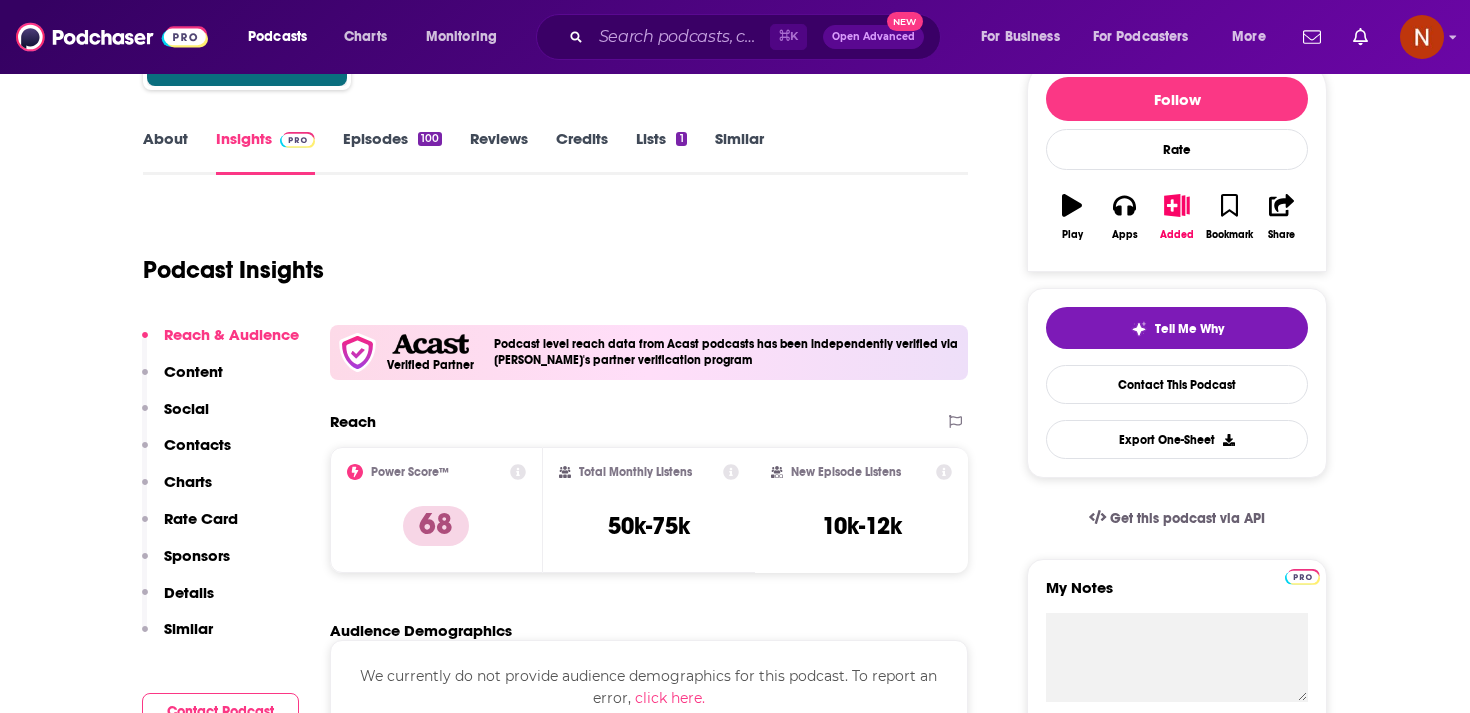 scroll, scrollTop: 0, scrollLeft: 0, axis: both 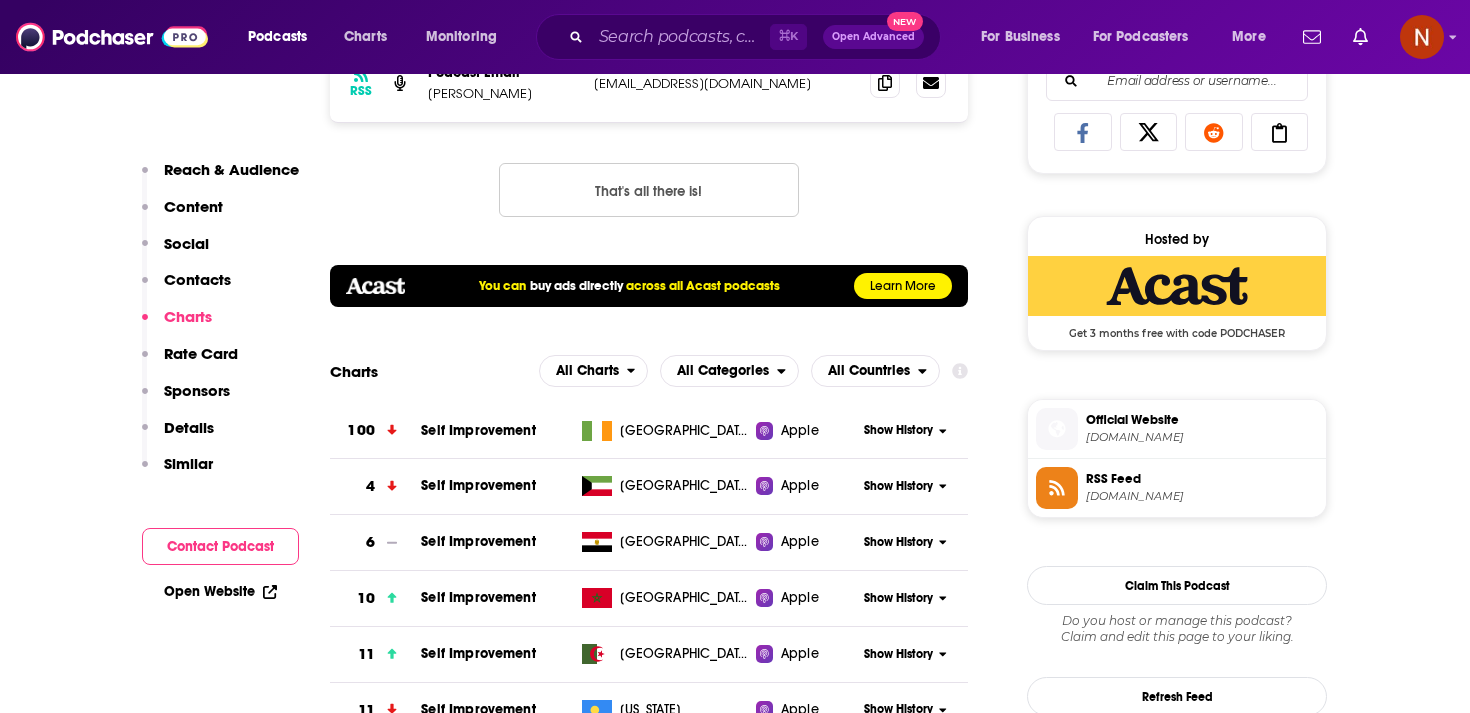 click on "[DOMAIN_NAME]" at bounding box center (1202, 496) 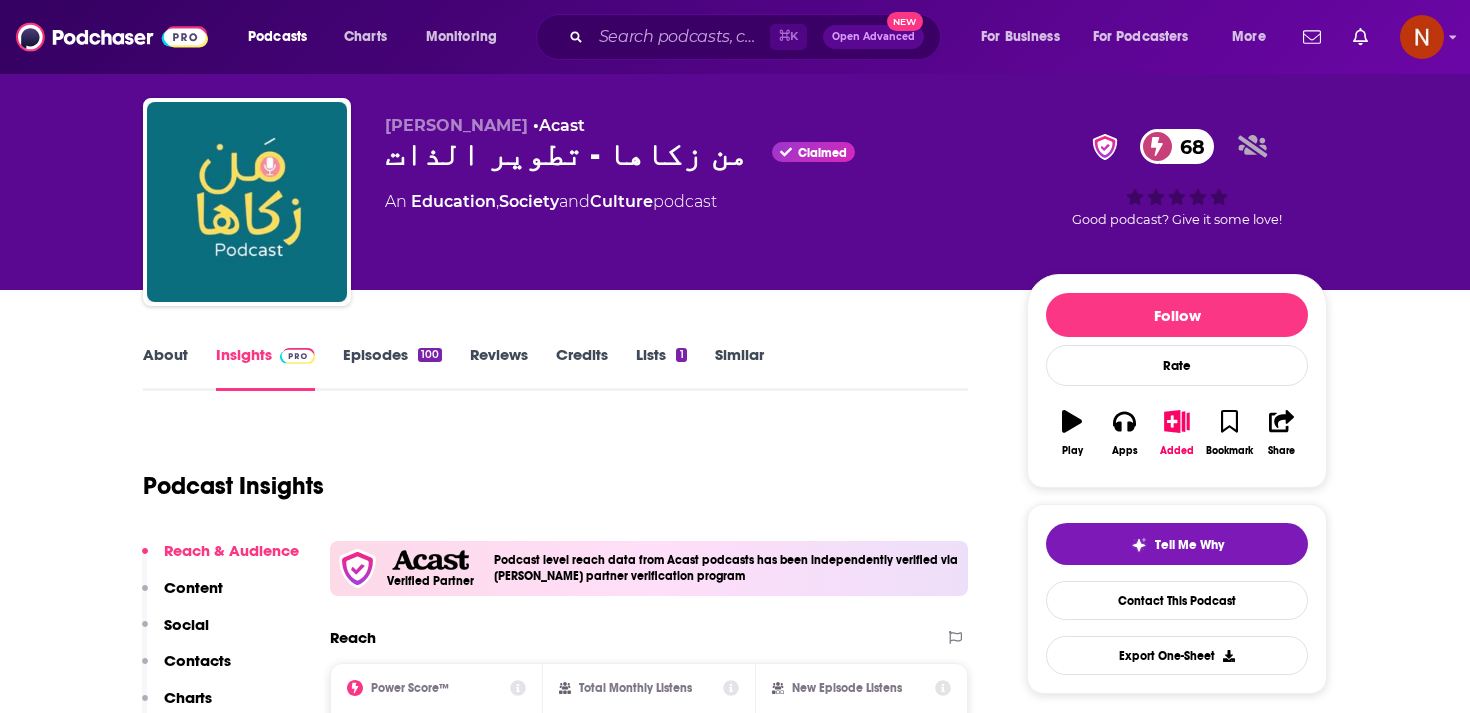 scroll, scrollTop: 0, scrollLeft: 0, axis: both 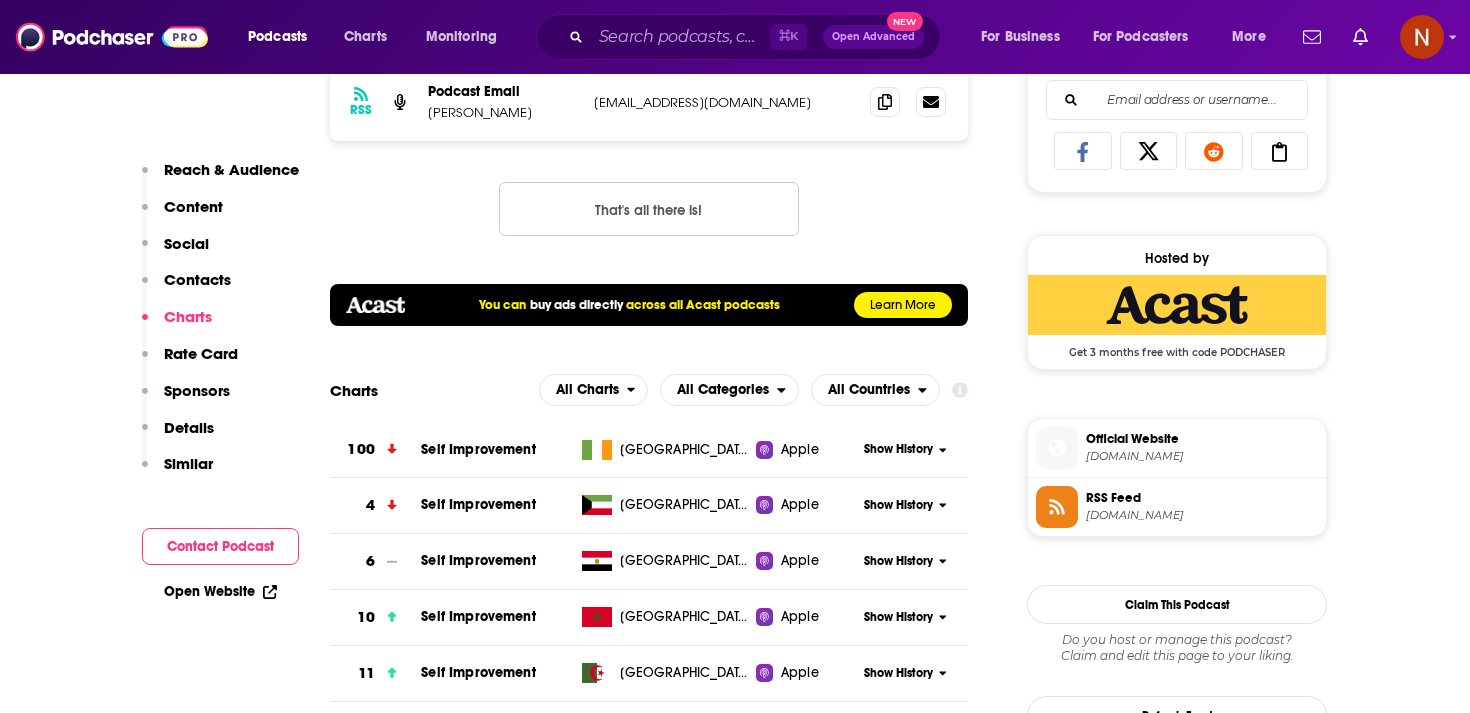 click on "RSS Feed [DOMAIN_NAME]" at bounding box center [1177, 507] 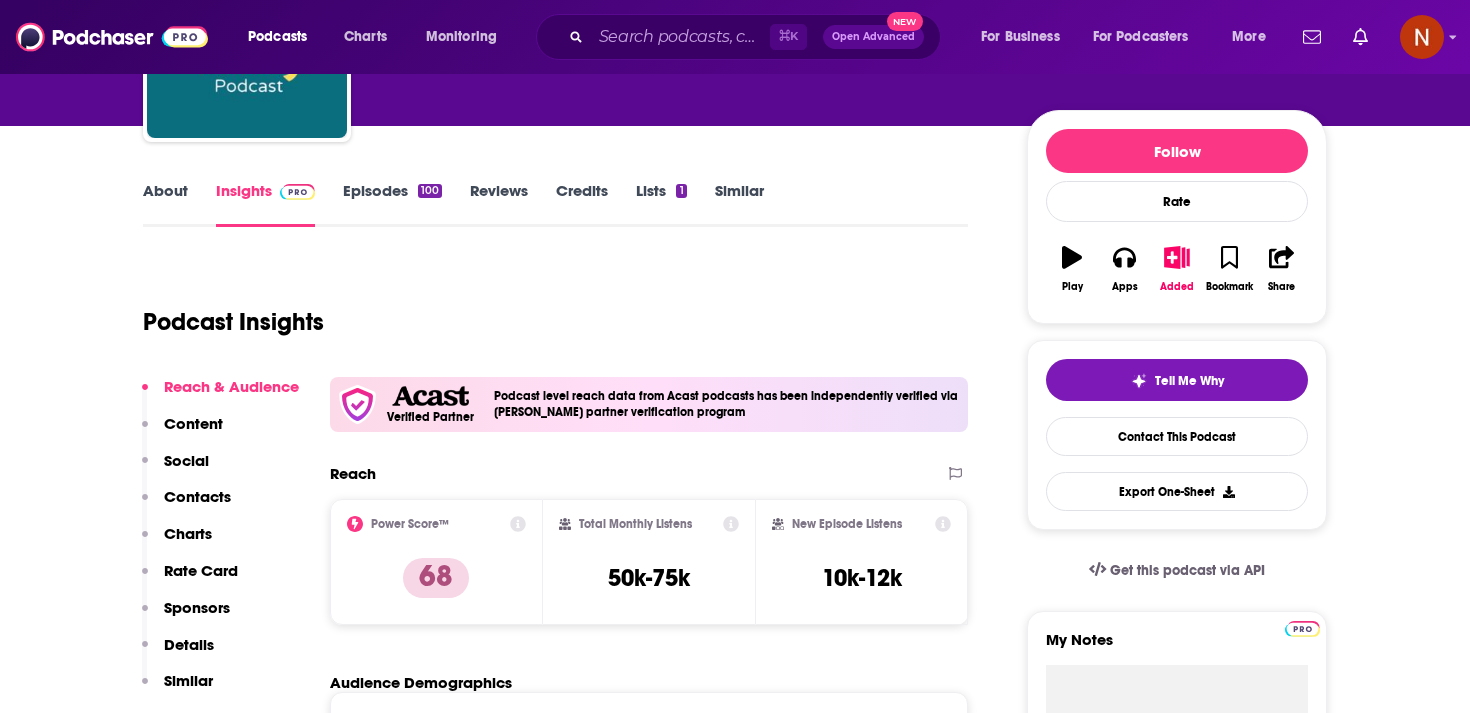 scroll, scrollTop: 0, scrollLeft: 0, axis: both 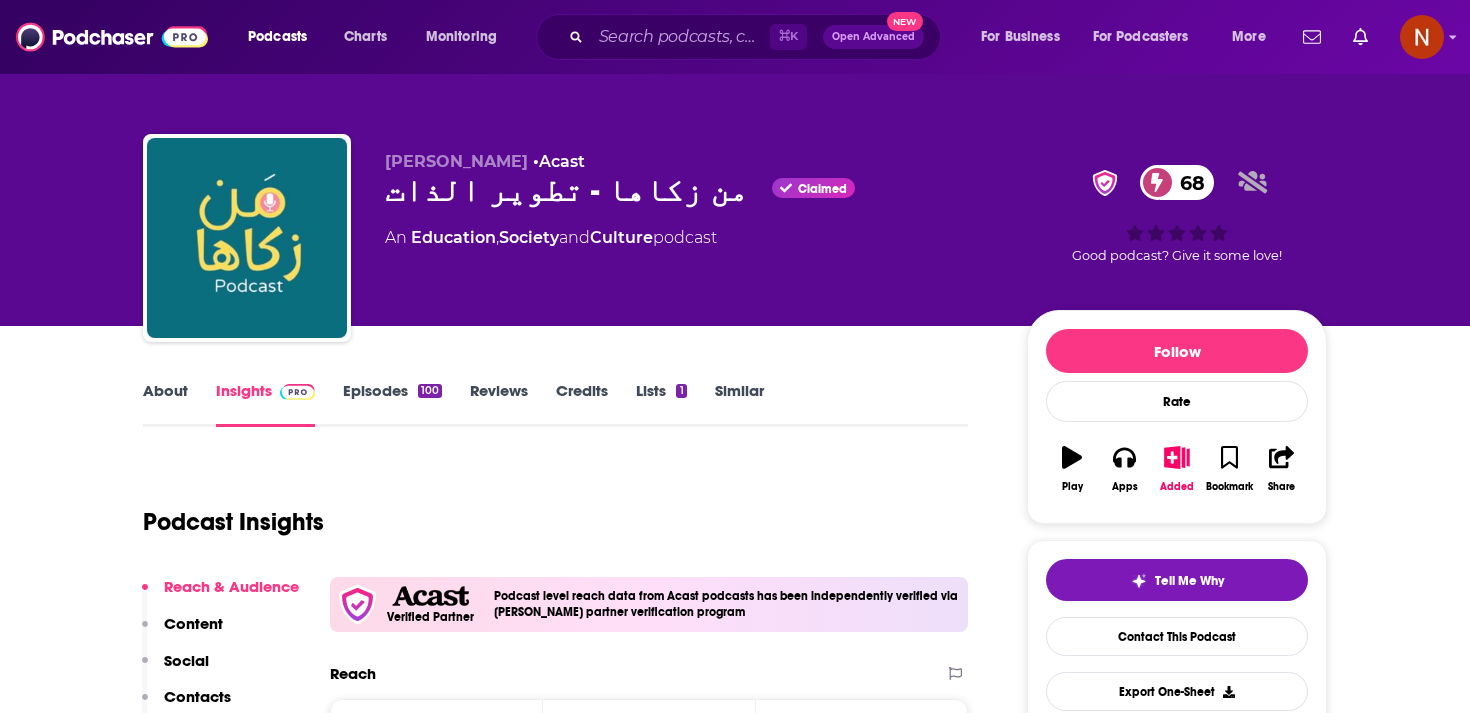 click on "من زكاها - تطوير الذات Claimed 68" at bounding box center (690, 190) 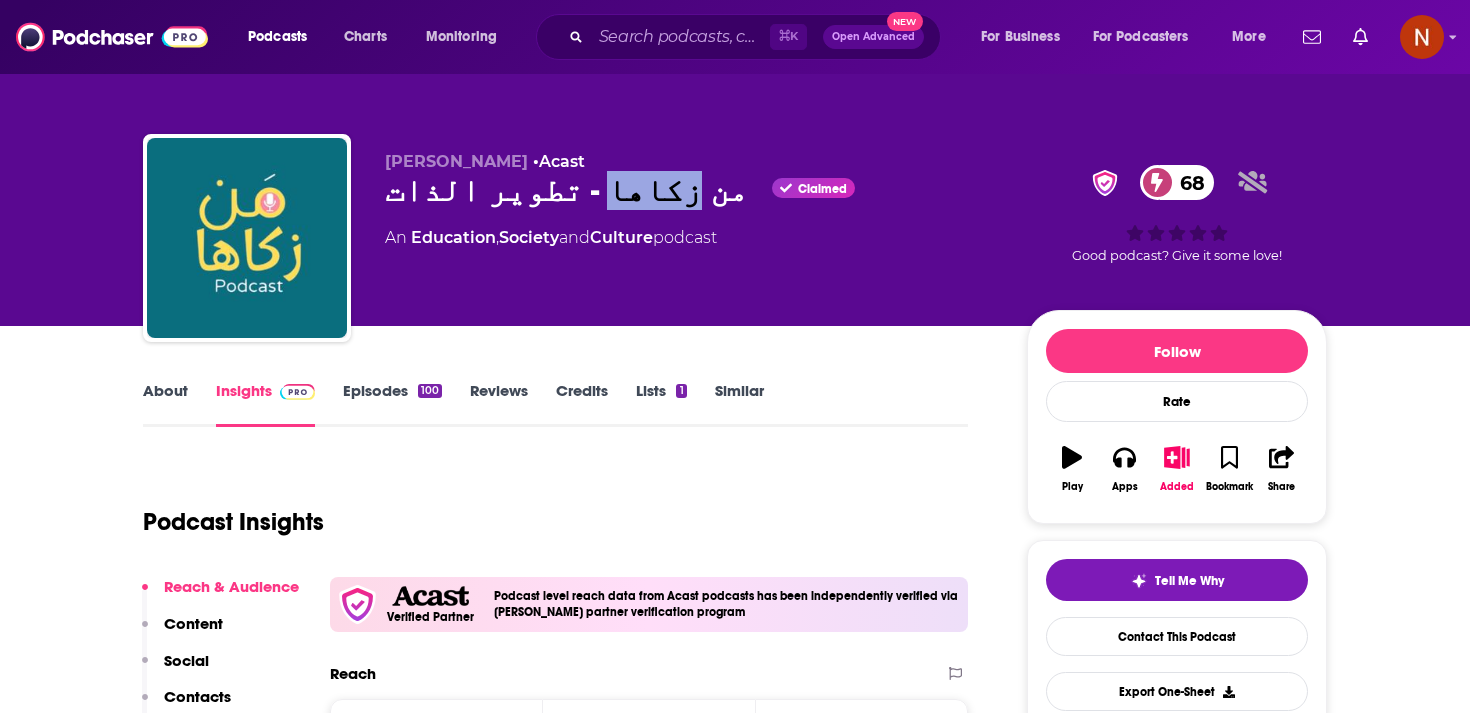 click on "من زكاها - تطوير الذات Claimed 68" at bounding box center [690, 190] 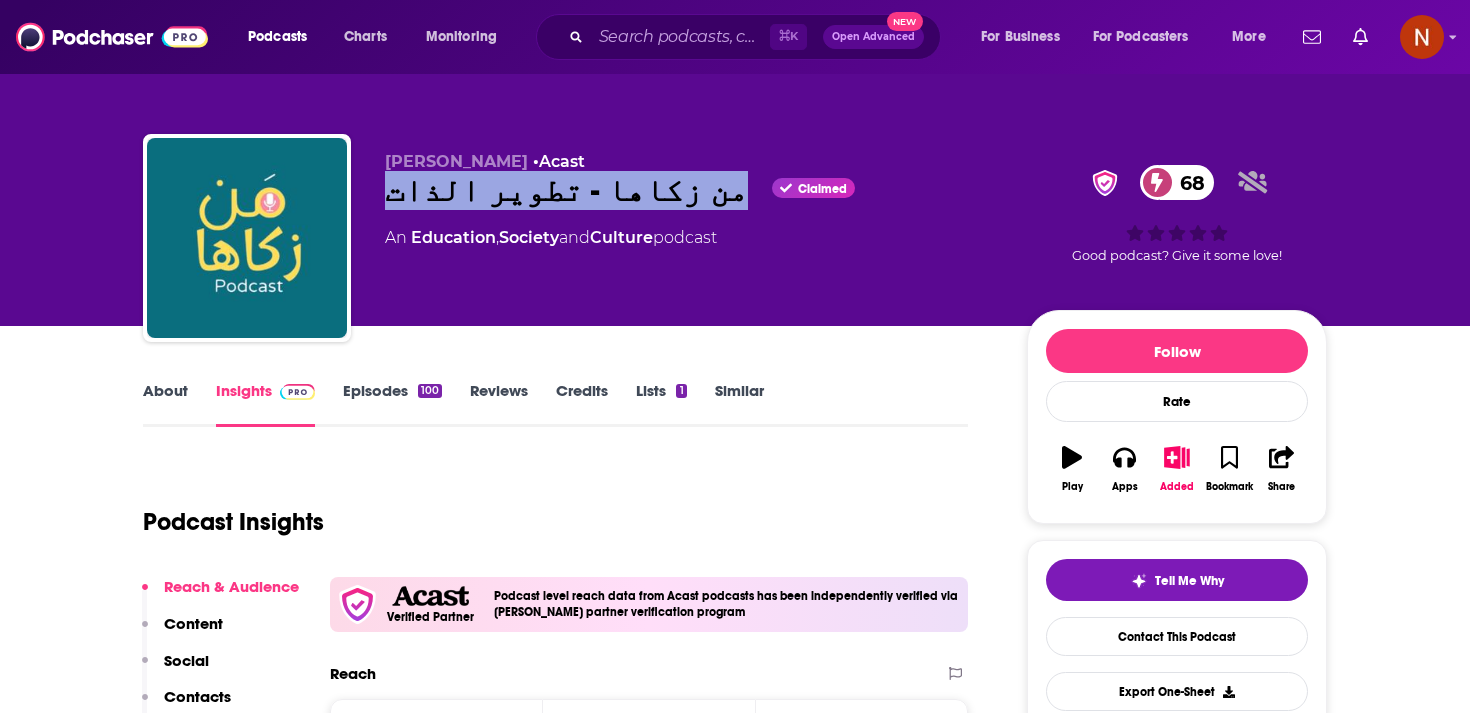 click on "من زكاها - تطوير الذات Claimed 68" at bounding box center (690, 190) 